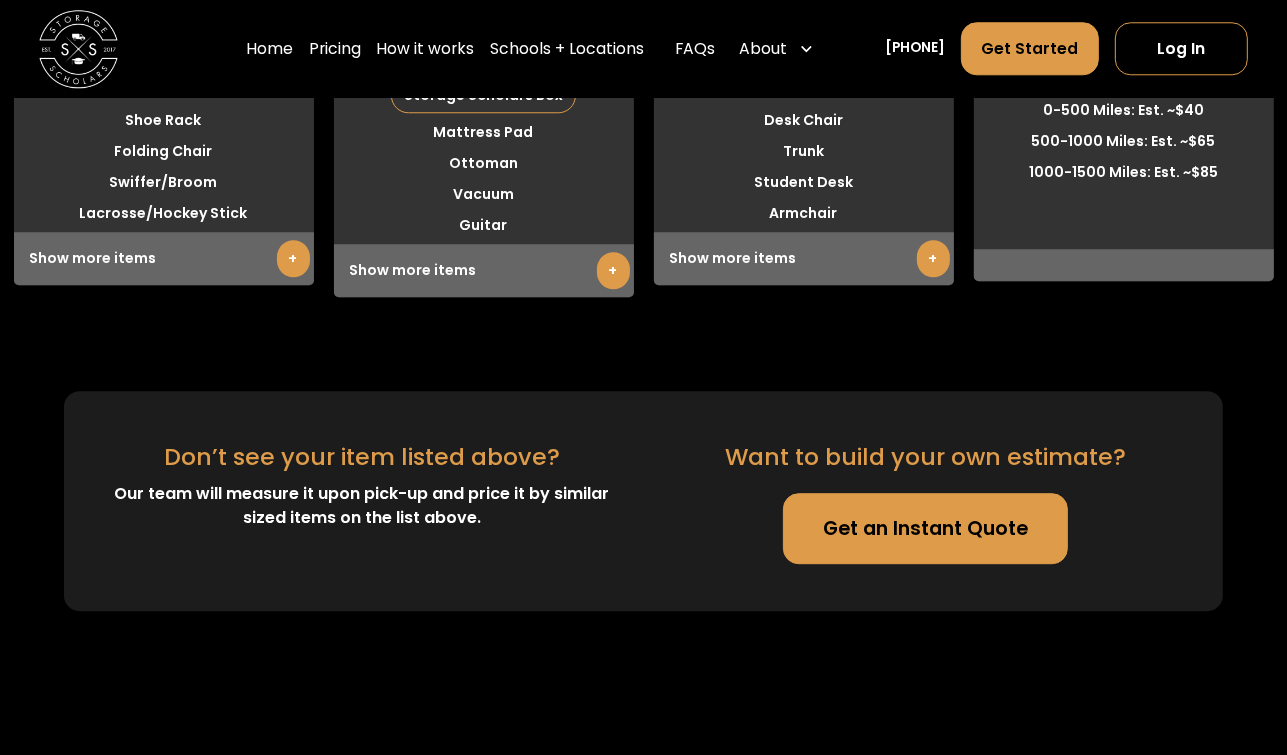 scroll, scrollTop: 4204, scrollLeft: 0, axis: vertical 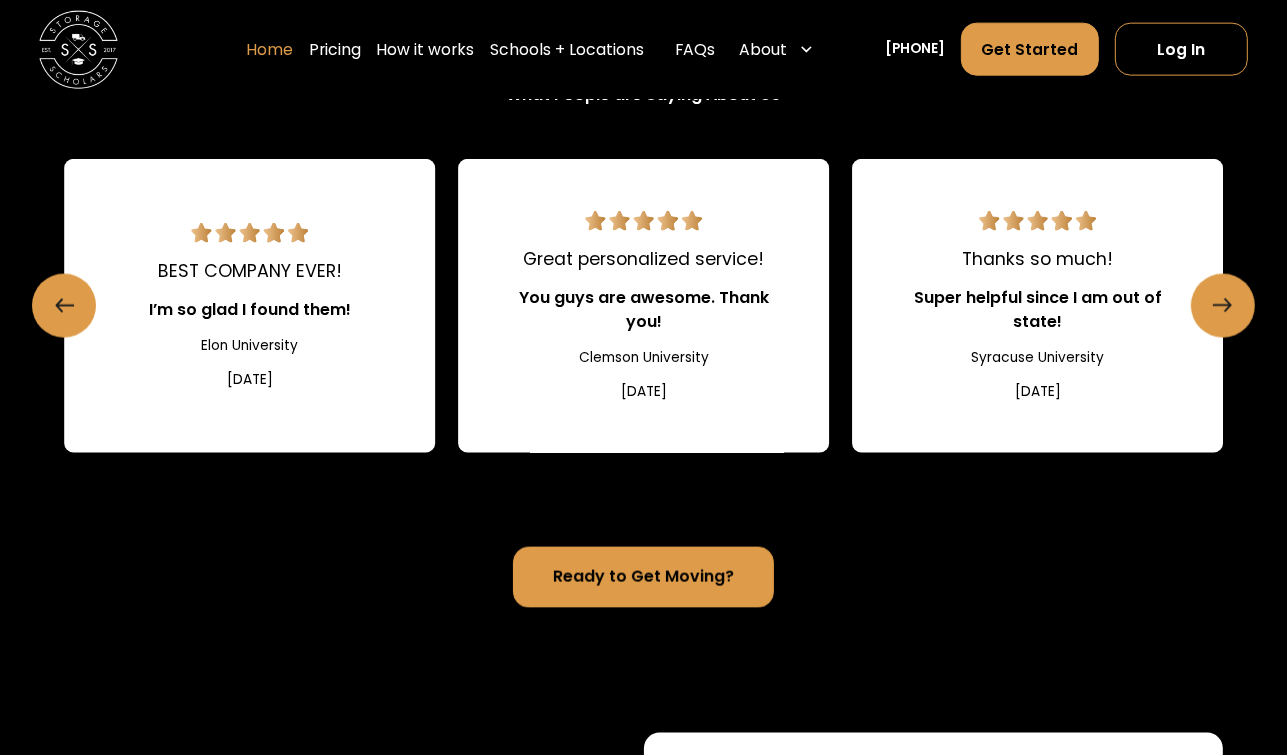 click on "Home" at bounding box center (269, 49) 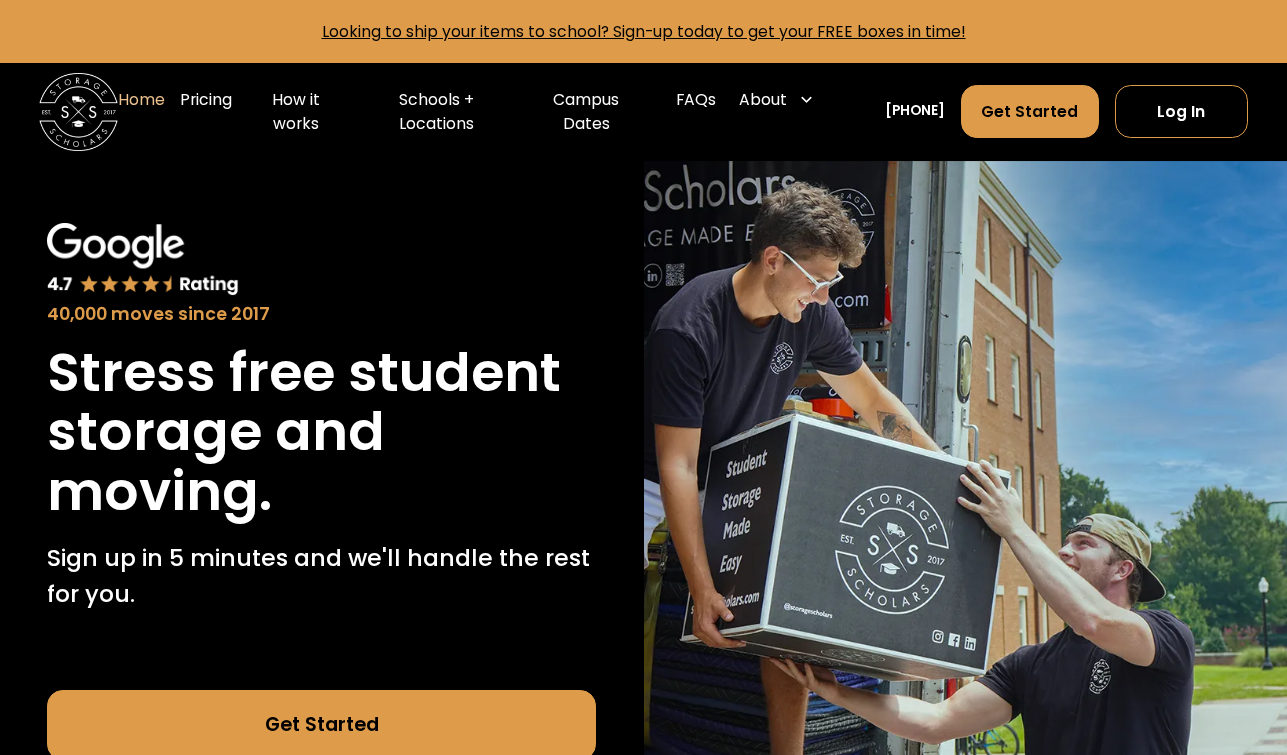 scroll, scrollTop: 0, scrollLeft: 0, axis: both 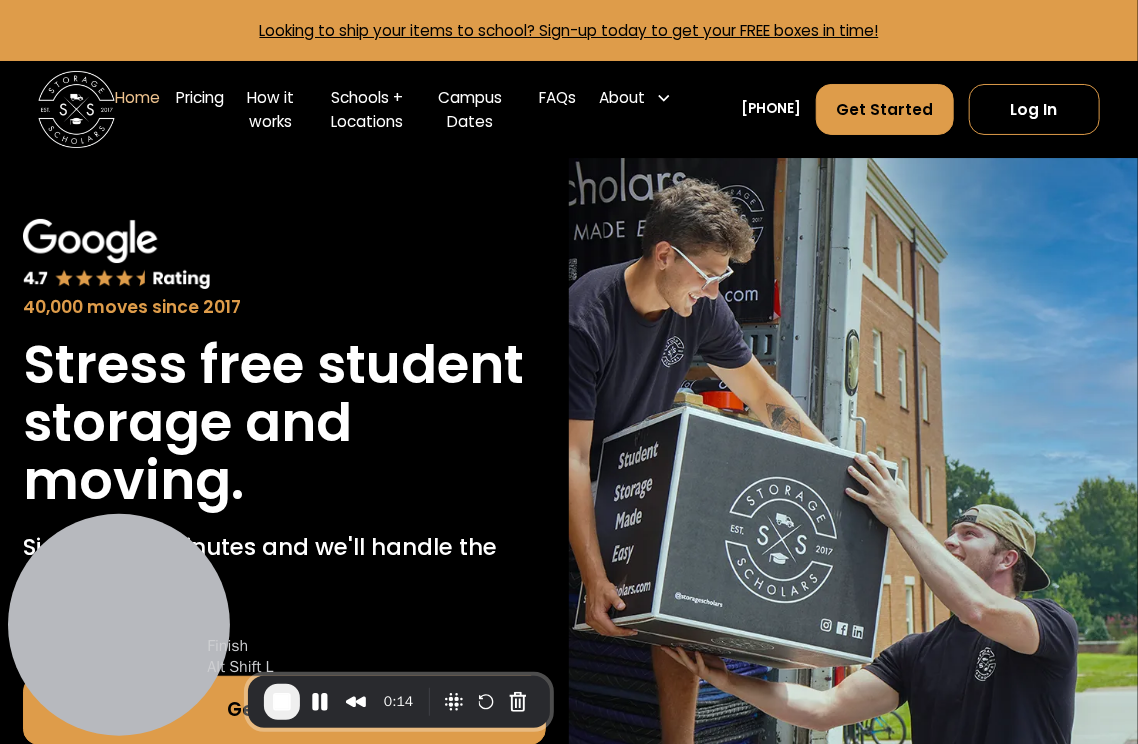 click at bounding box center (282, 702) 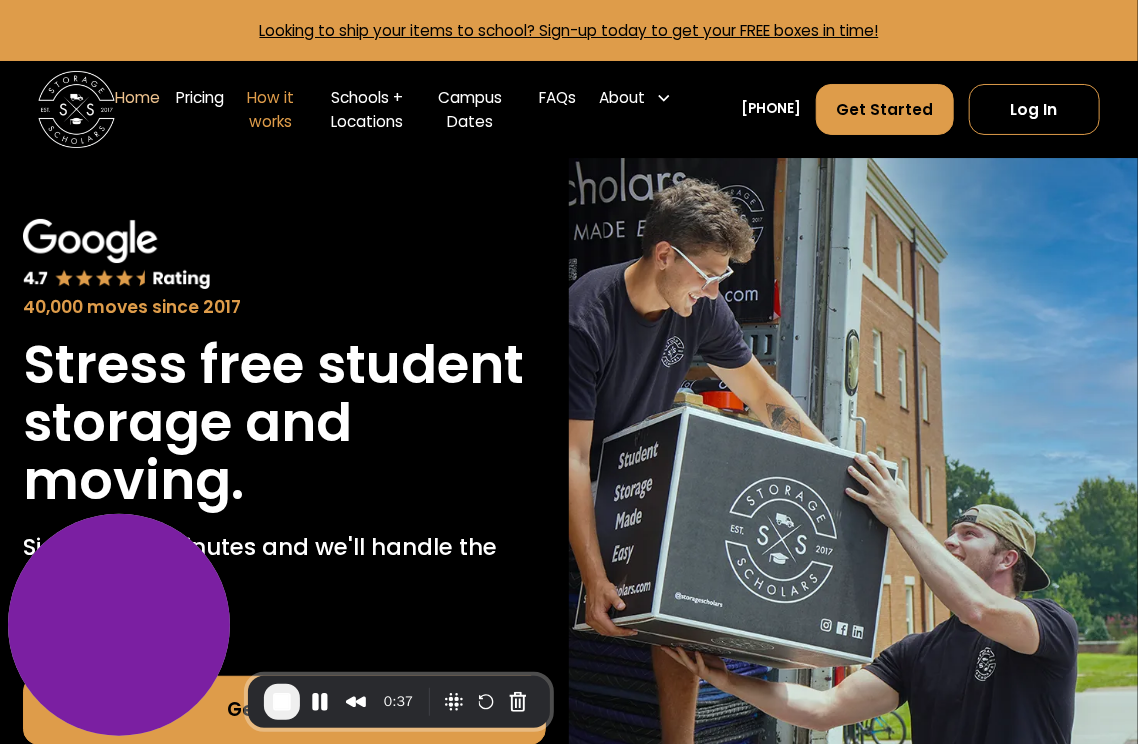 click on "How it works" at bounding box center (270, 109) 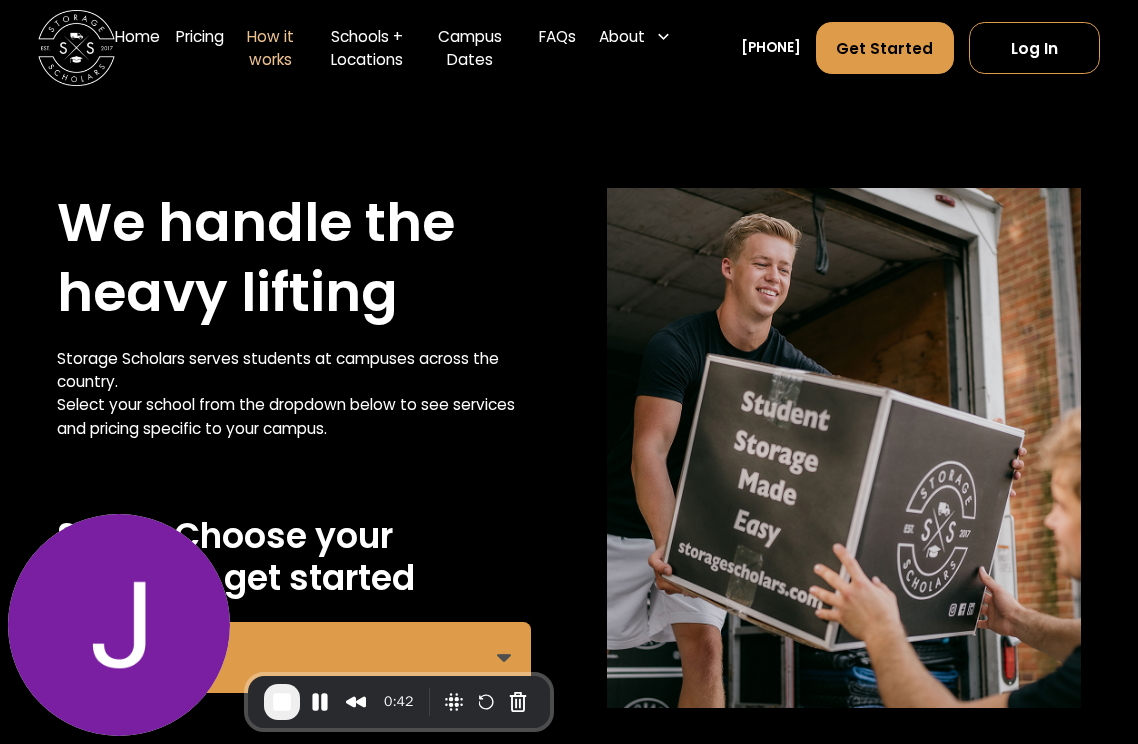 scroll, scrollTop: 290, scrollLeft: 0, axis: vertical 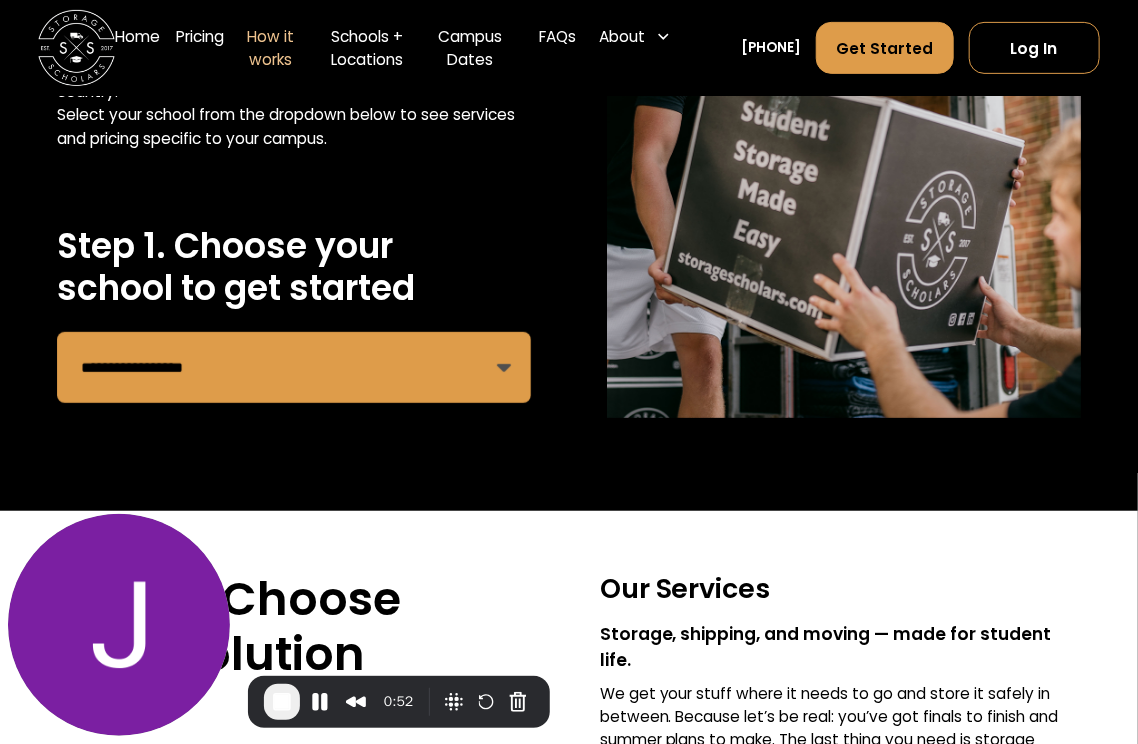 select on "**********" 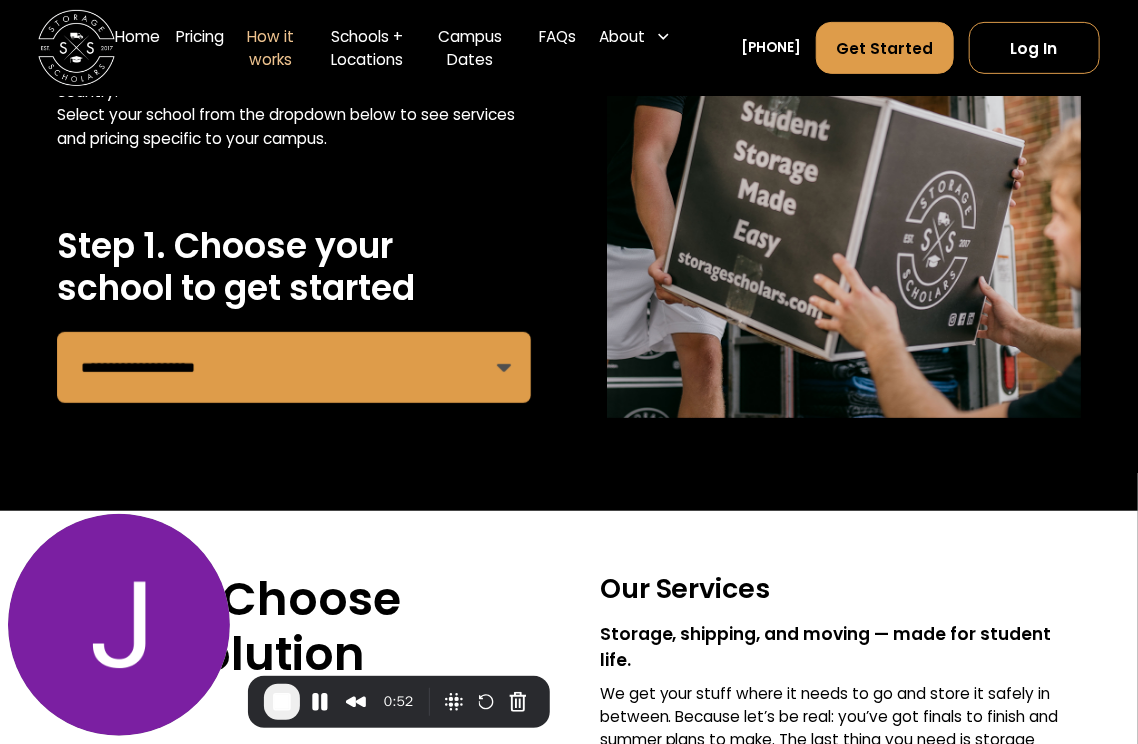click on "**********" at bounding box center (294, 367) 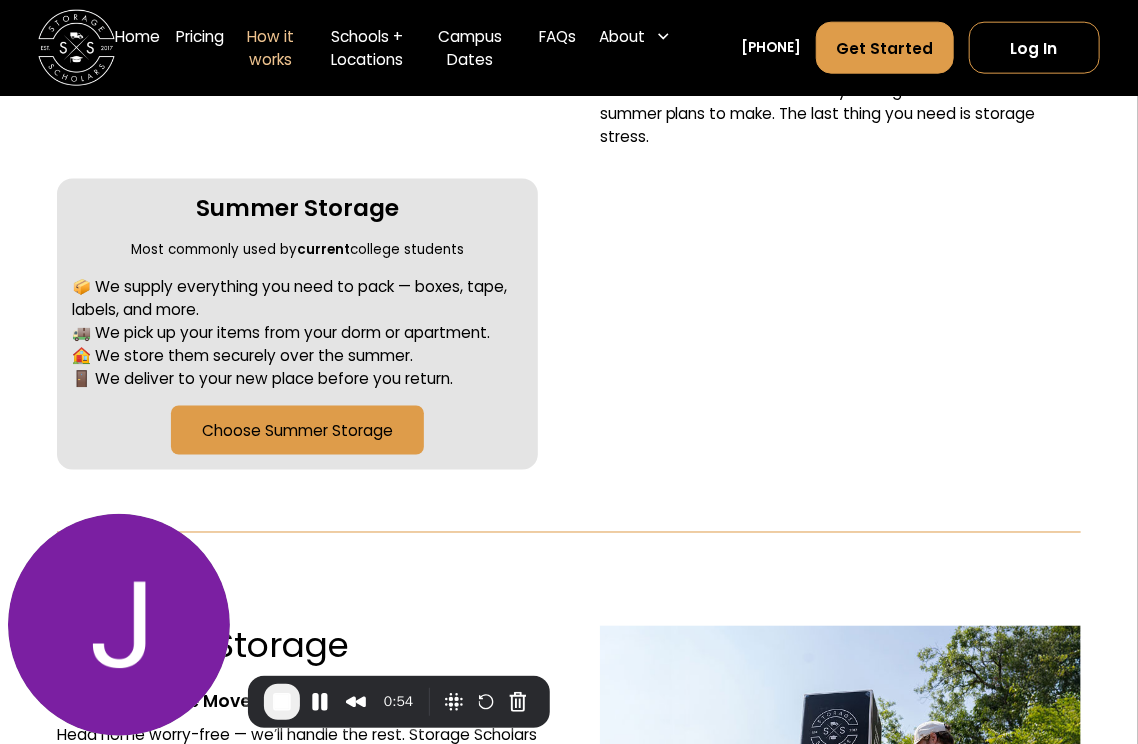 scroll, scrollTop: 918, scrollLeft: 0, axis: vertical 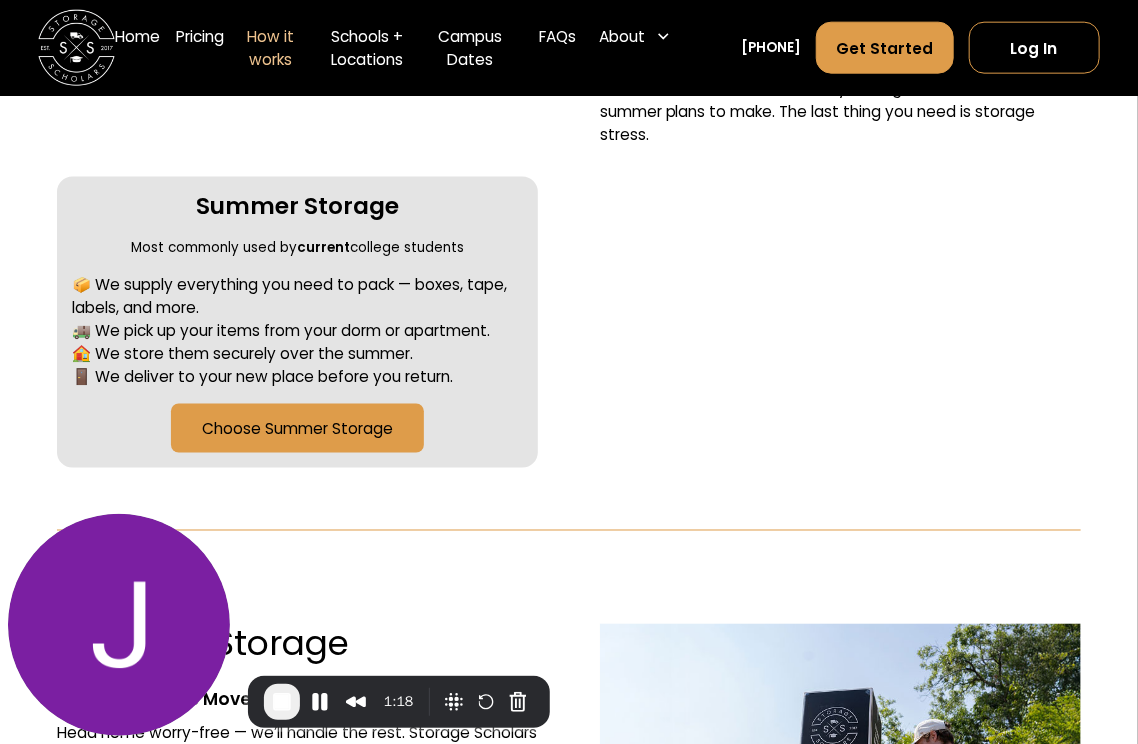 click on "Step 2. Choose your solution Our Services Storage, shipping, and moving — made for student life. We get your stuff where it needs to go and store it safely in between. Because let’s be real: you’ve got finals to finish and summer plans to make. The last thing you need is storage stress. 1.  Summer Storage Most commonly used by  current  college students 📦 We supply everything you need to pack — boxes, tape, labels, and more. 🚚 We pick up your items from your dorm or apartment. 🏠 We store them securely over the summer. 🚪 We deliver to your new place before you return. Choose Summer Storage 2. Ship to School Most commonly used by  incoming  college students 📦 We send a complete kit with boxes, tape, and pre-paid shipping labels 📮 You pack at home and ship — or send online orders directly to us 🏠 We receive and safely store everything 🚪 We deliver your items when you move in Choose Ship to School" at bounding box center (569, 206) 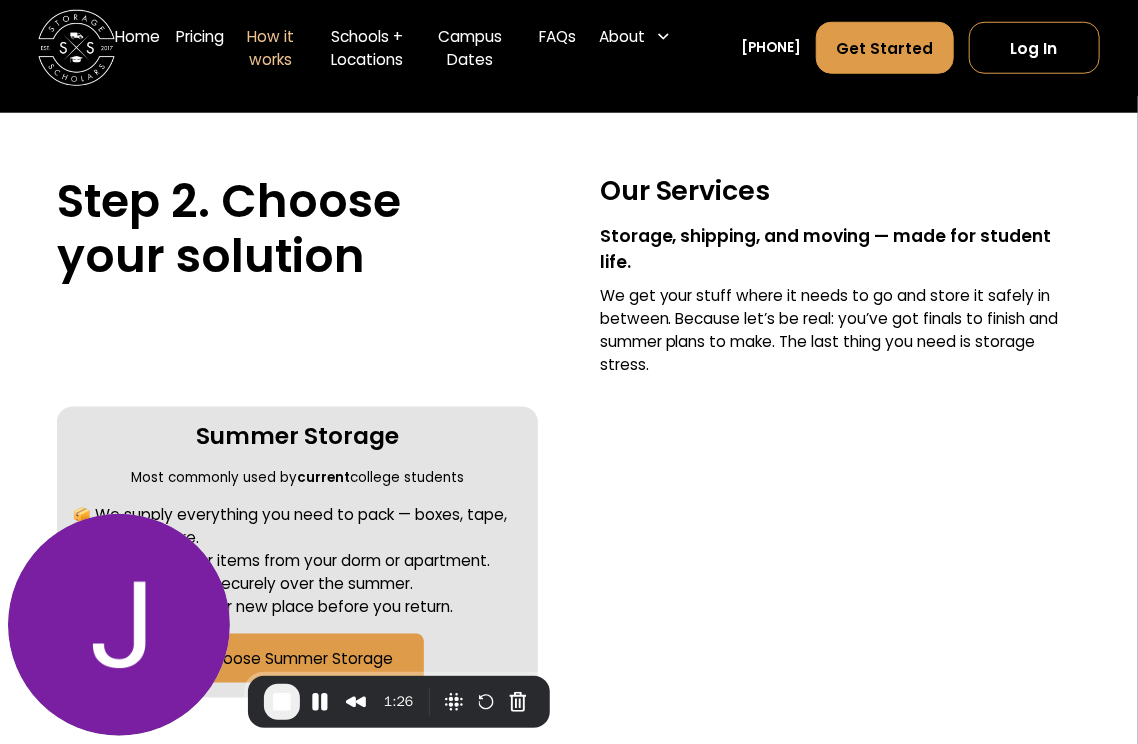 scroll, scrollTop: 858, scrollLeft: 0, axis: vertical 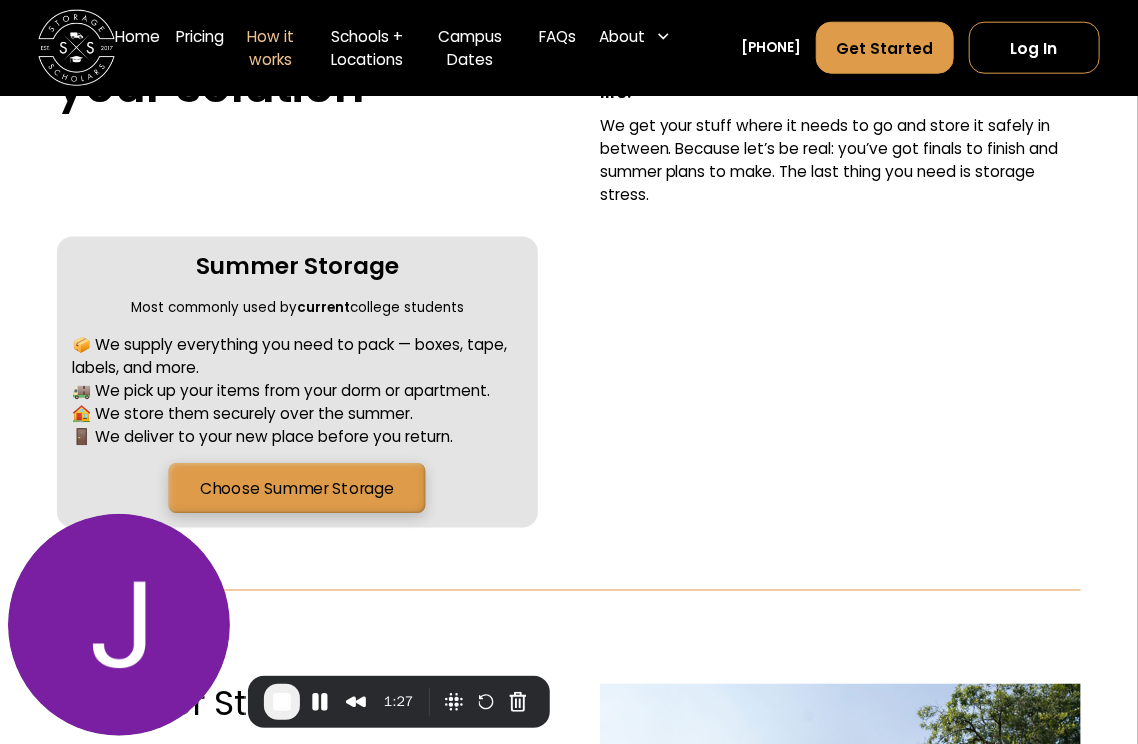 click on "Choose Summer Storage" at bounding box center [298, 488] 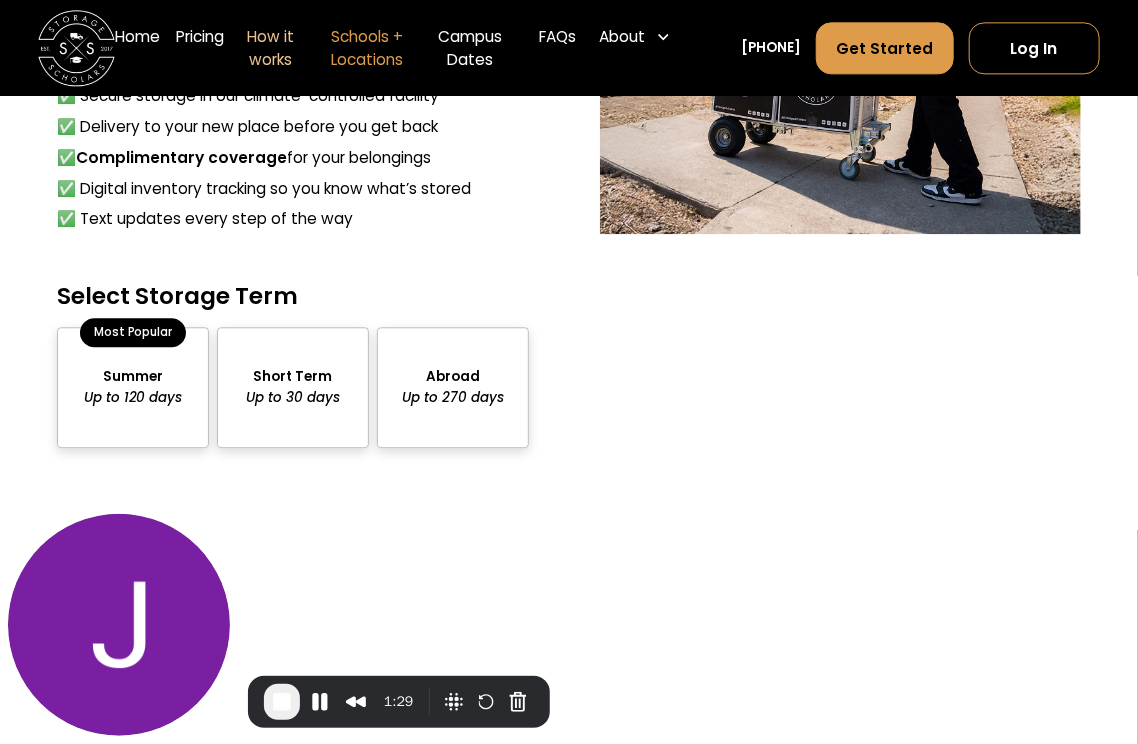 scroll, scrollTop: 1774, scrollLeft: 0, axis: vertical 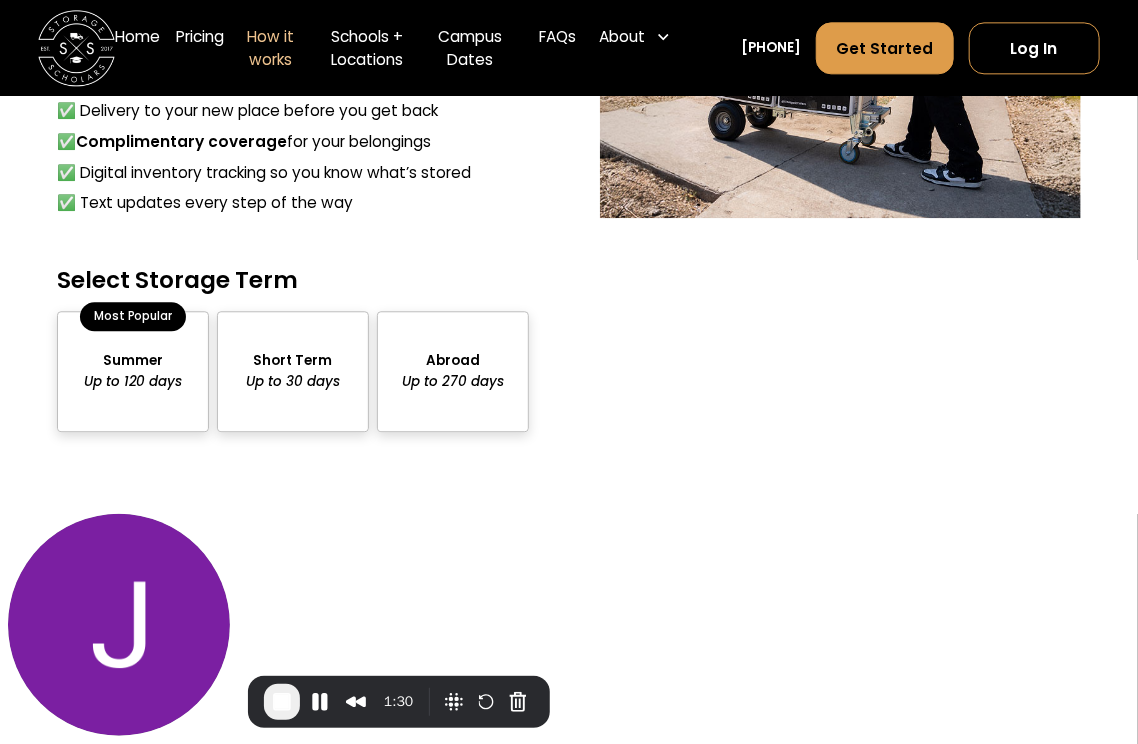 click at bounding box center [133, 371] 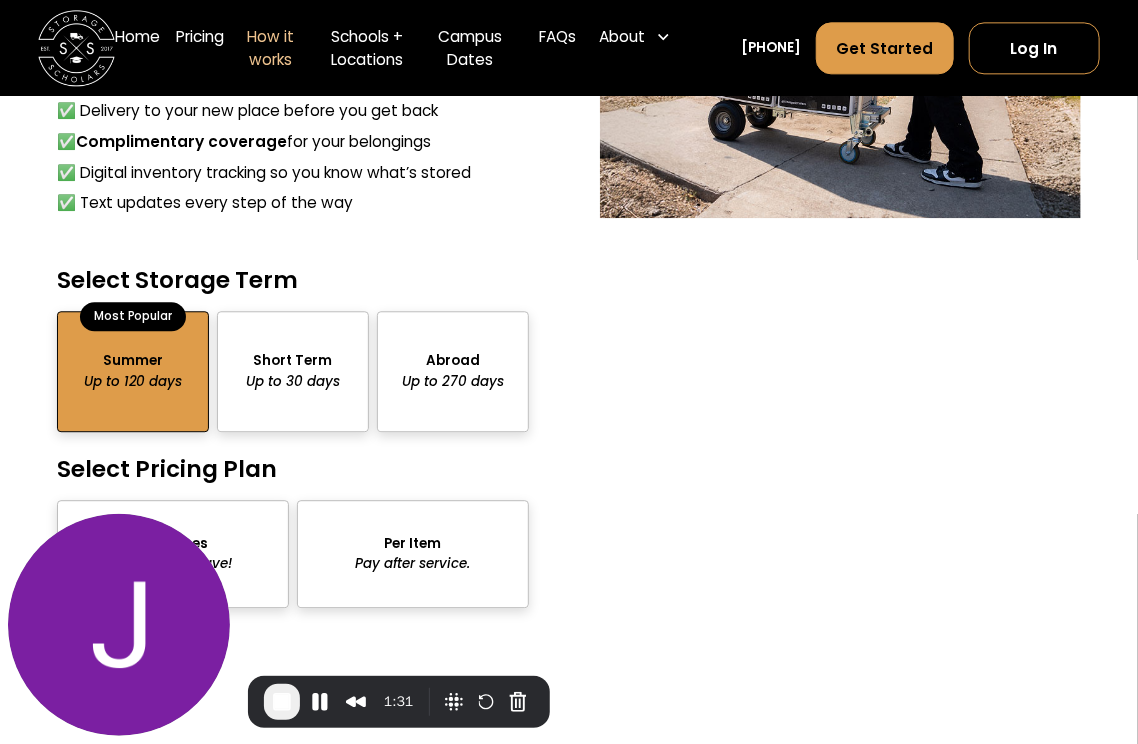 click at bounding box center [173, 554] 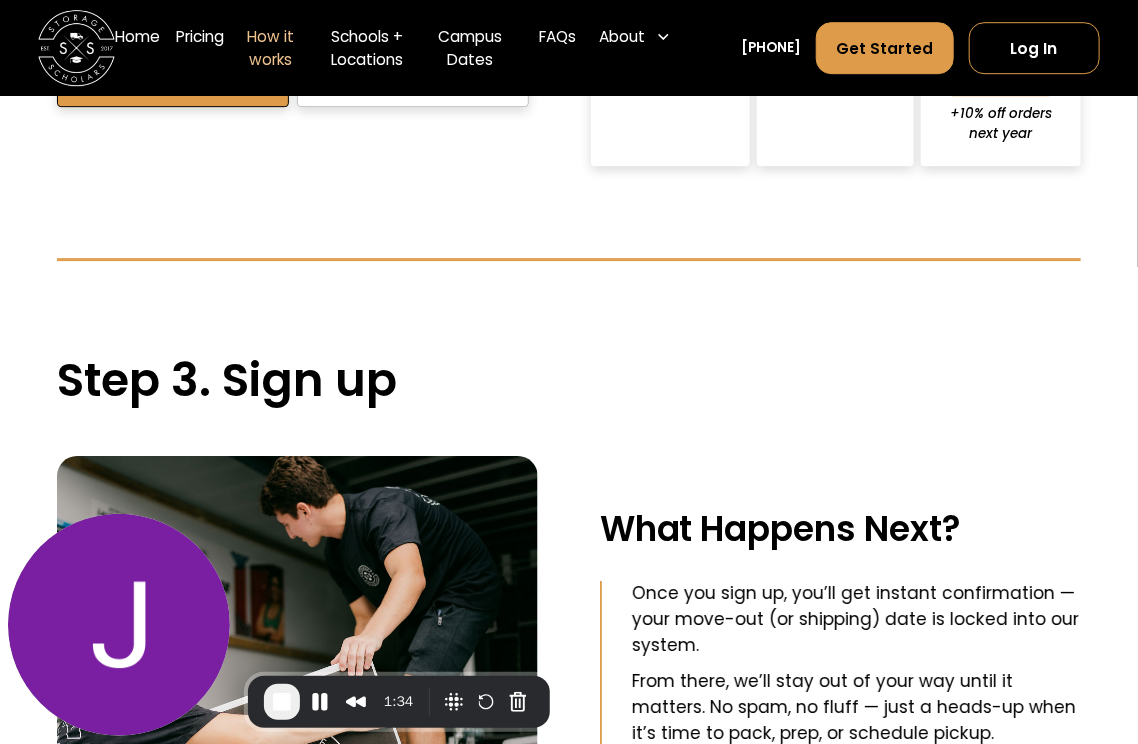 scroll, scrollTop: 2300, scrollLeft: 0, axis: vertical 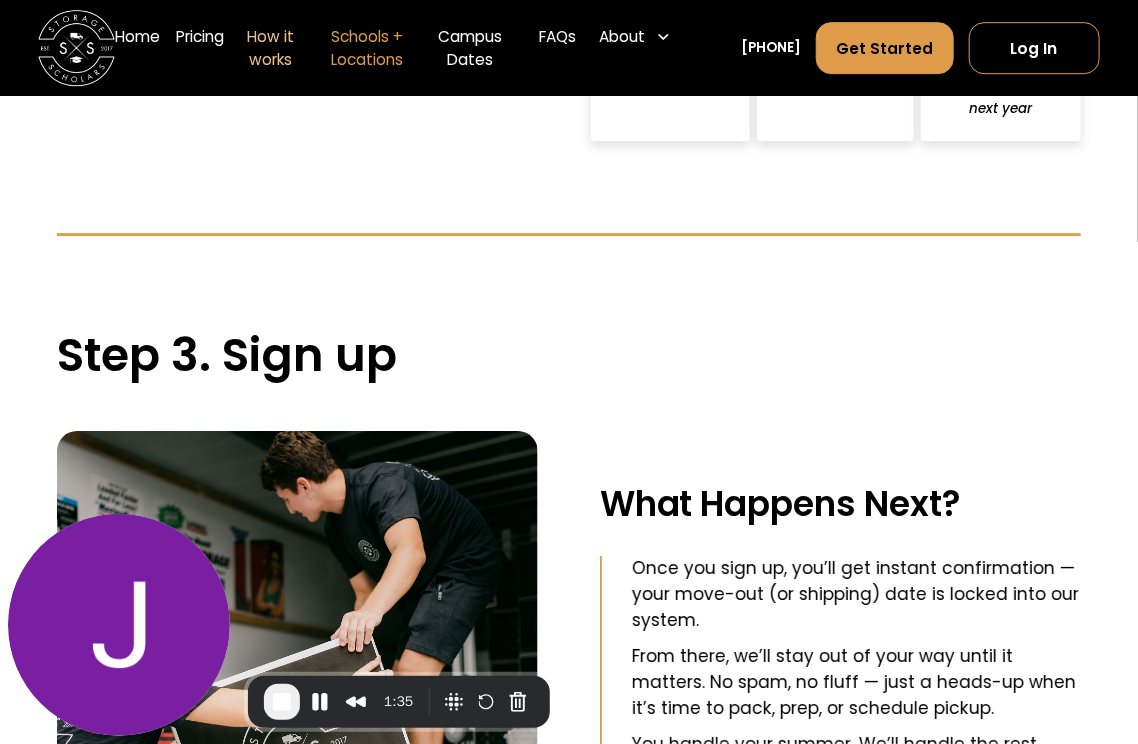 click on "Schools + Locations" at bounding box center (366, 48) 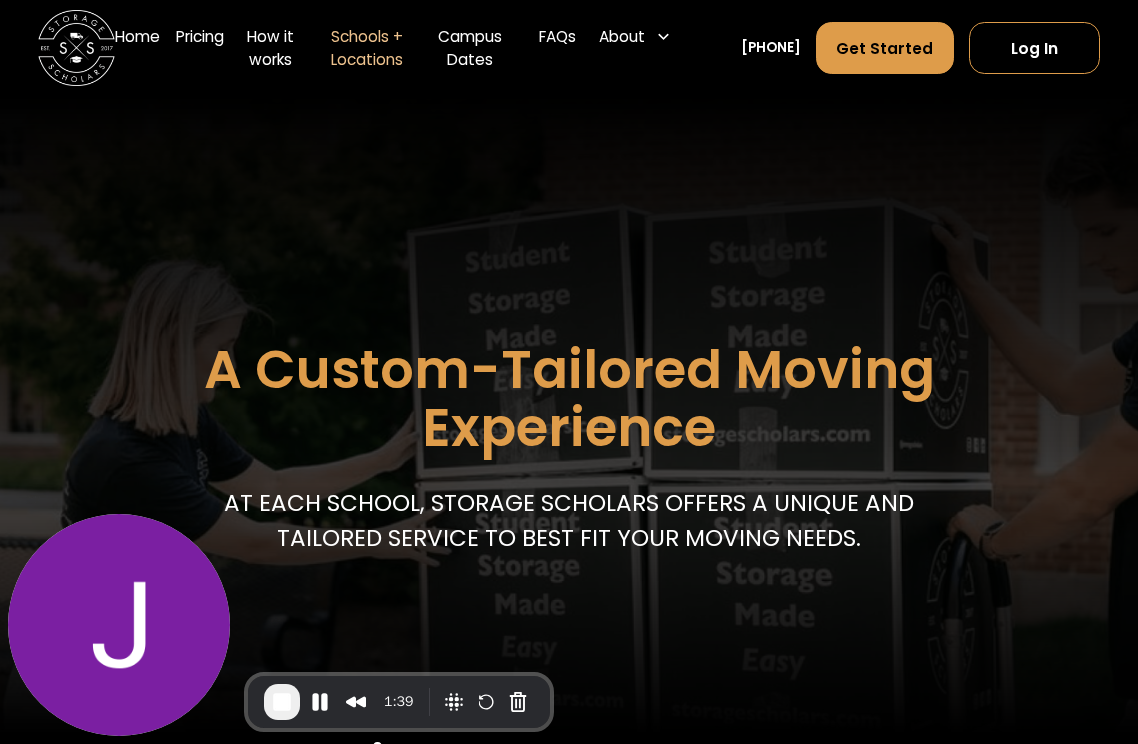 scroll, scrollTop: 0, scrollLeft: 0, axis: both 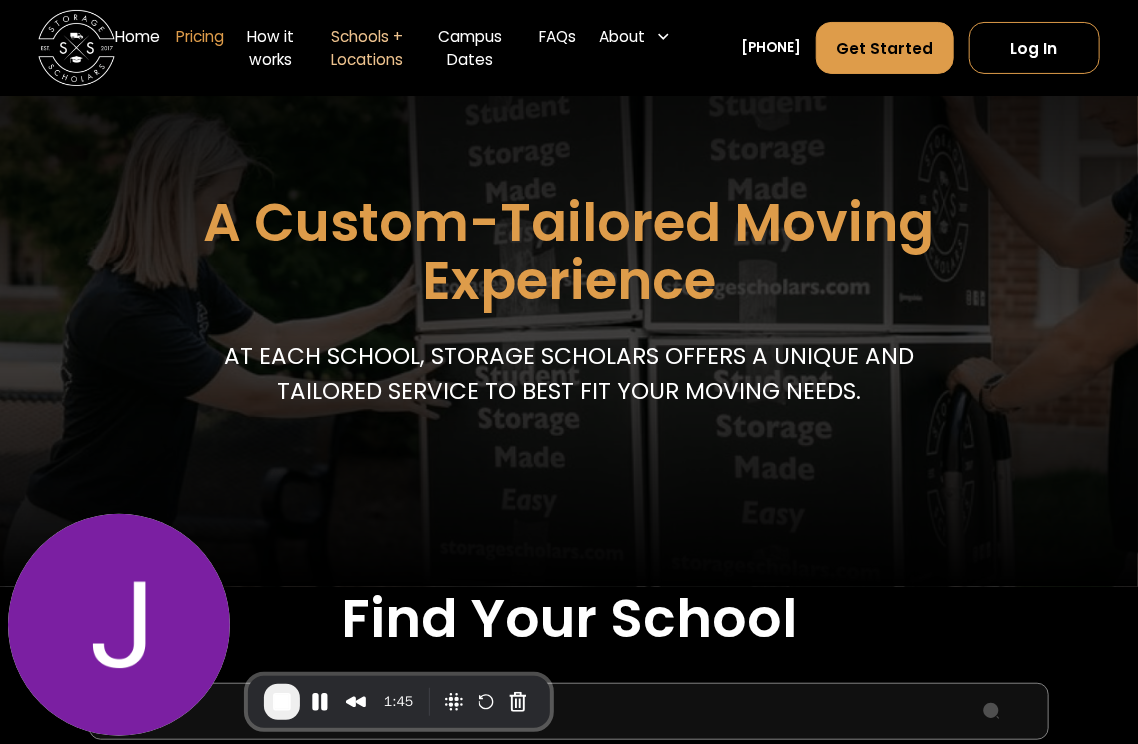 click on "Pricing" at bounding box center (200, 48) 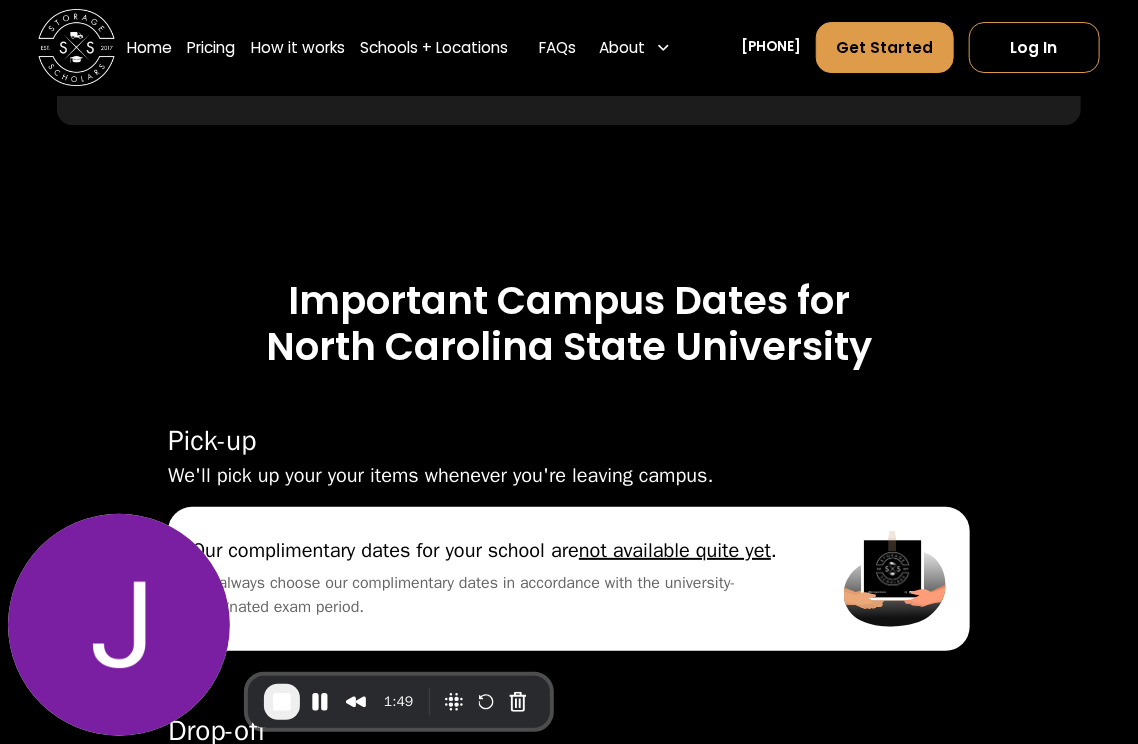 scroll, scrollTop: 0, scrollLeft: 0, axis: both 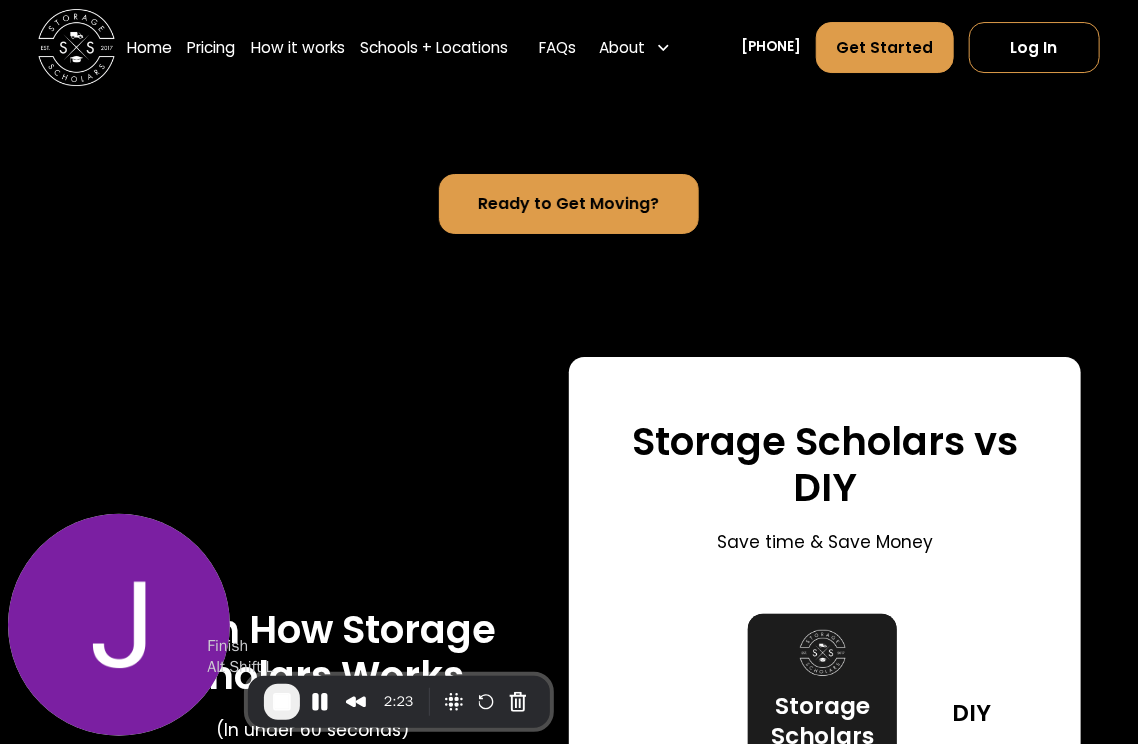 click at bounding box center [282, 702] 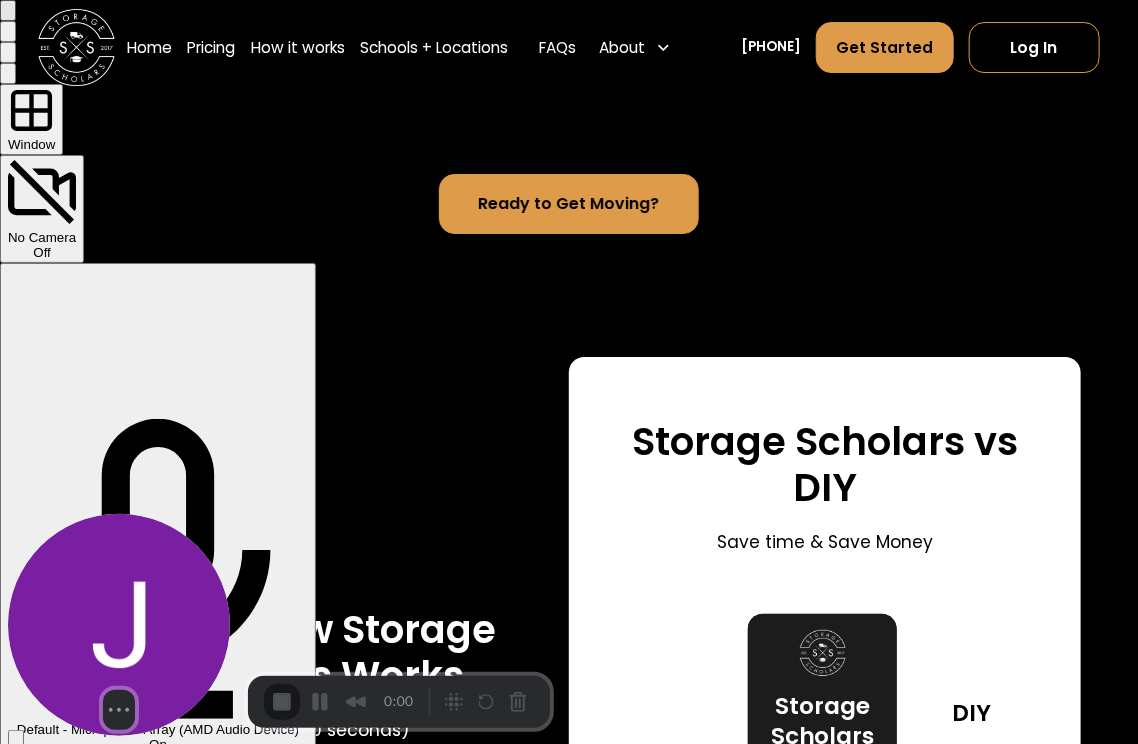 click on "Start Recording" at bounding box center [54, 765] 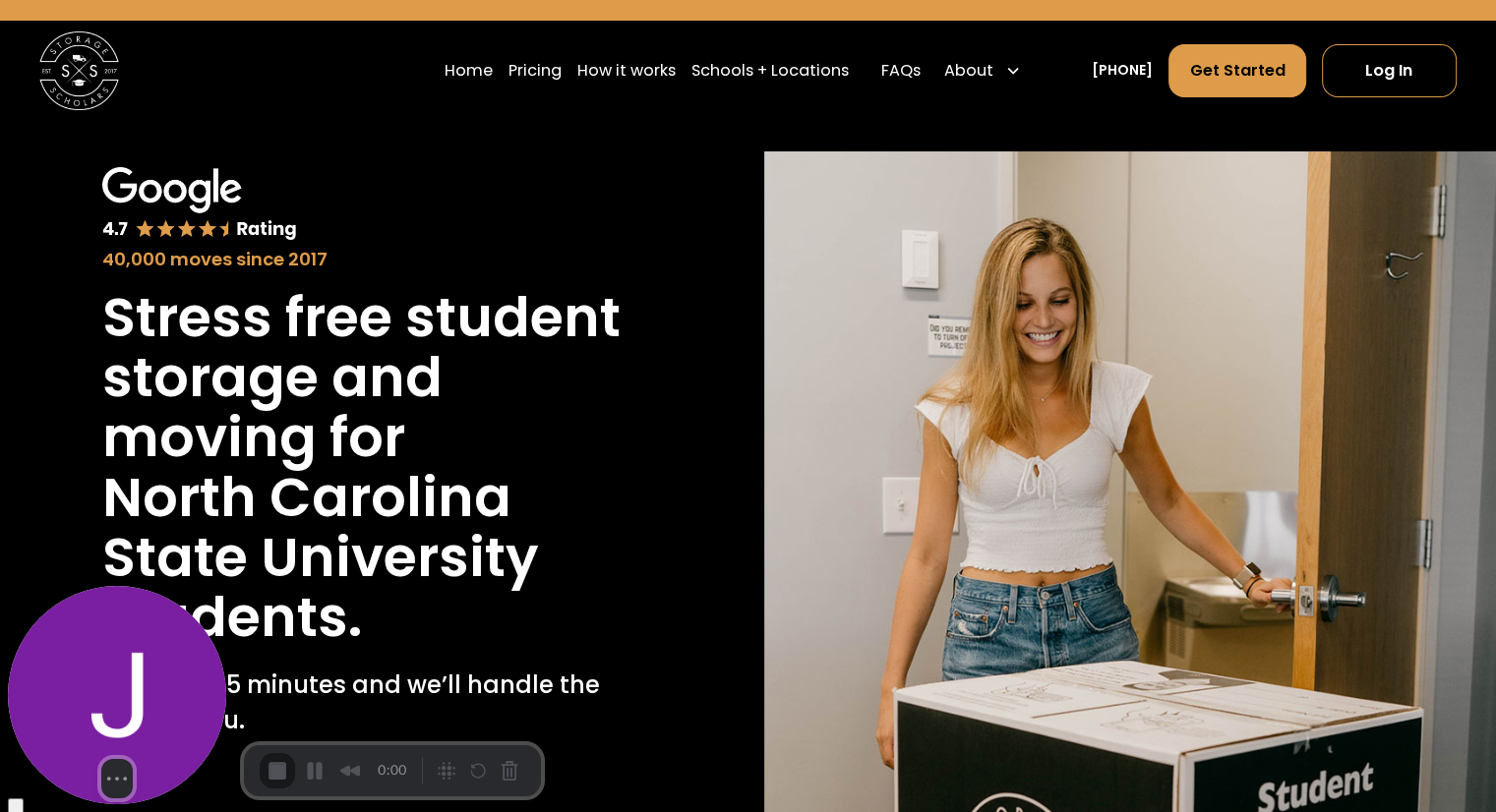 scroll, scrollTop: 0, scrollLeft: 0, axis: both 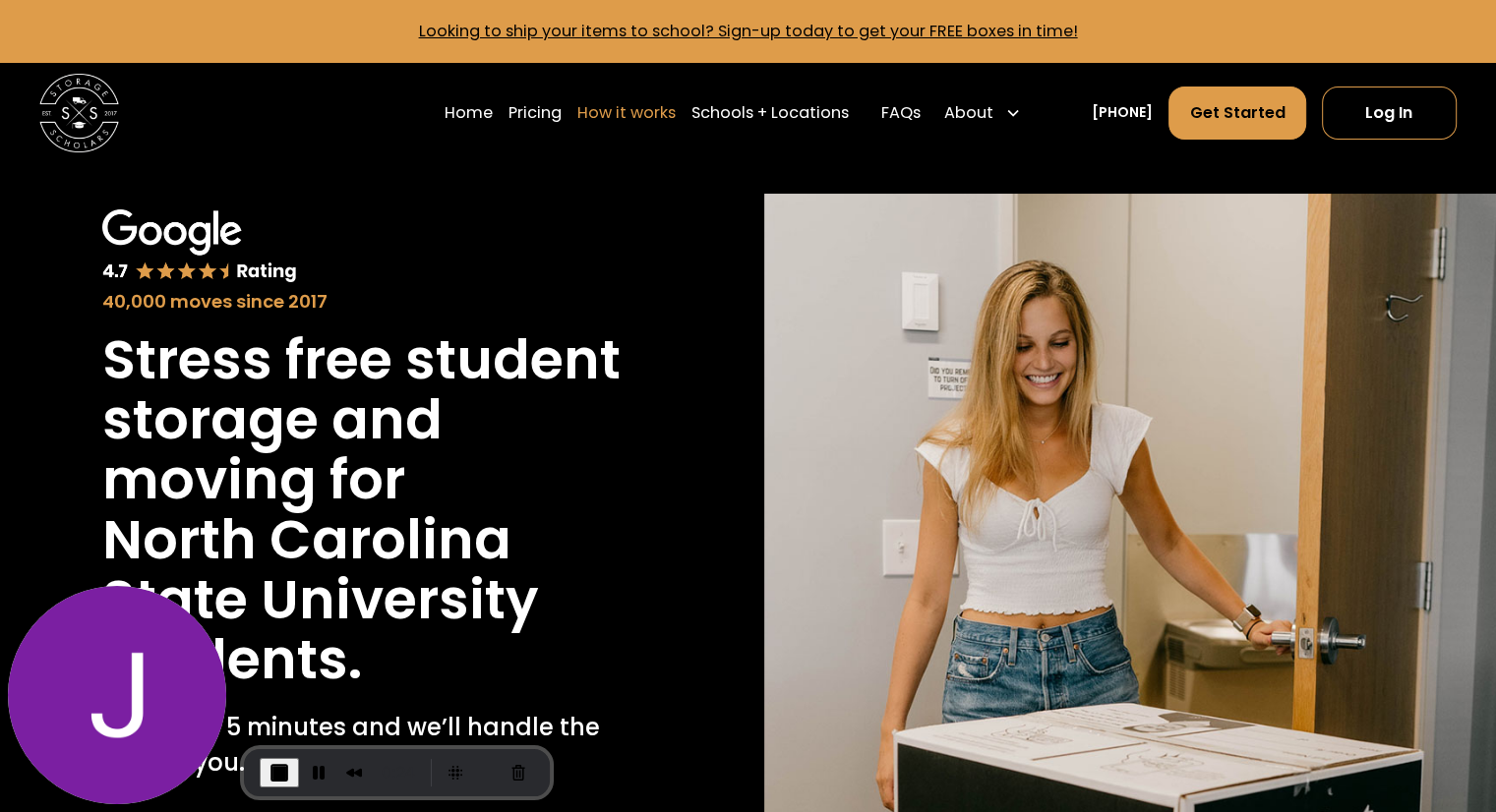 click on "How it works" at bounding box center [627, 113] 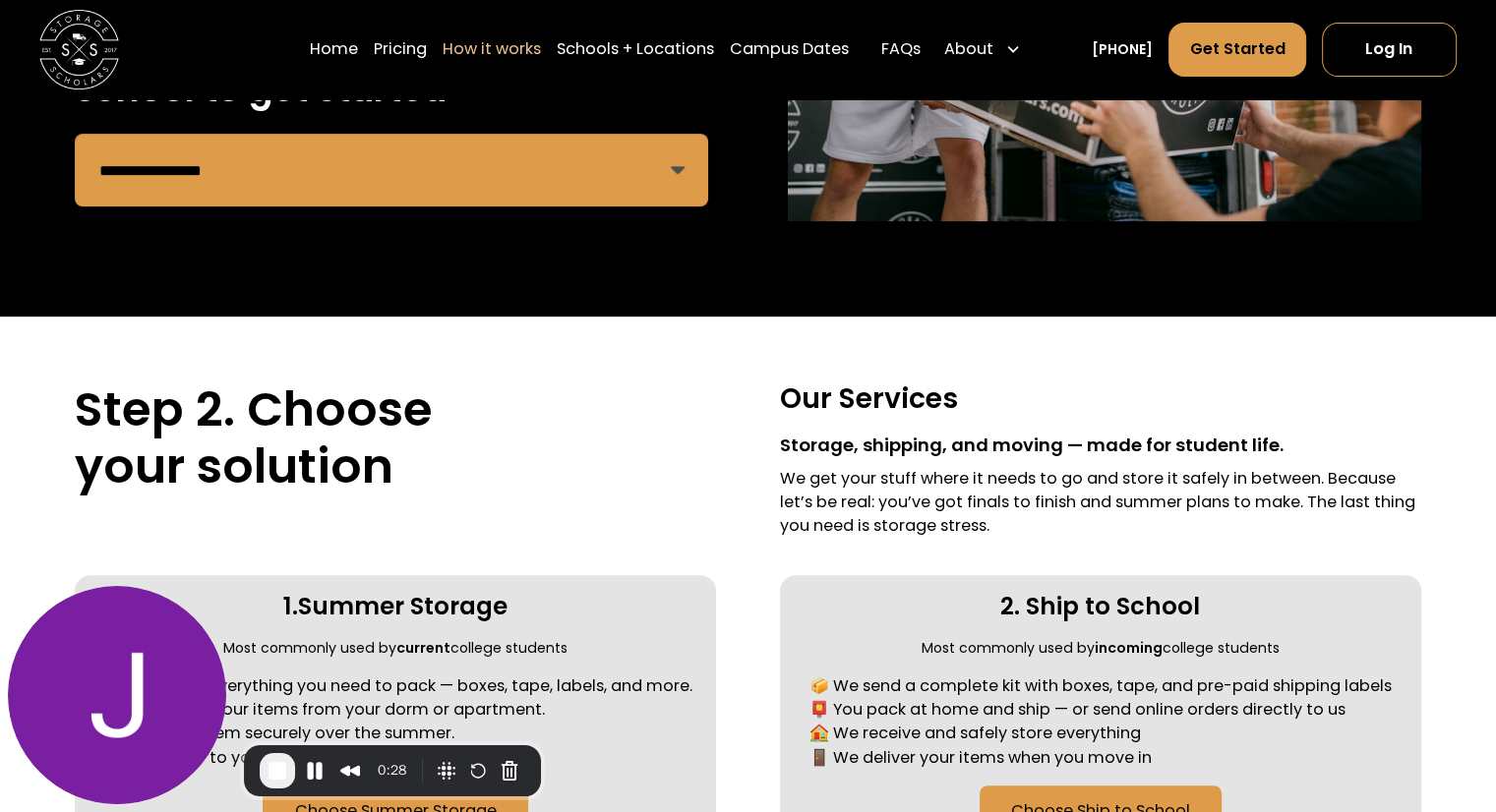 scroll, scrollTop: 484, scrollLeft: 0, axis: vertical 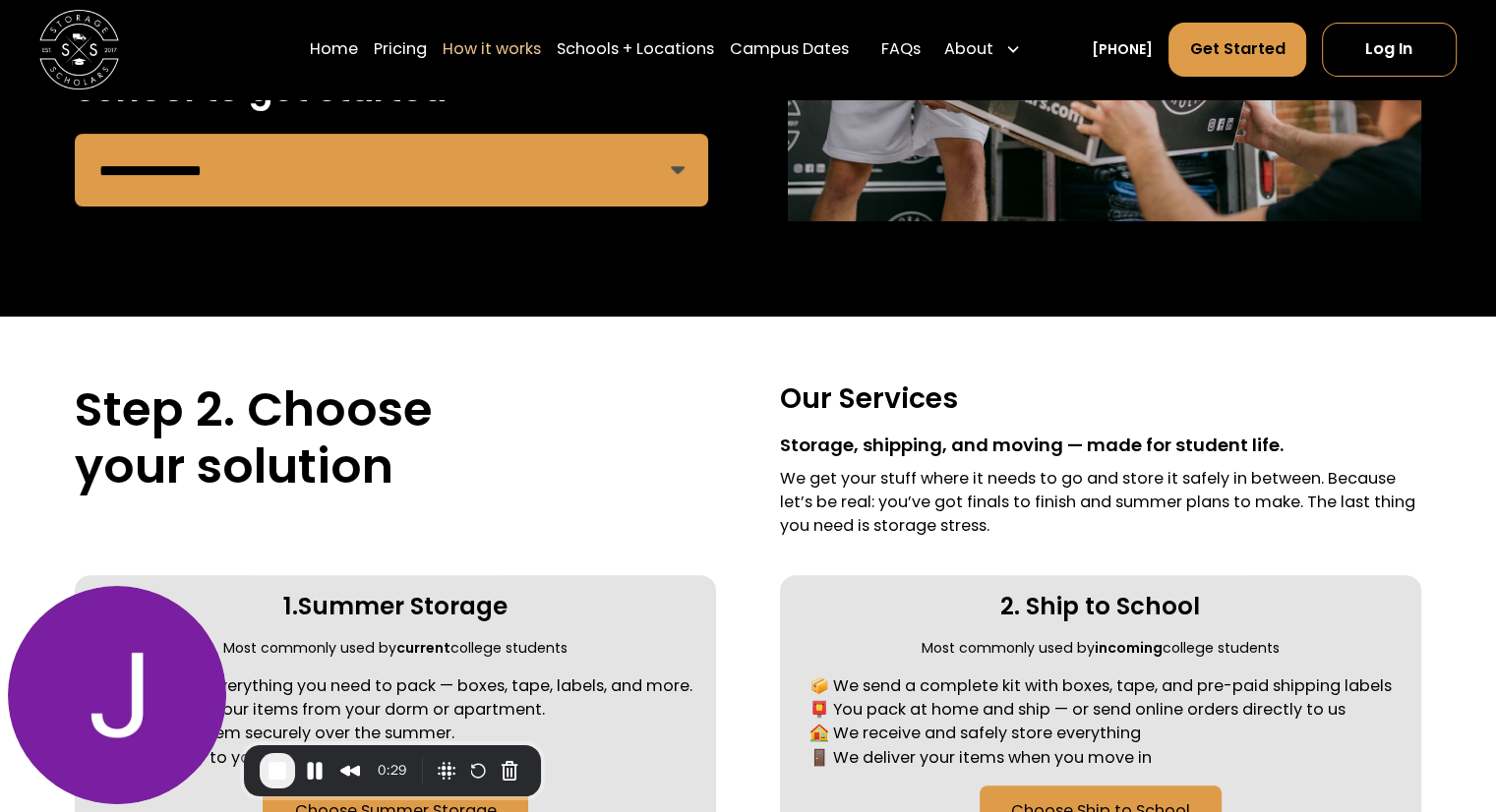 click on "**********" at bounding box center [391, 170] 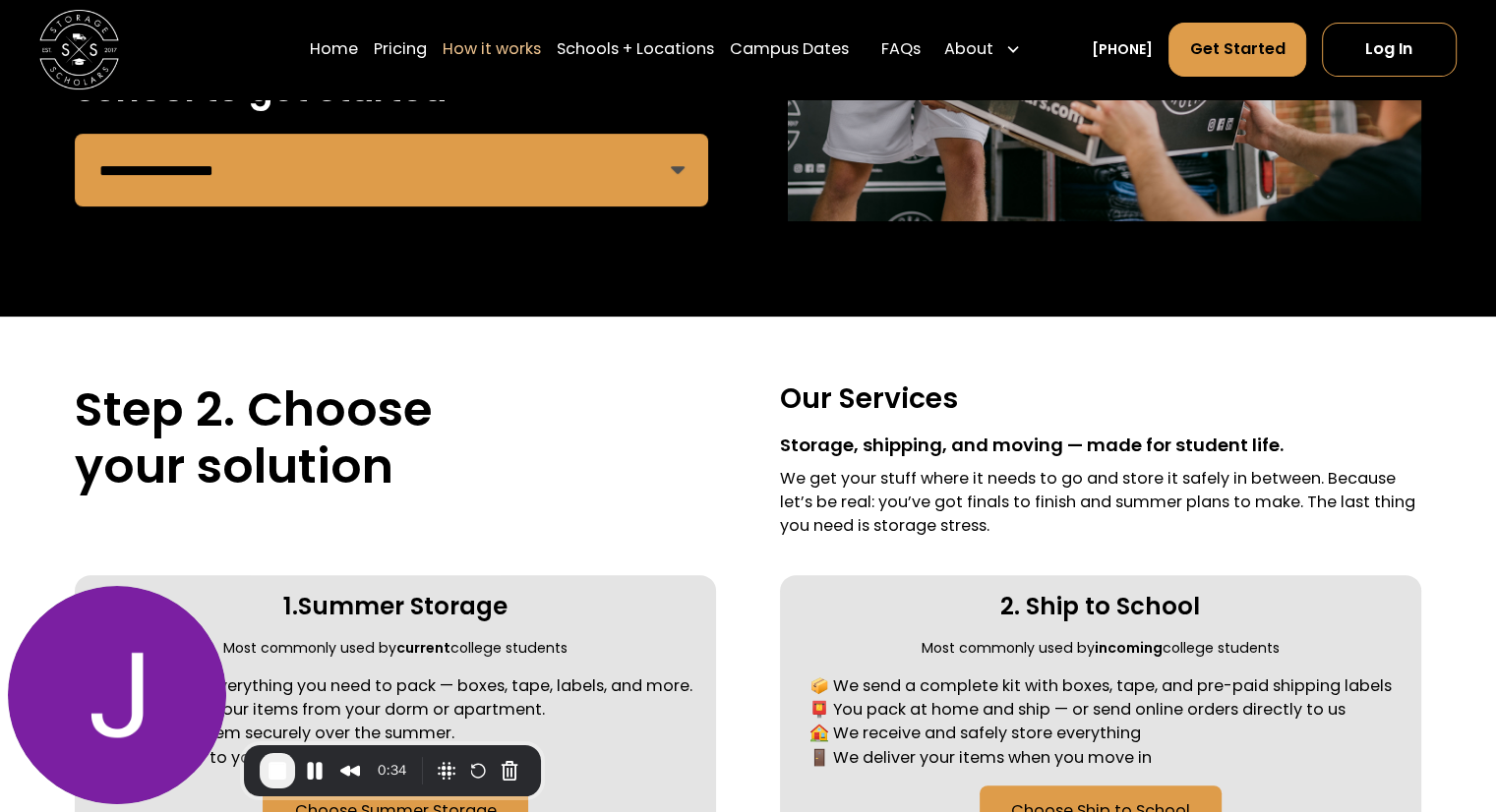 click on "**********" at bounding box center (391, 170) 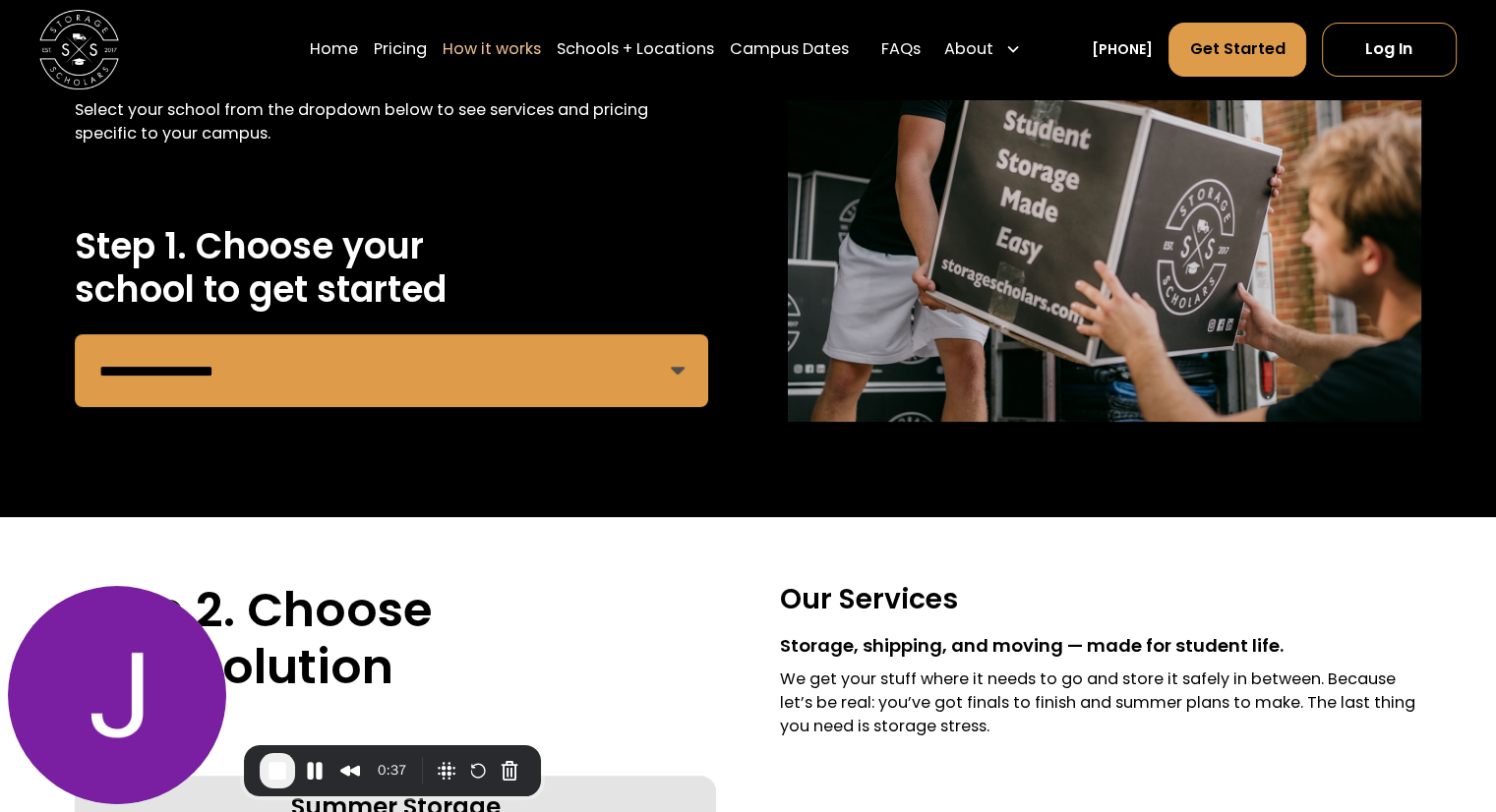 scroll, scrollTop: 283, scrollLeft: 0, axis: vertical 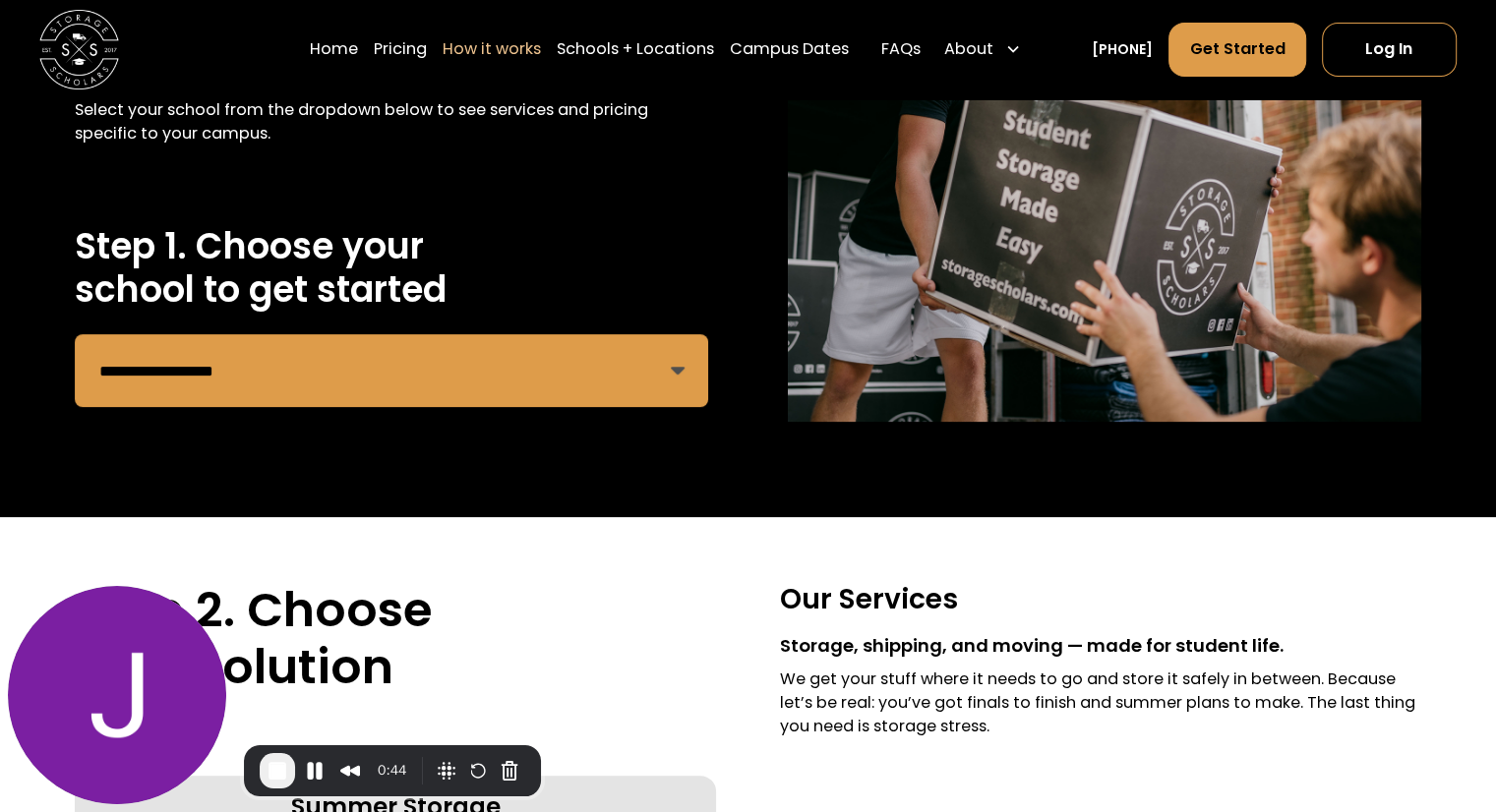 click on "**********" at bounding box center [391, 371] 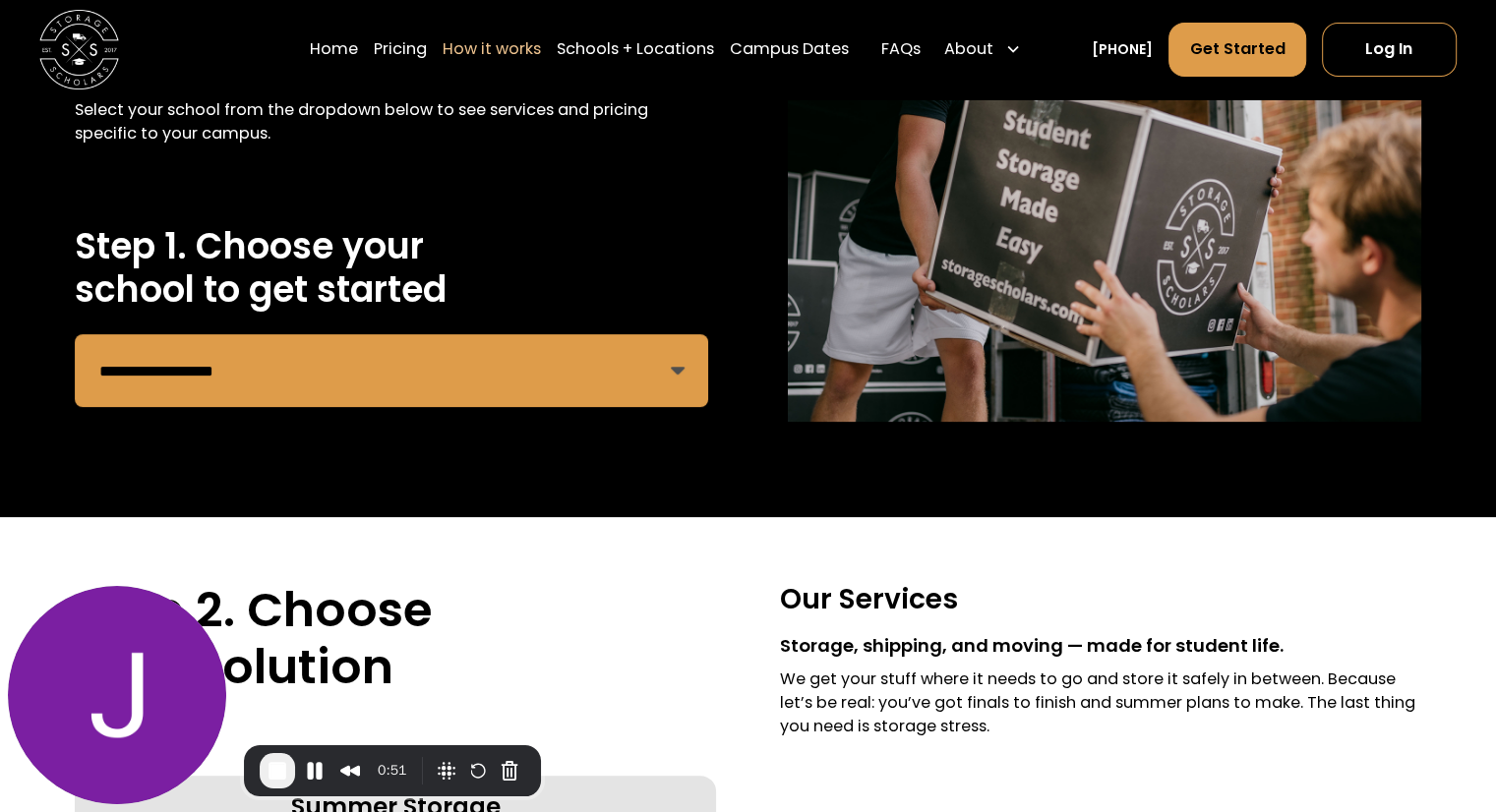 select on "**********" 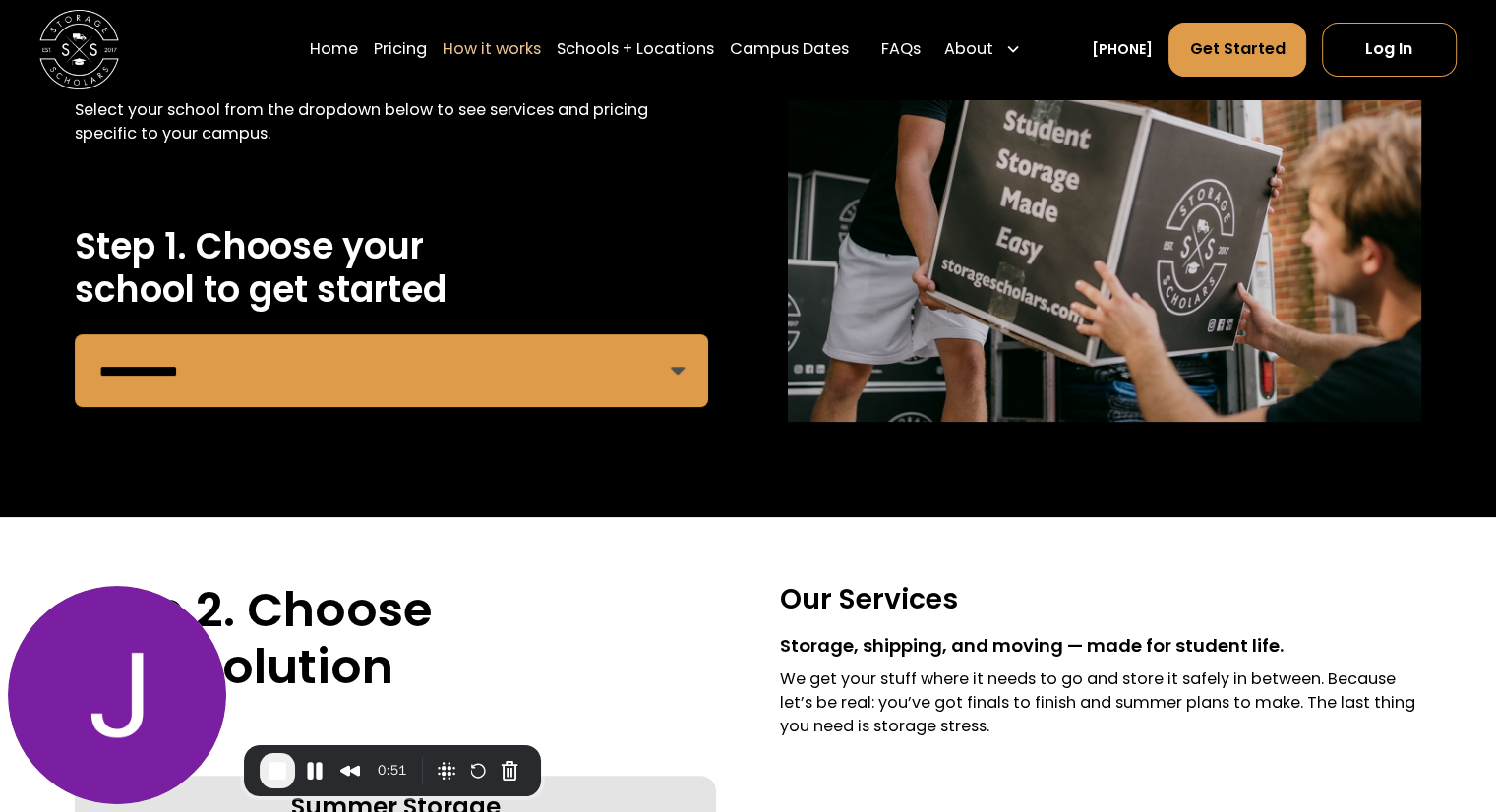click on "**********" at bounding box center (391, 371) 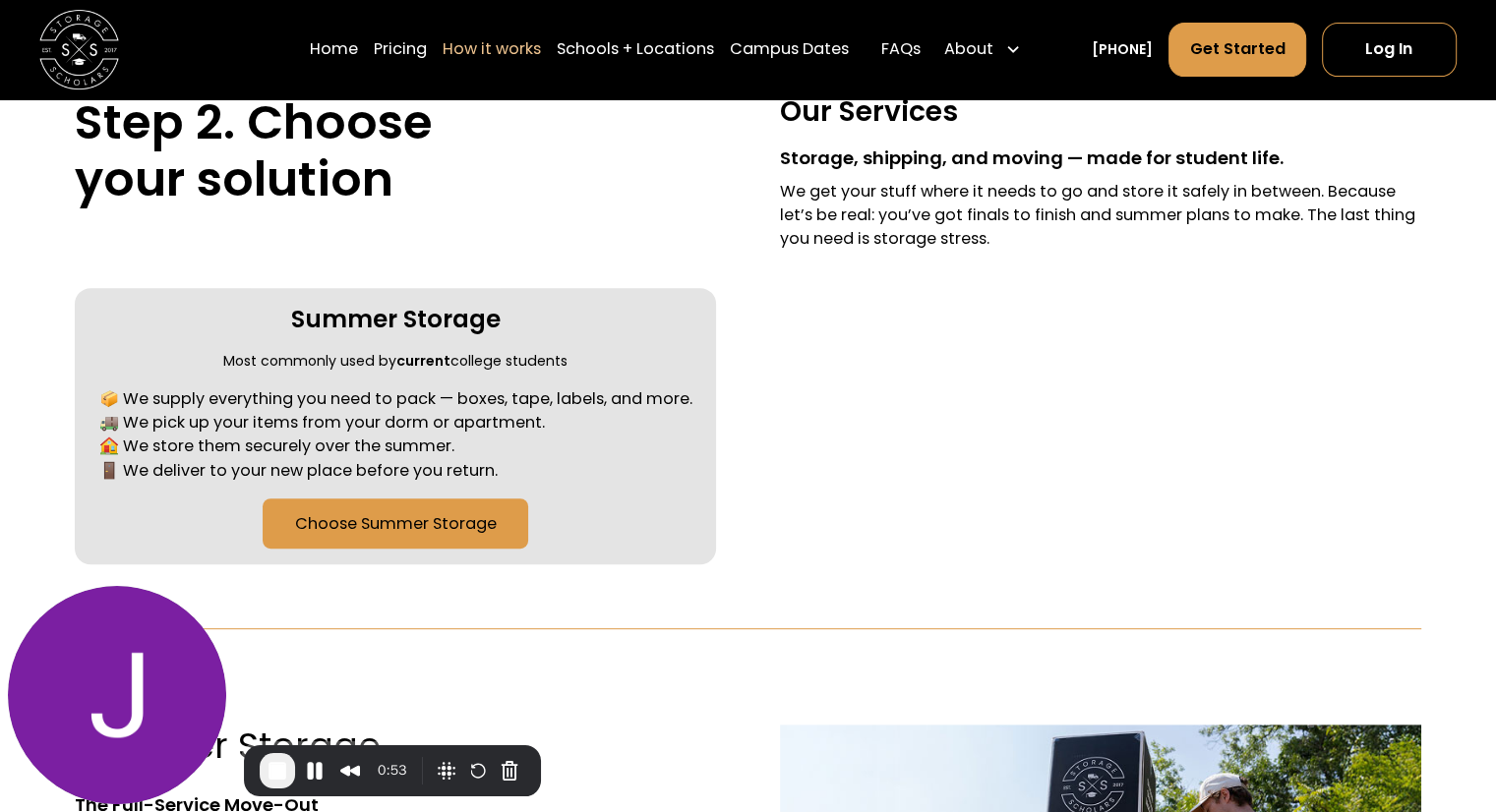 scroll, scrollTop: 798, scrollLeft: 0, axis: vertical 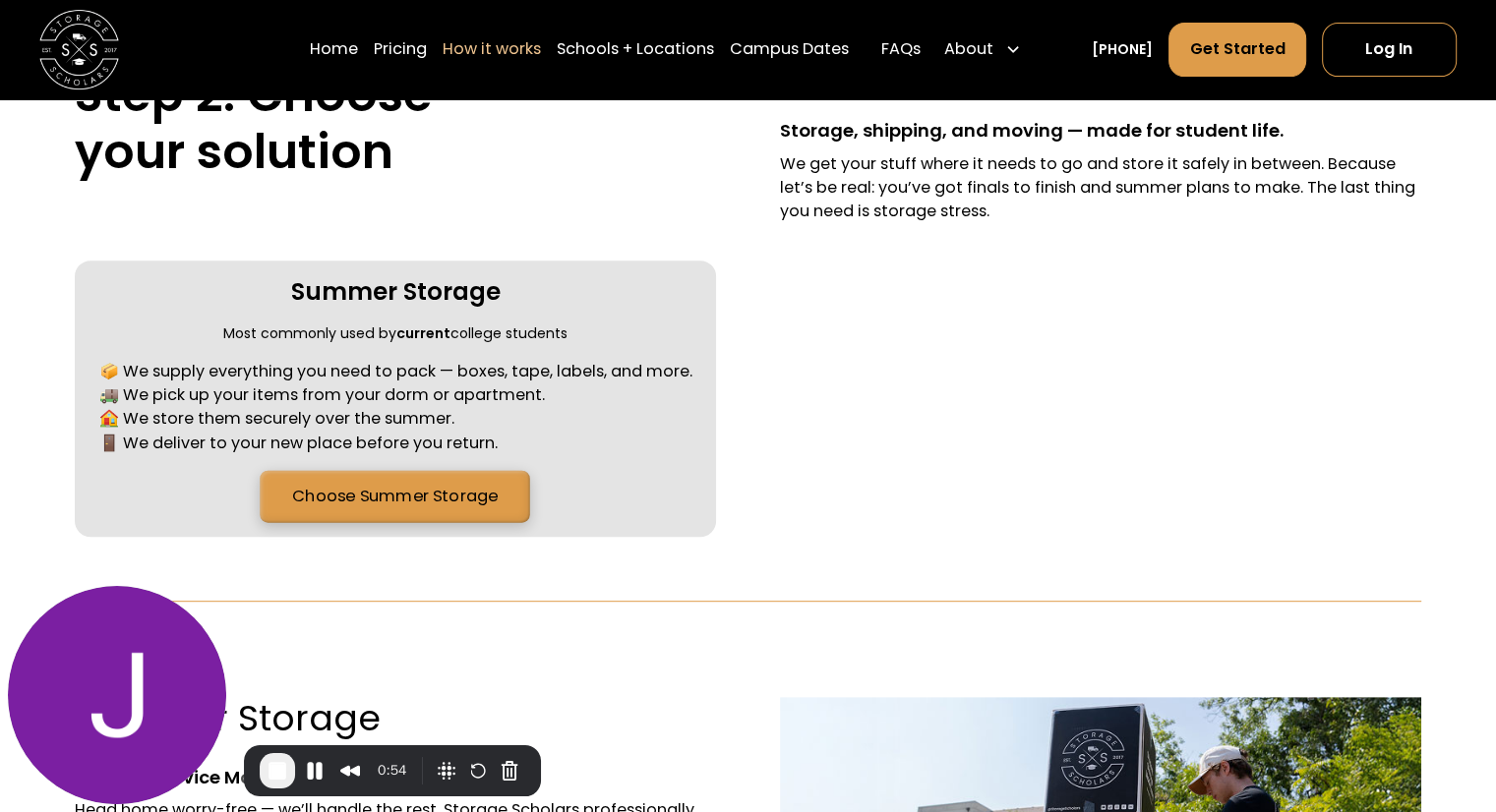 click on "Choose Summer Storage" at bounding box center (395, 495) 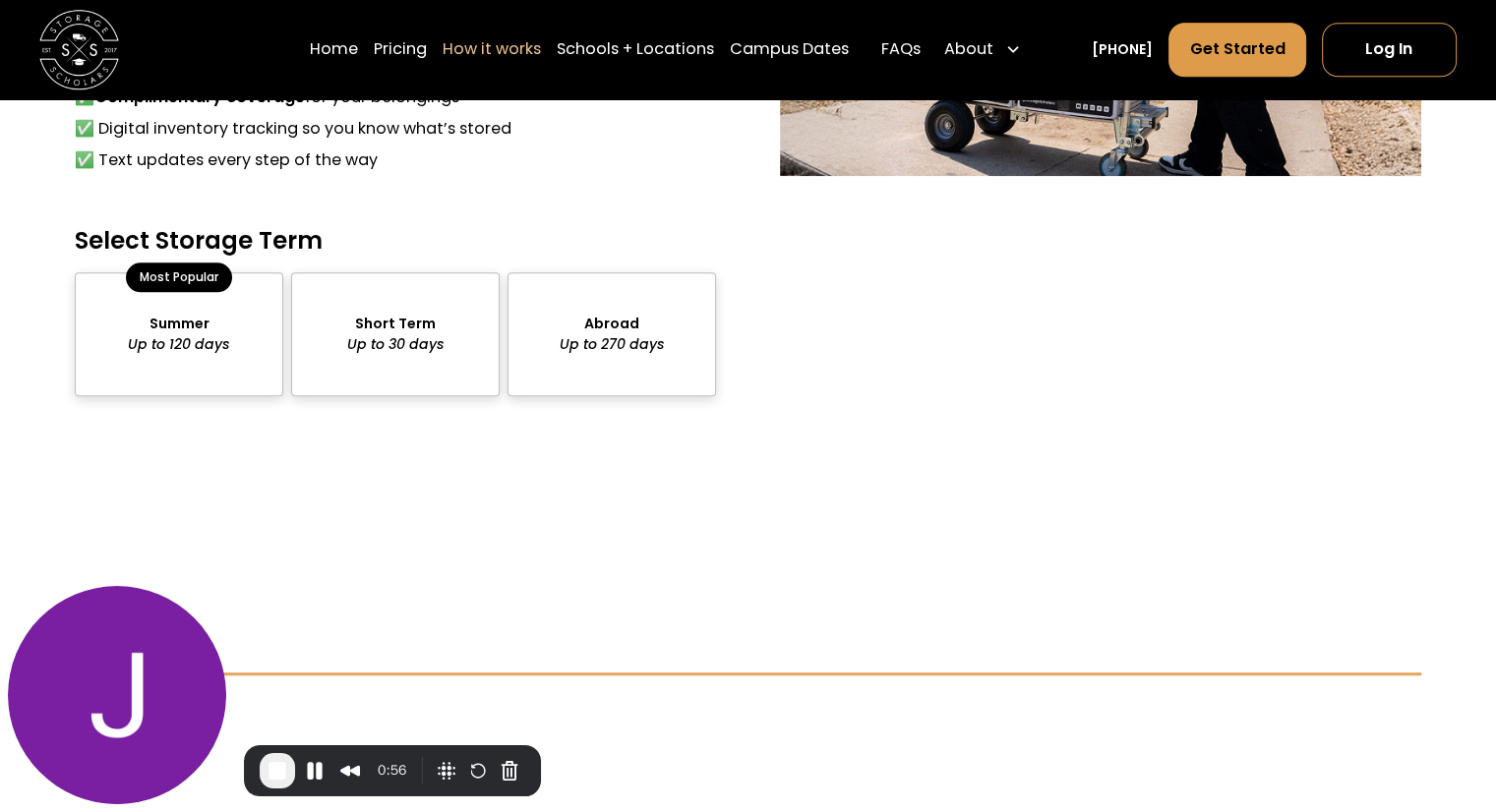 scroll, scrollTop: 1762, scrollLeft: 0, axis: vertical 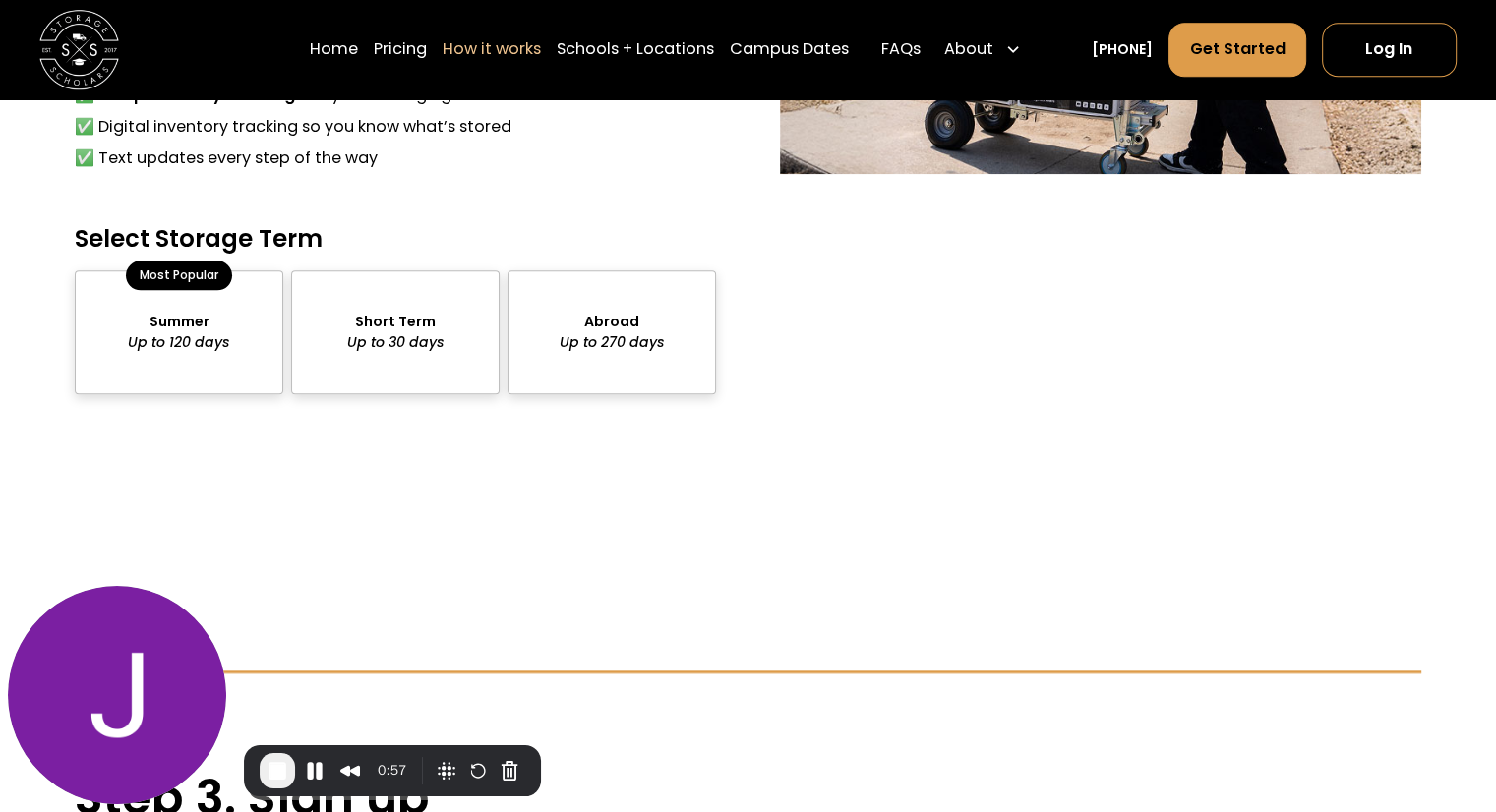 click at bounding box center [179, 332] 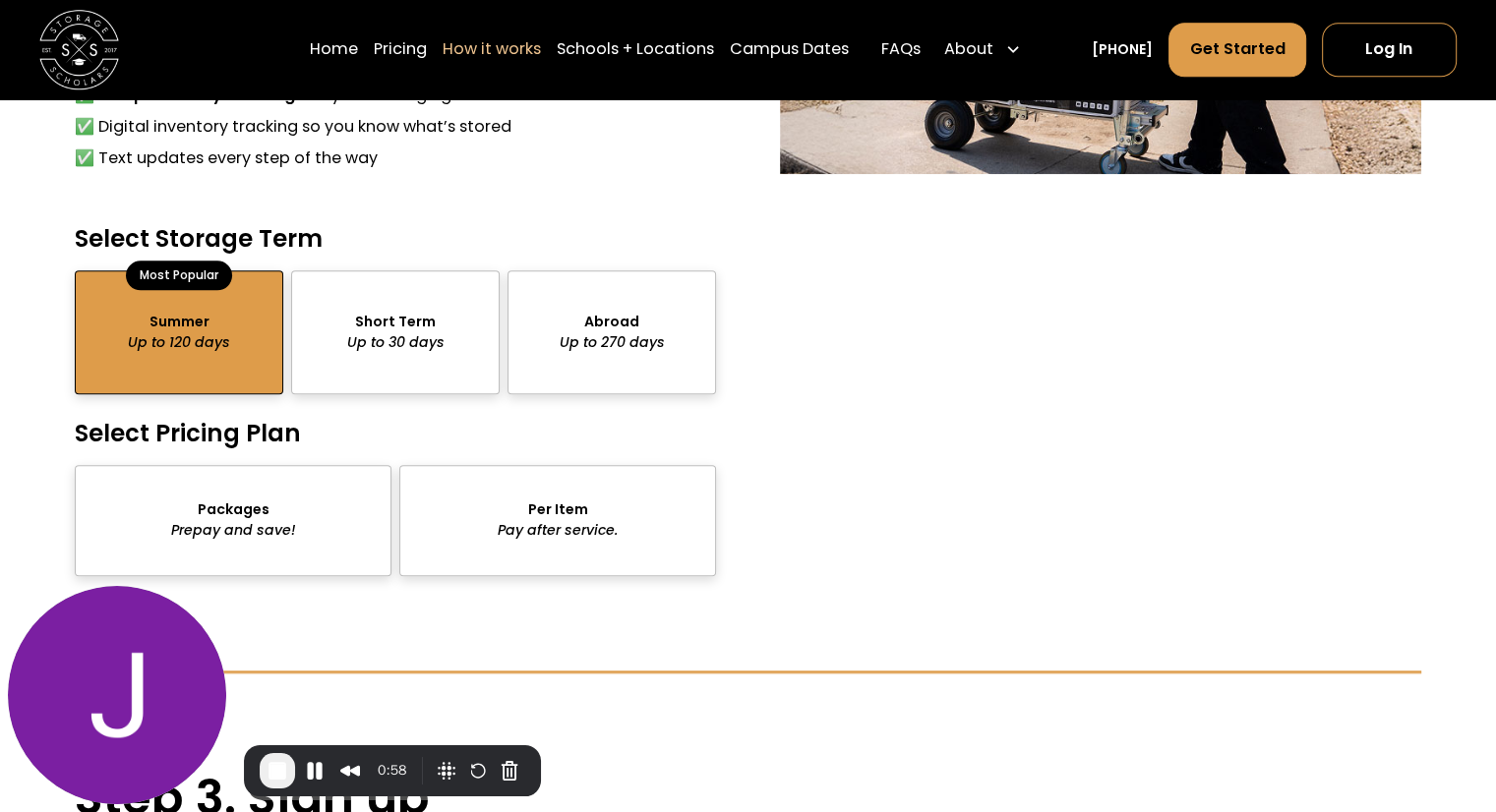 click at bounding box center (233, 520) 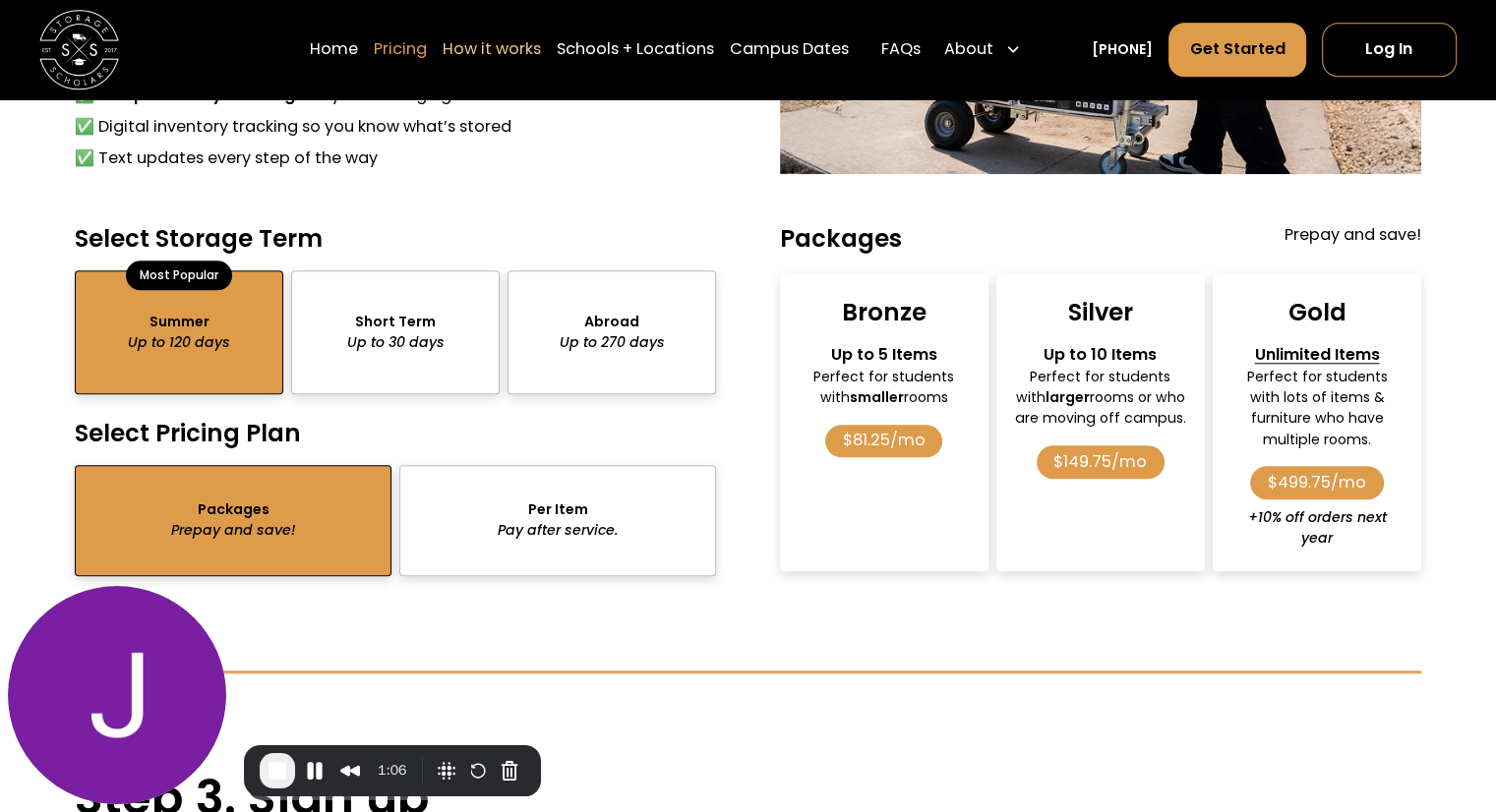 click on "Pricing" at bounding box center [400, 49] 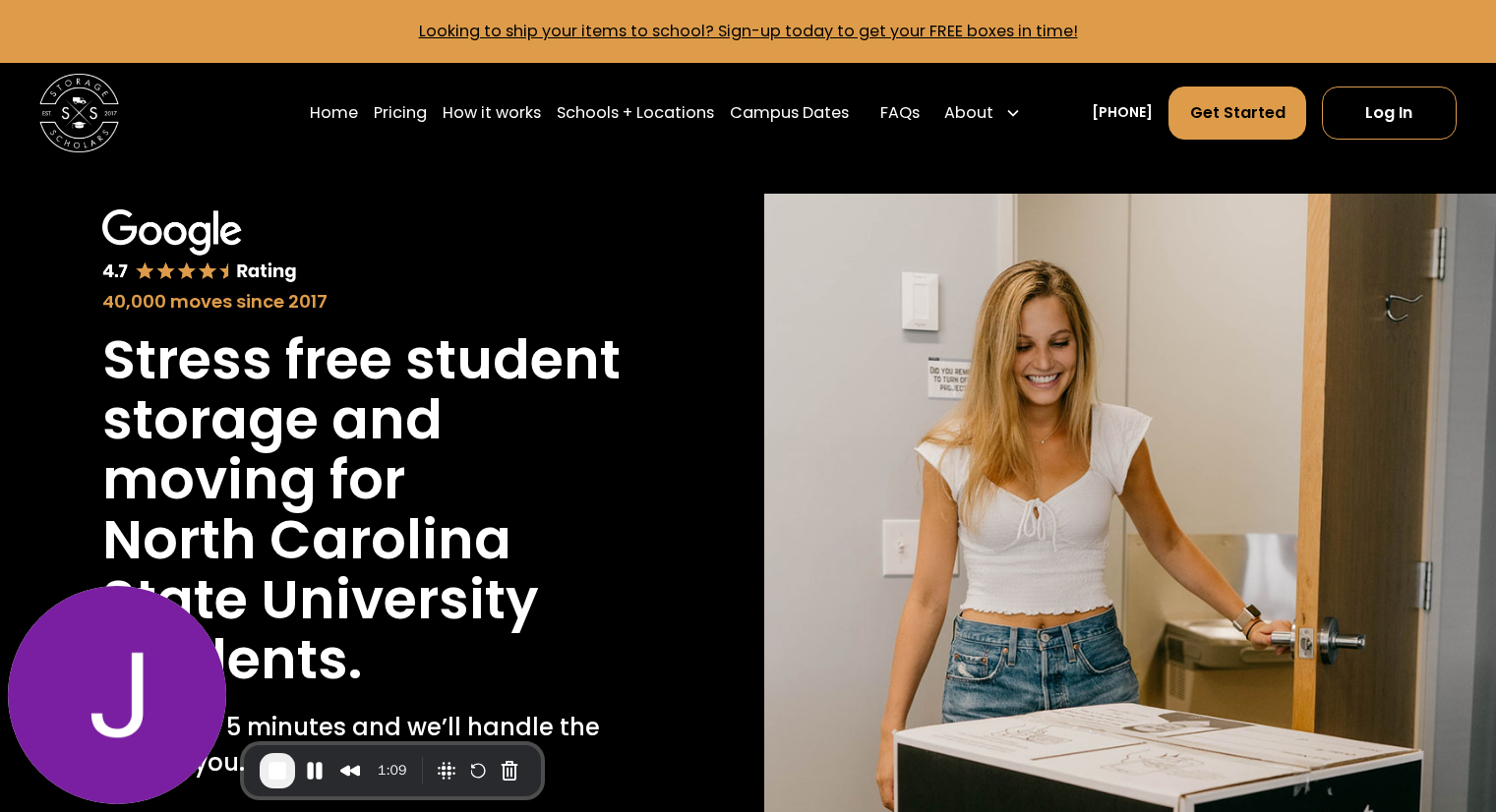 scroll, scrollTop: 4294, scrollLeft: 0, axis: vertical 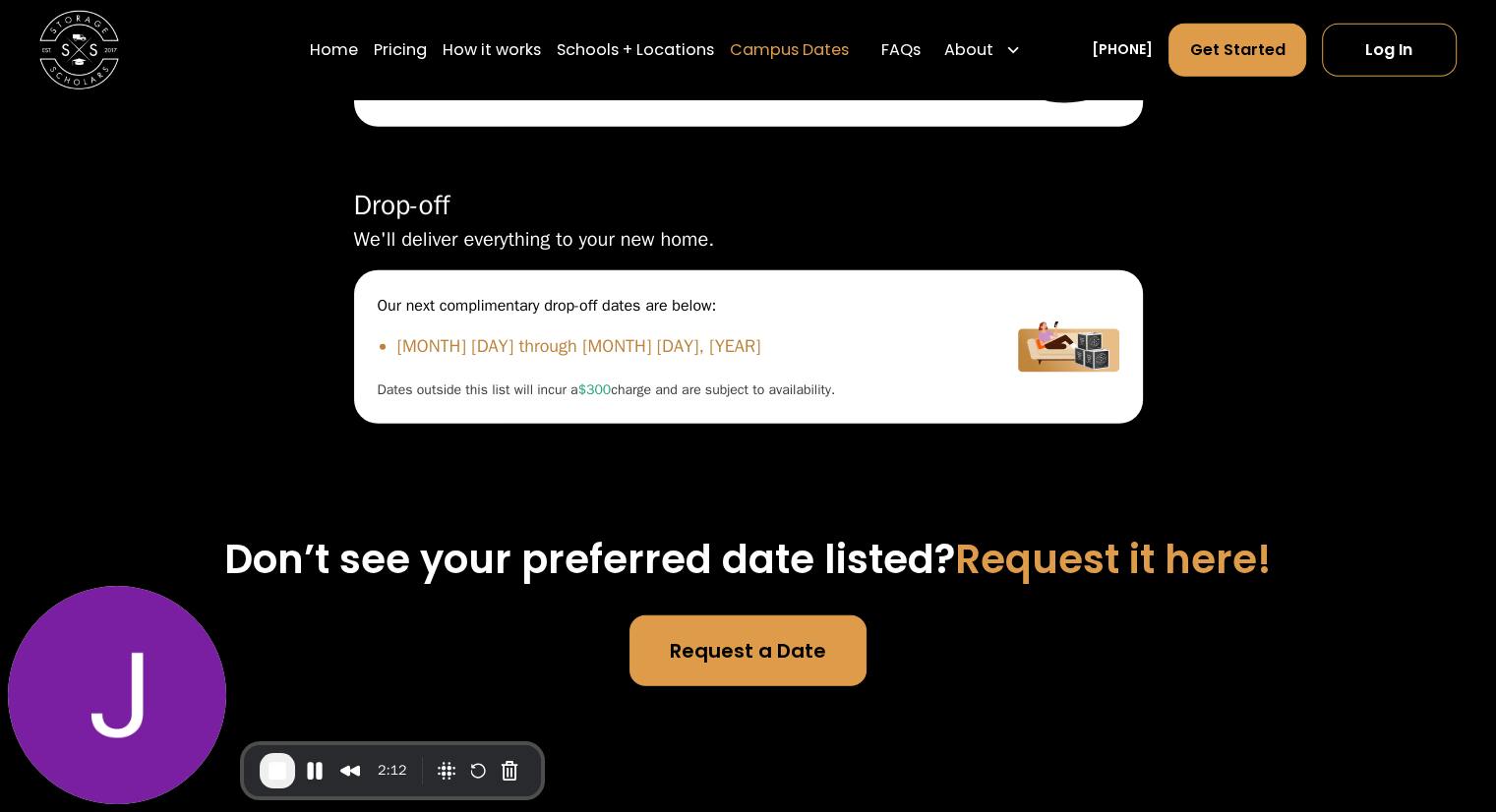 click on "Campus Dates" at bounding box center (789, 49) 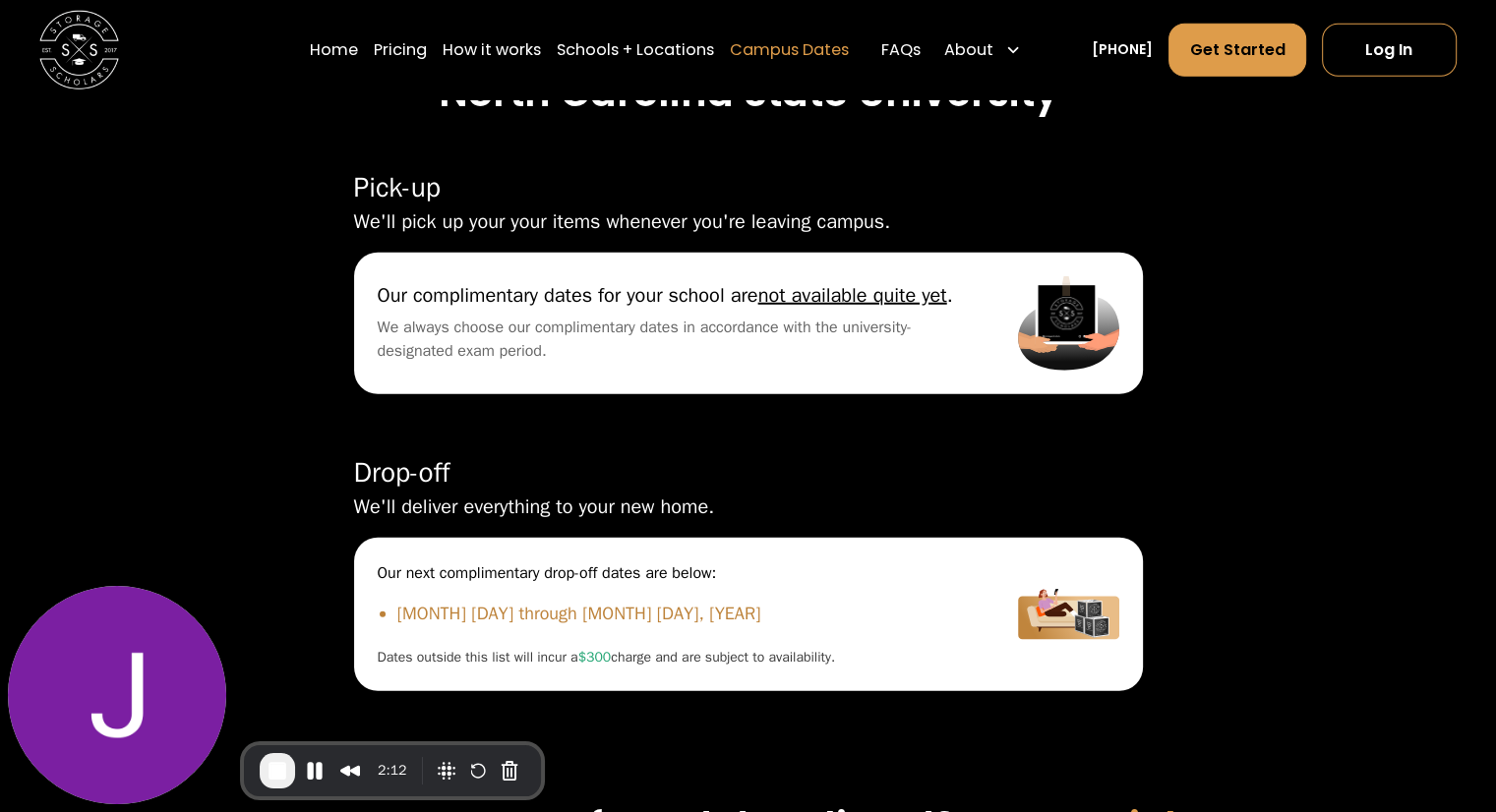 scroll, scrollTop: 5320, scrollLeft: 0, axis: vertical 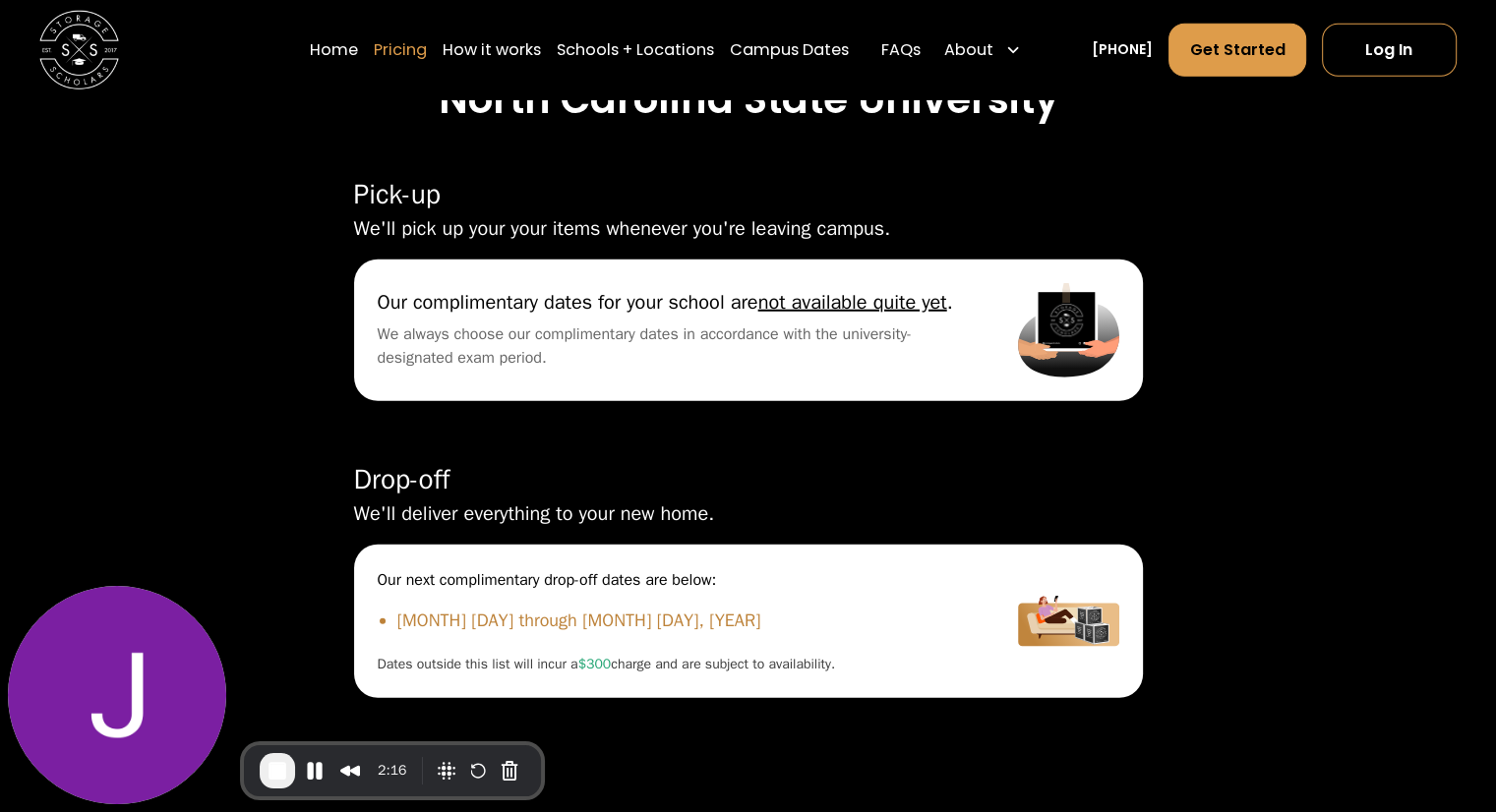 click on "Pricing" at bounding box center (400, 49) 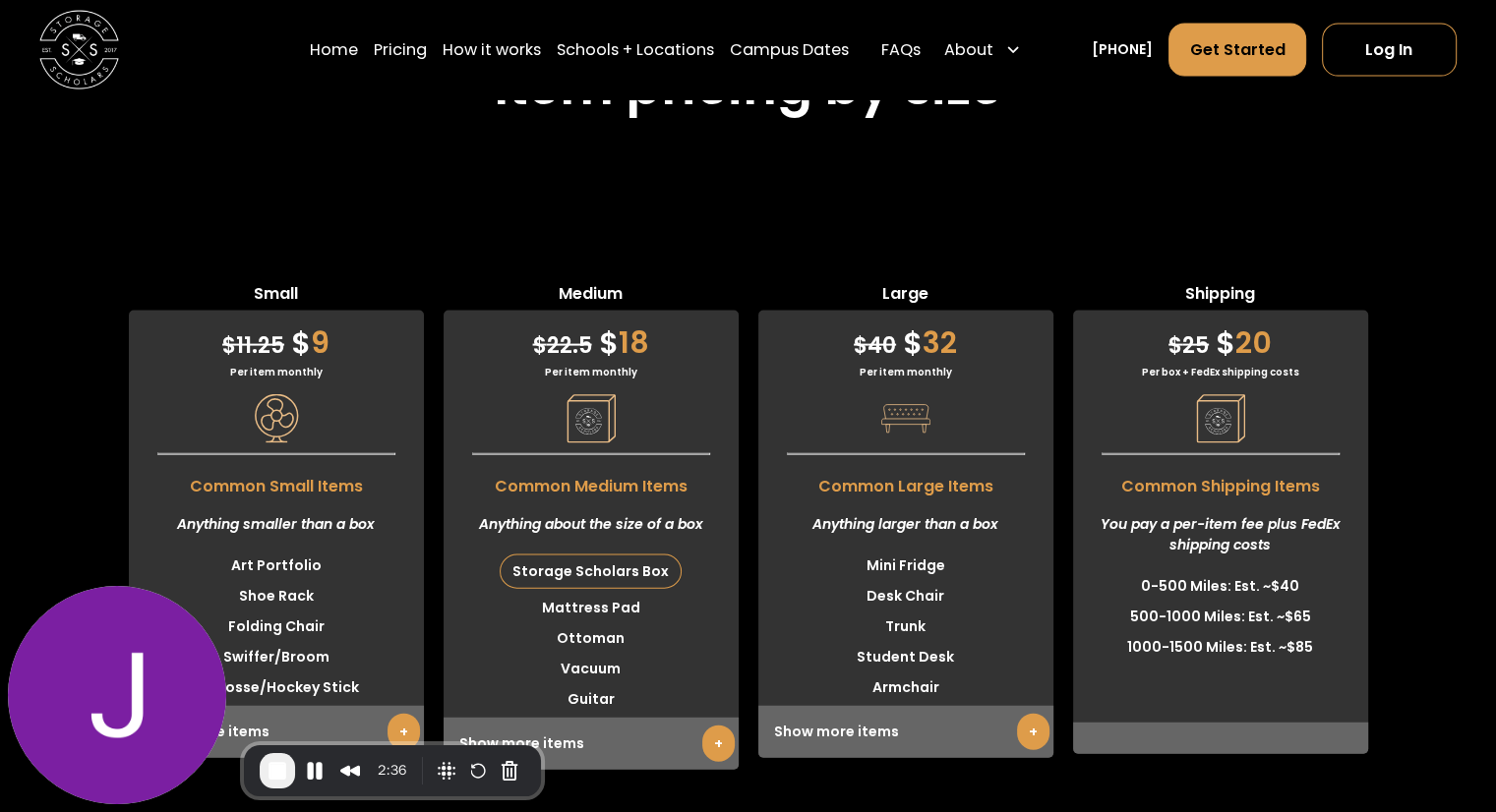 scroll, scrollTop: 4245, scrollLeft: 0, axis: vertical 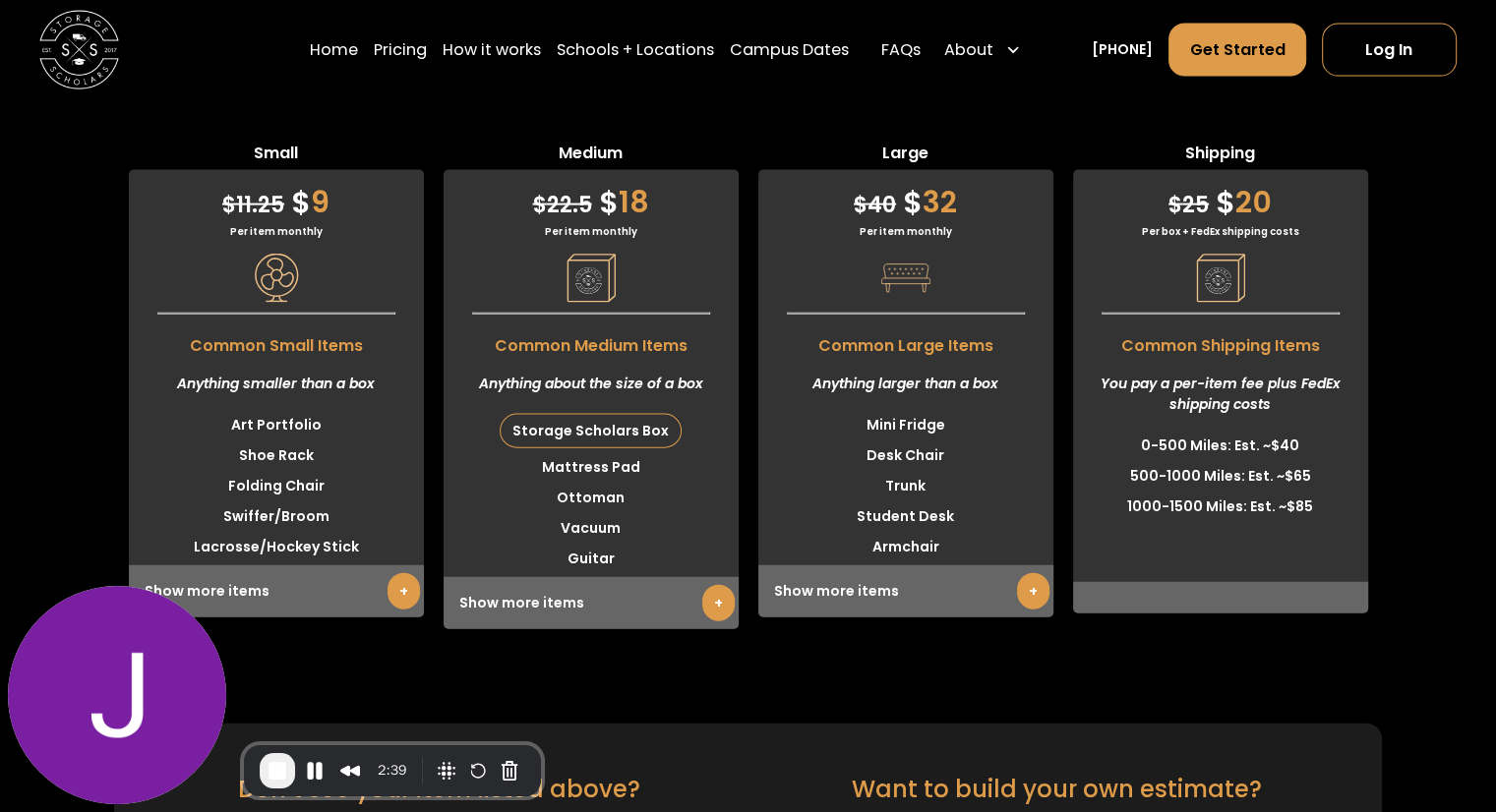click on "+" at bounding box center [718, 603] 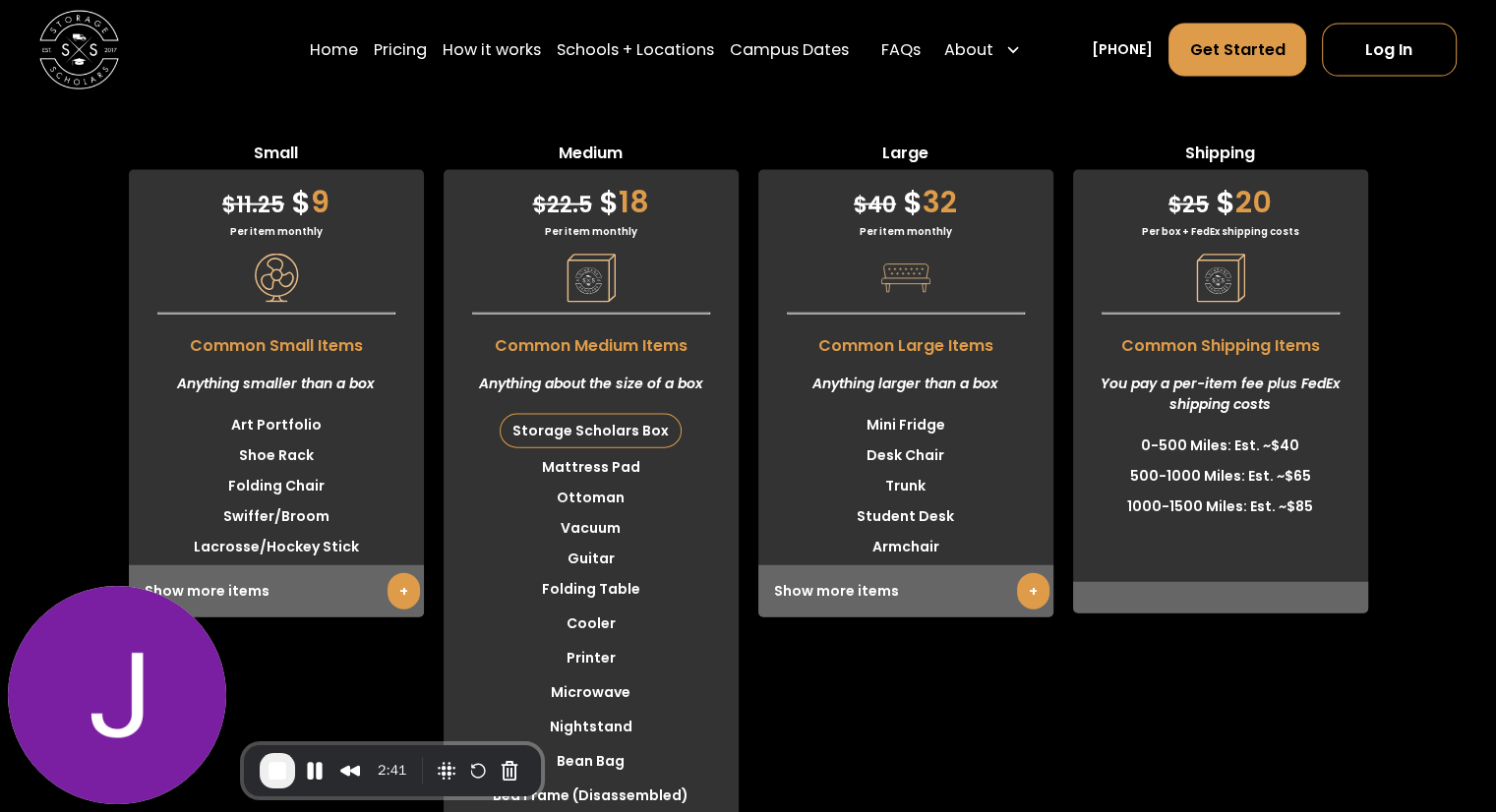 click on "+" at bounding box center (1033, 591) 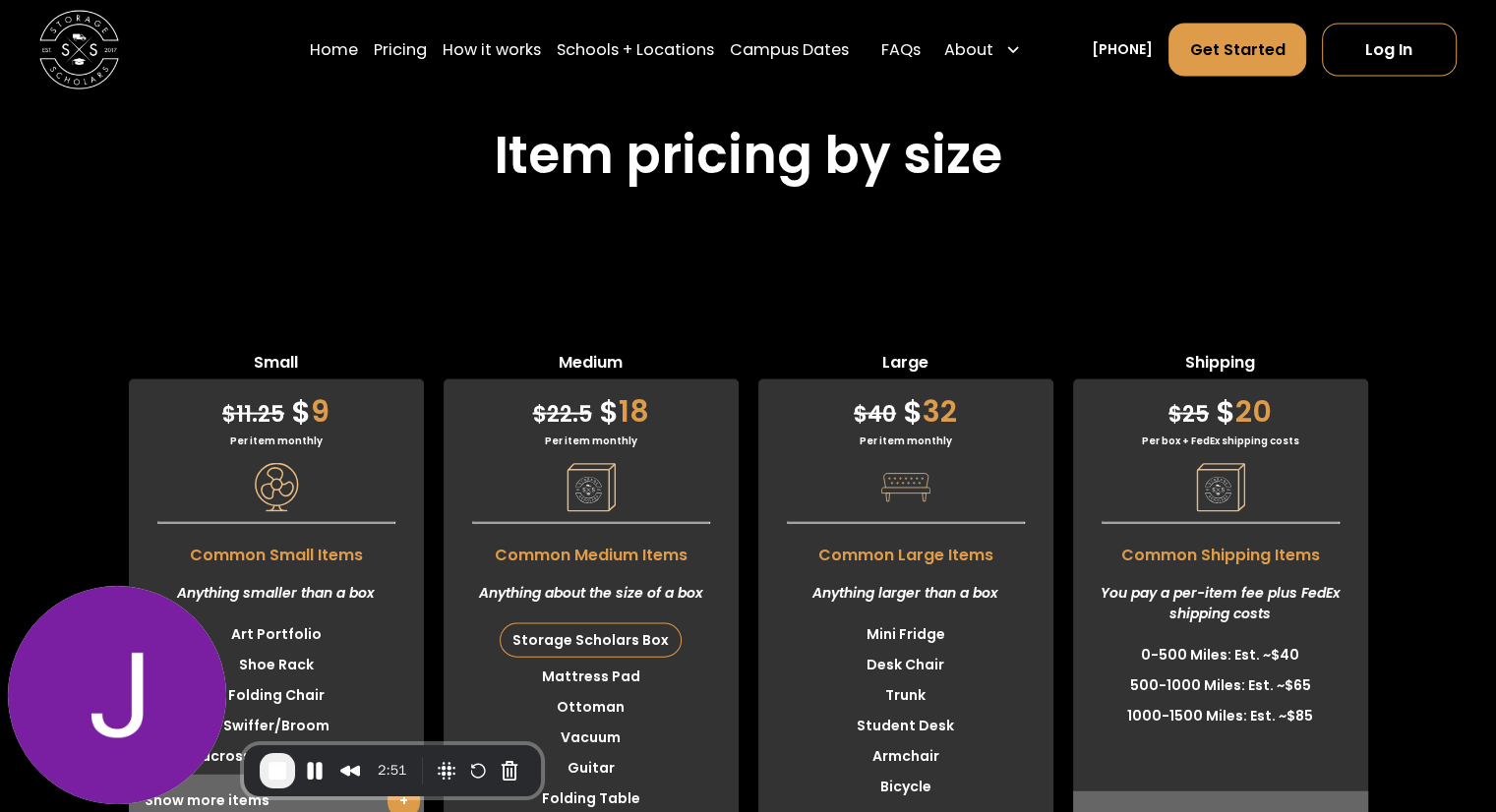 scroll, scrollTop: 4034, scrollLeft: 0, axis: vertical 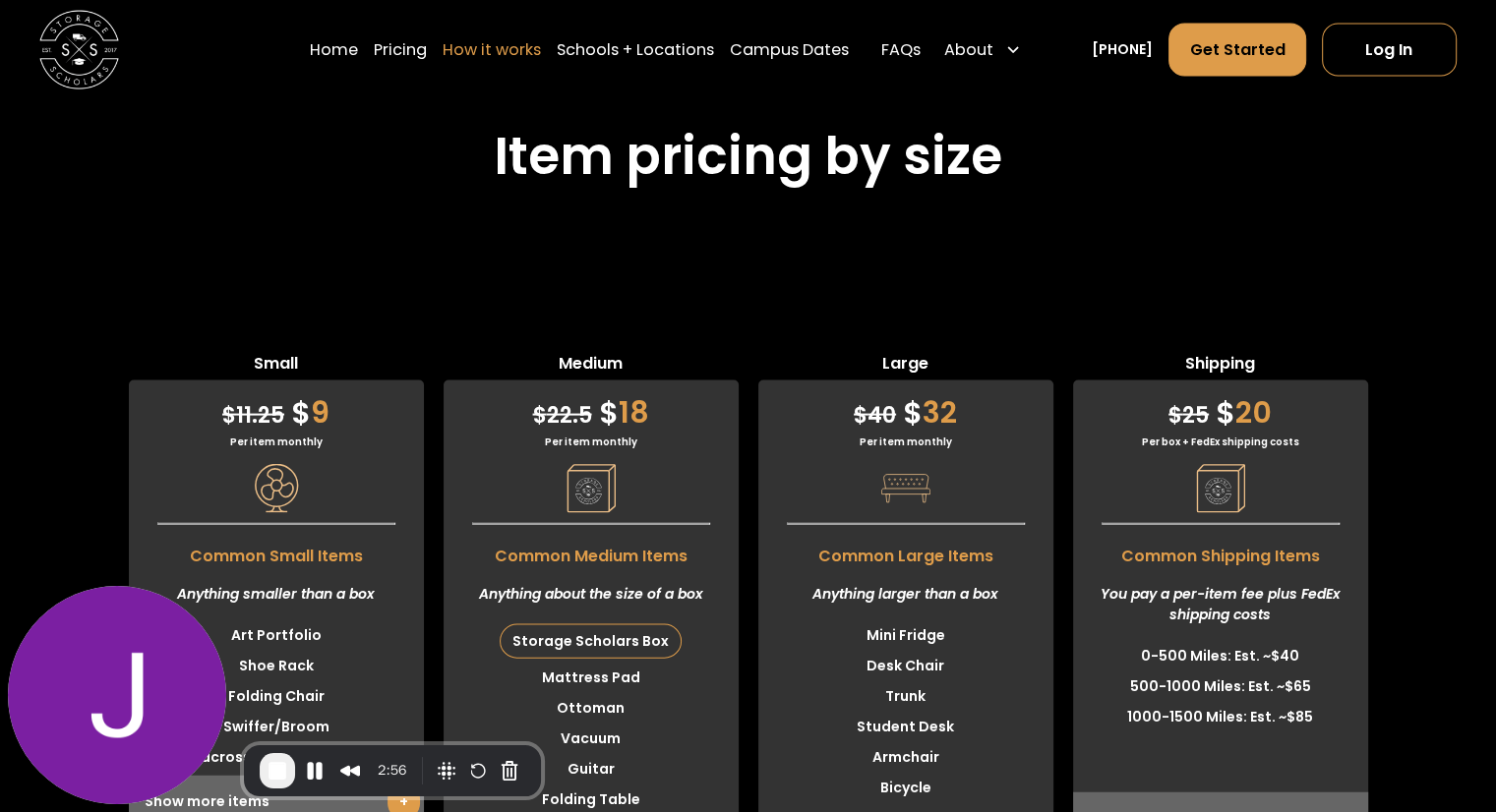 click on "How it works" at bounding box center (492, 49) 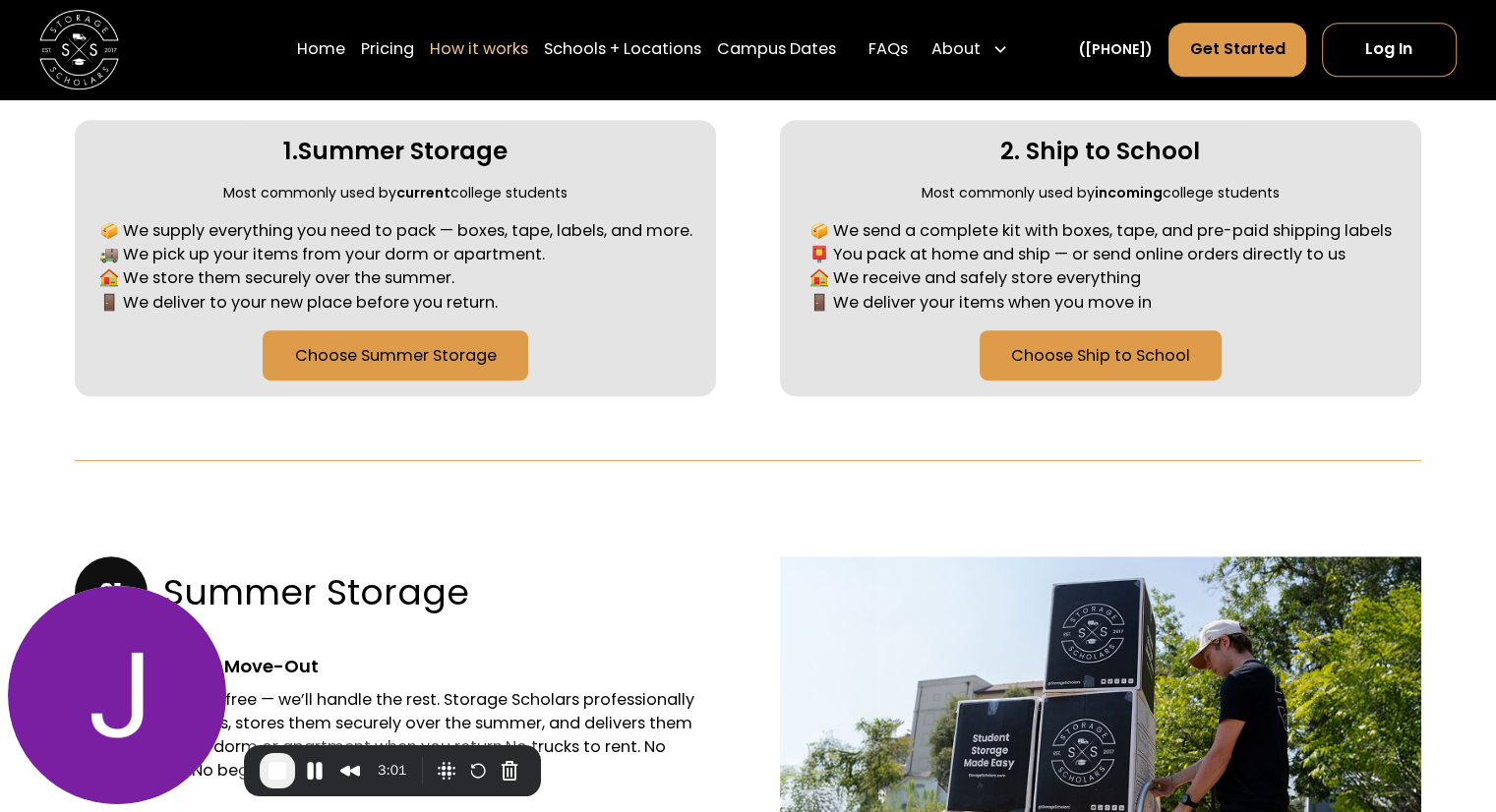 scroll, scrollTop: 936, scrollLeft: 0, axis: vertical 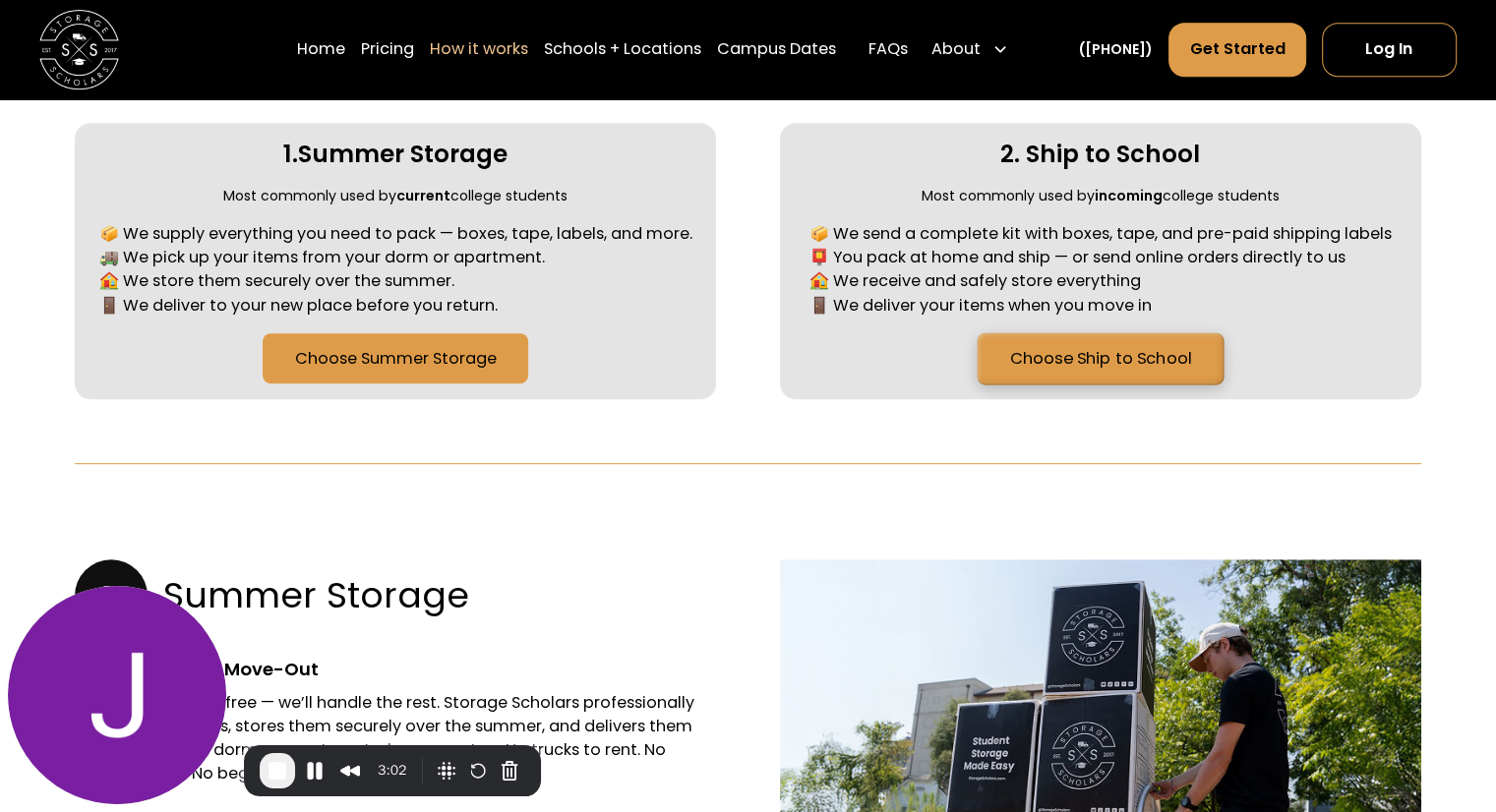 click on "Choose Ship to School" at bounding box center [1100, 358] 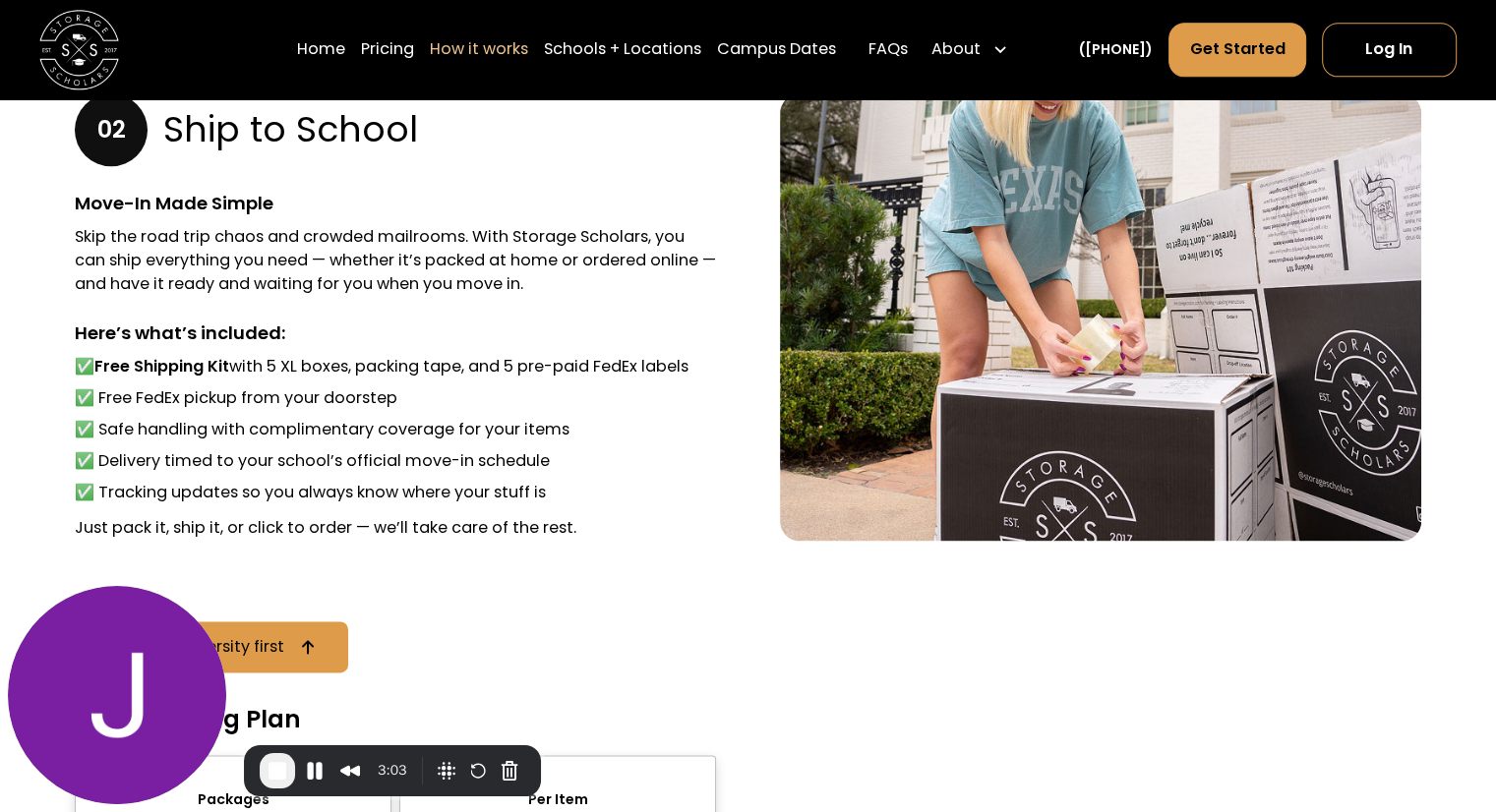 scroll, scrollTop: 2568, scrollLeft: 0, axis: vertical 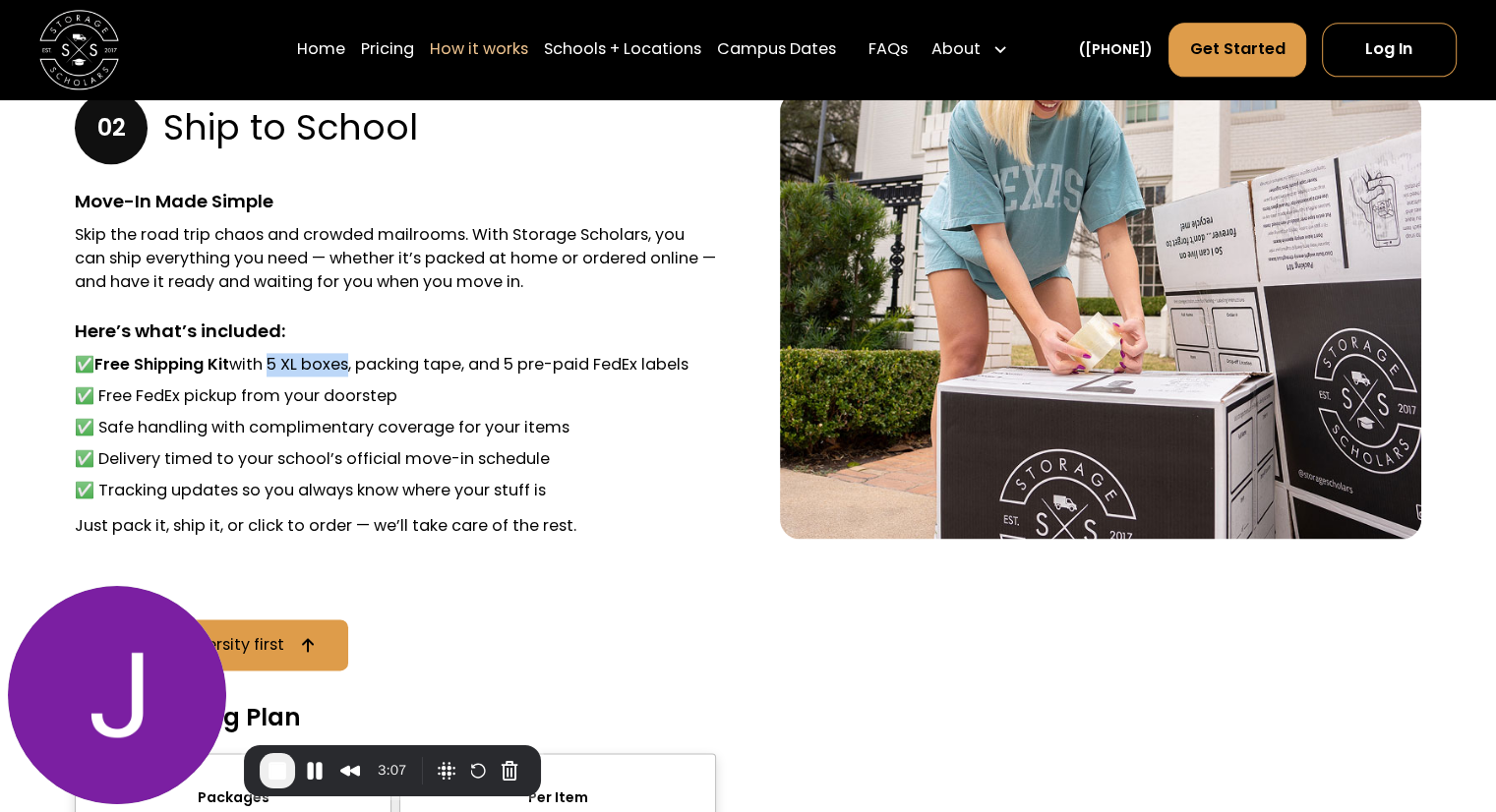 drag, startPoint x: 269, startPoint y: 367, endPoint x: 354, endPoint y: 369, distance: 85.023526 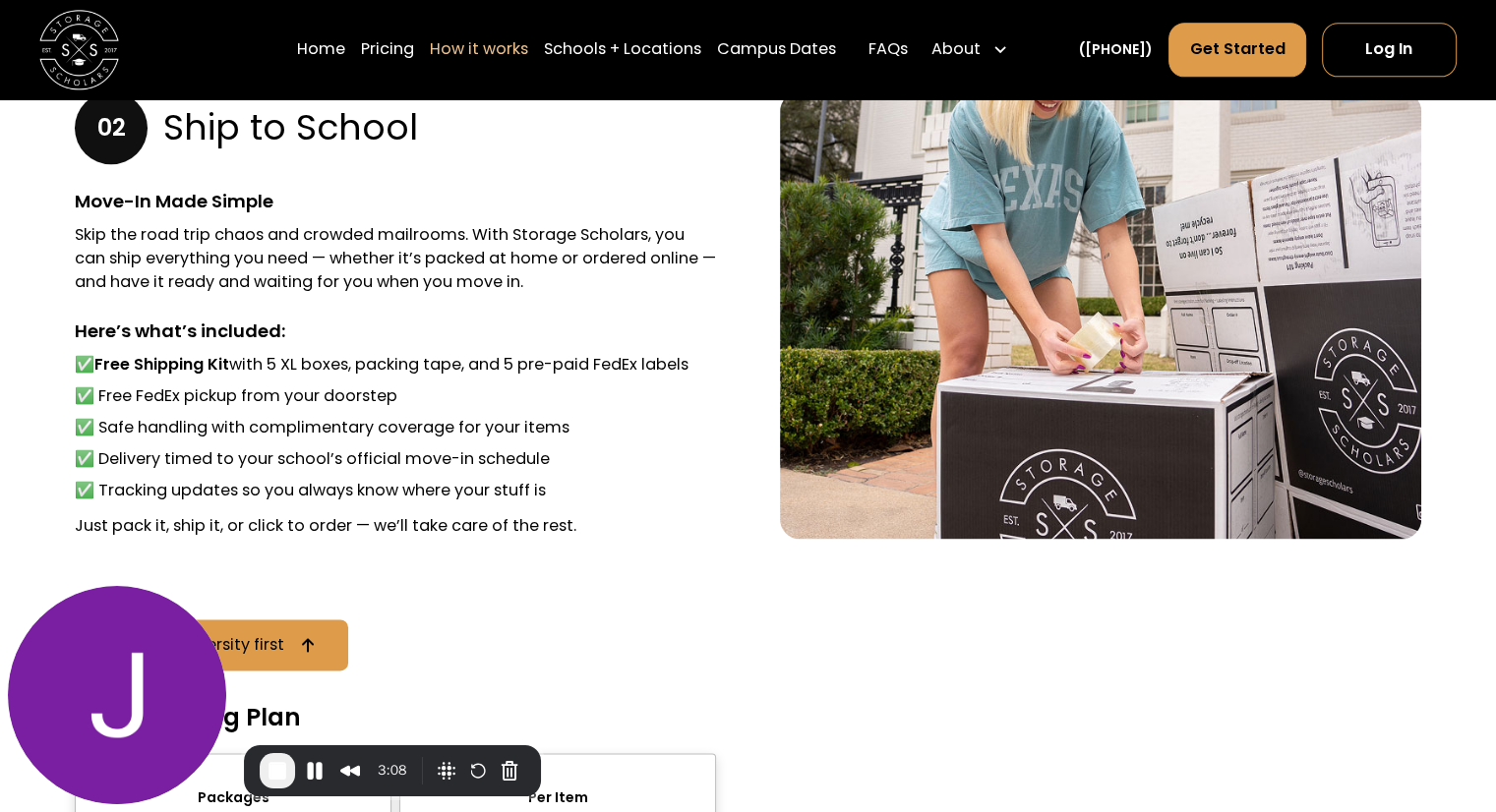 click on "✅  Free Shipping Kit  with 5 XL boxes, packing tape, and 5 pre-paid FedEx labels" at bounding box center [395, 365] 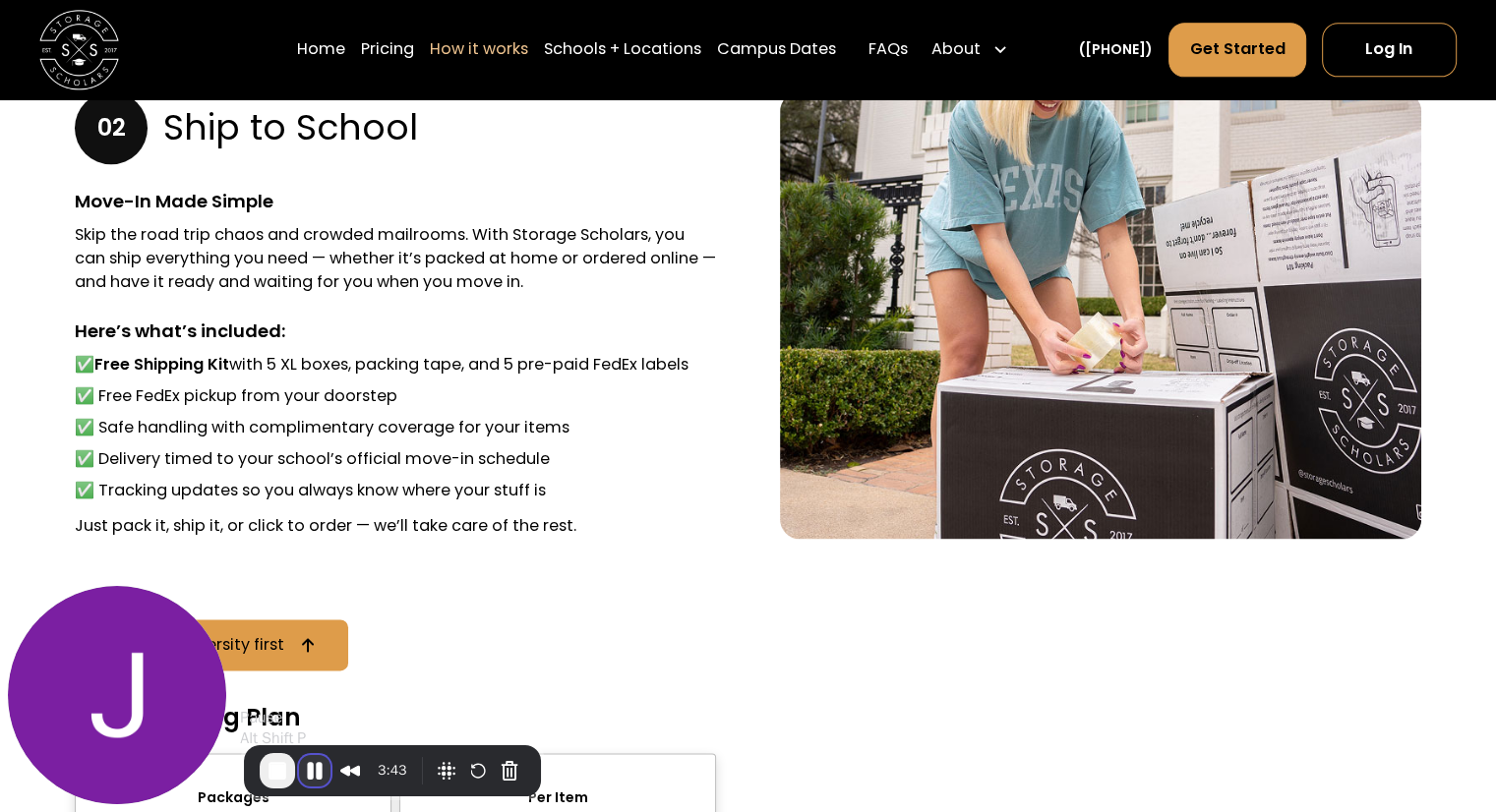 click at bounding box center [315, 771] 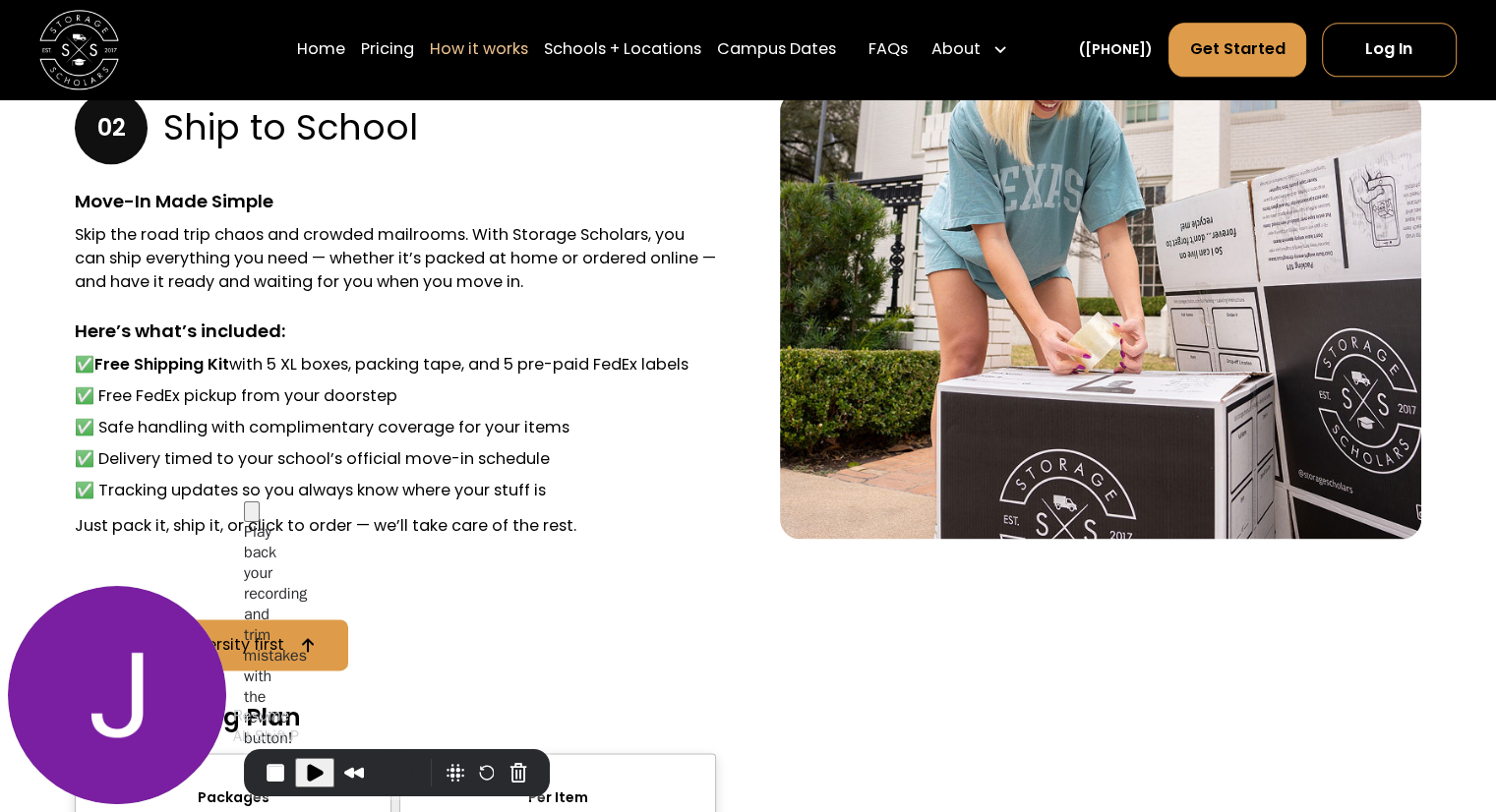 click at bounding box center [315, 773] 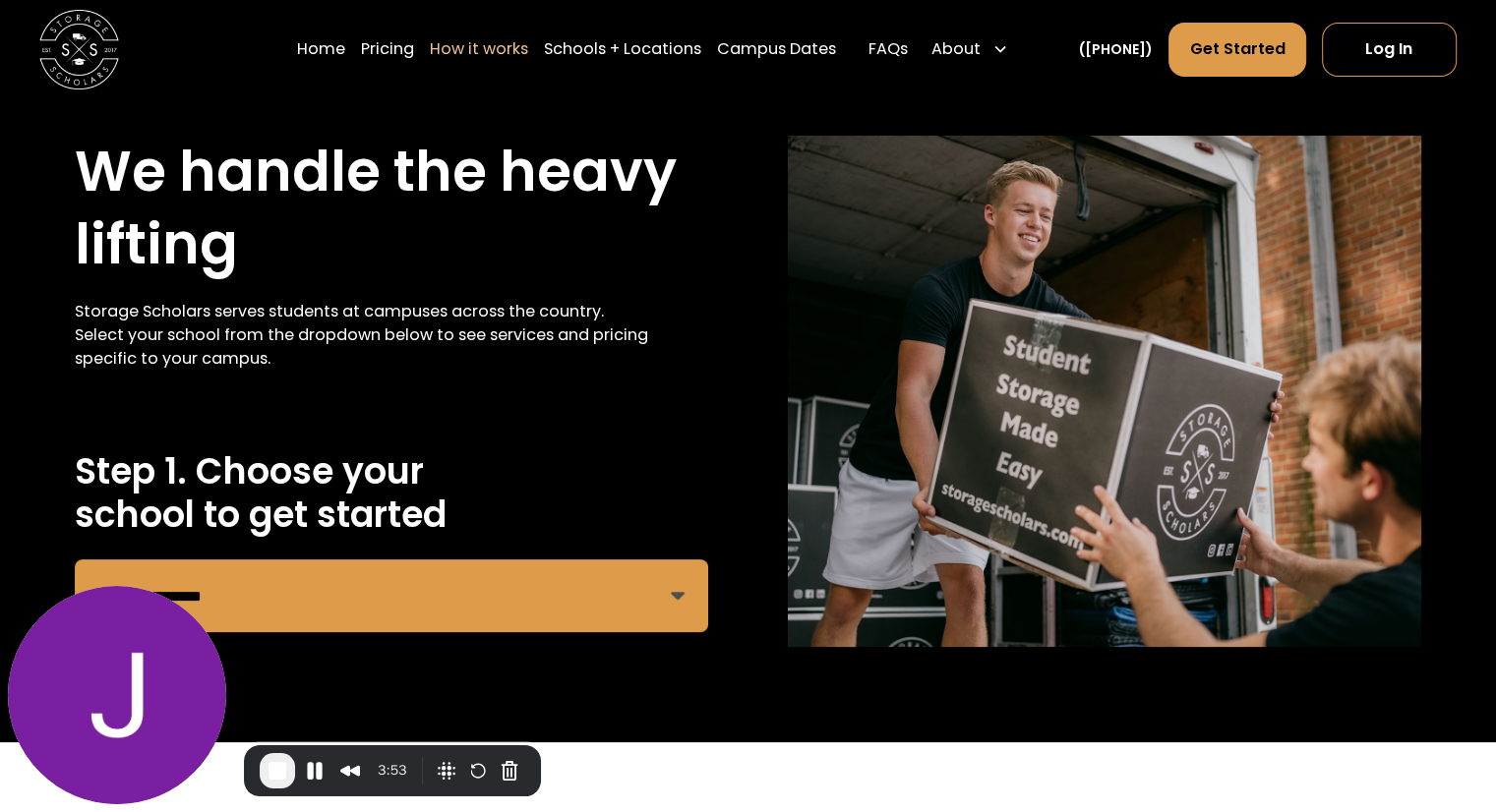 scroll, scrollTop: 220, scrollLeft: 0, axis: vertical 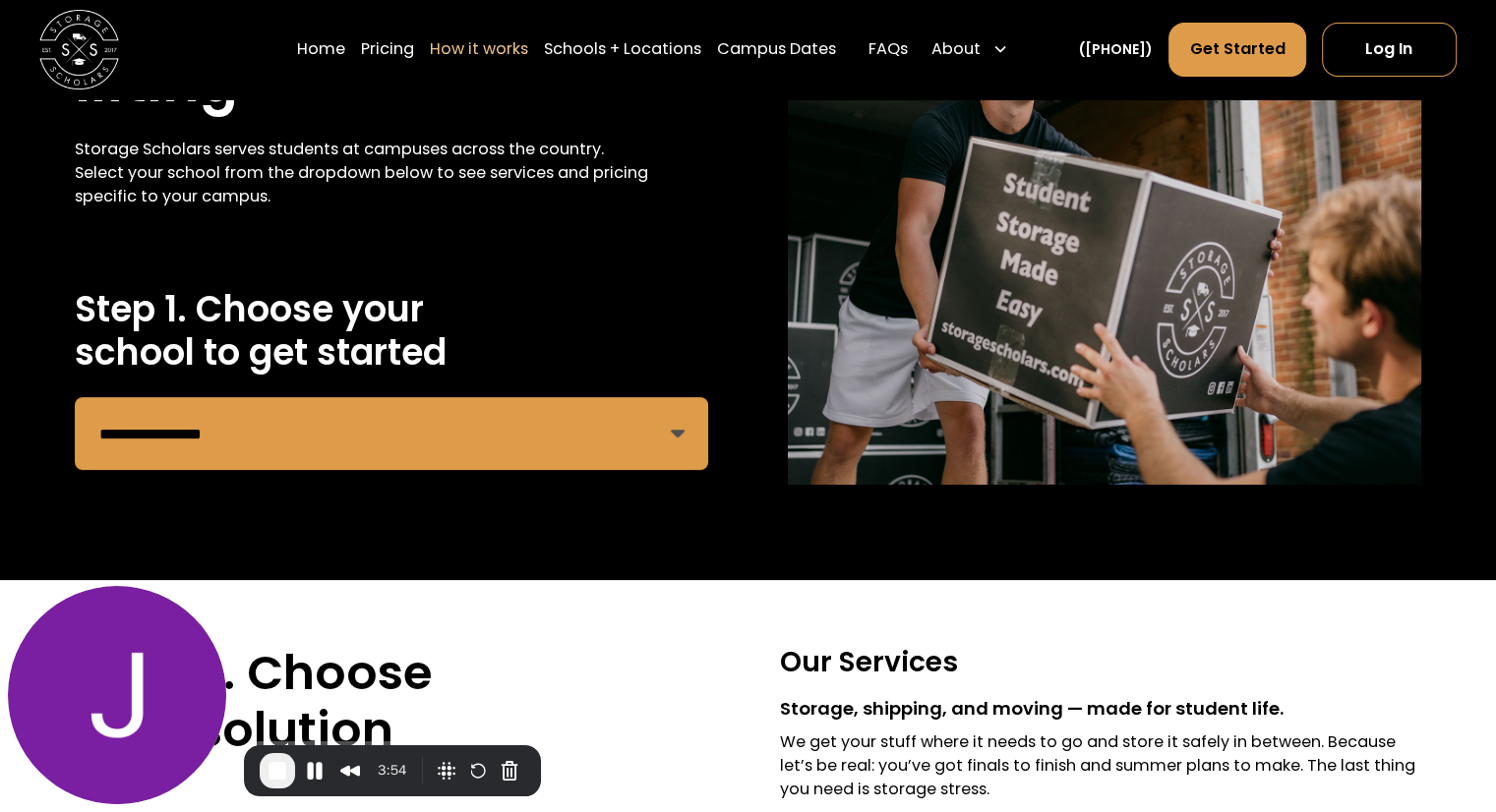 click on "**********" at bounding box center (391, 434) 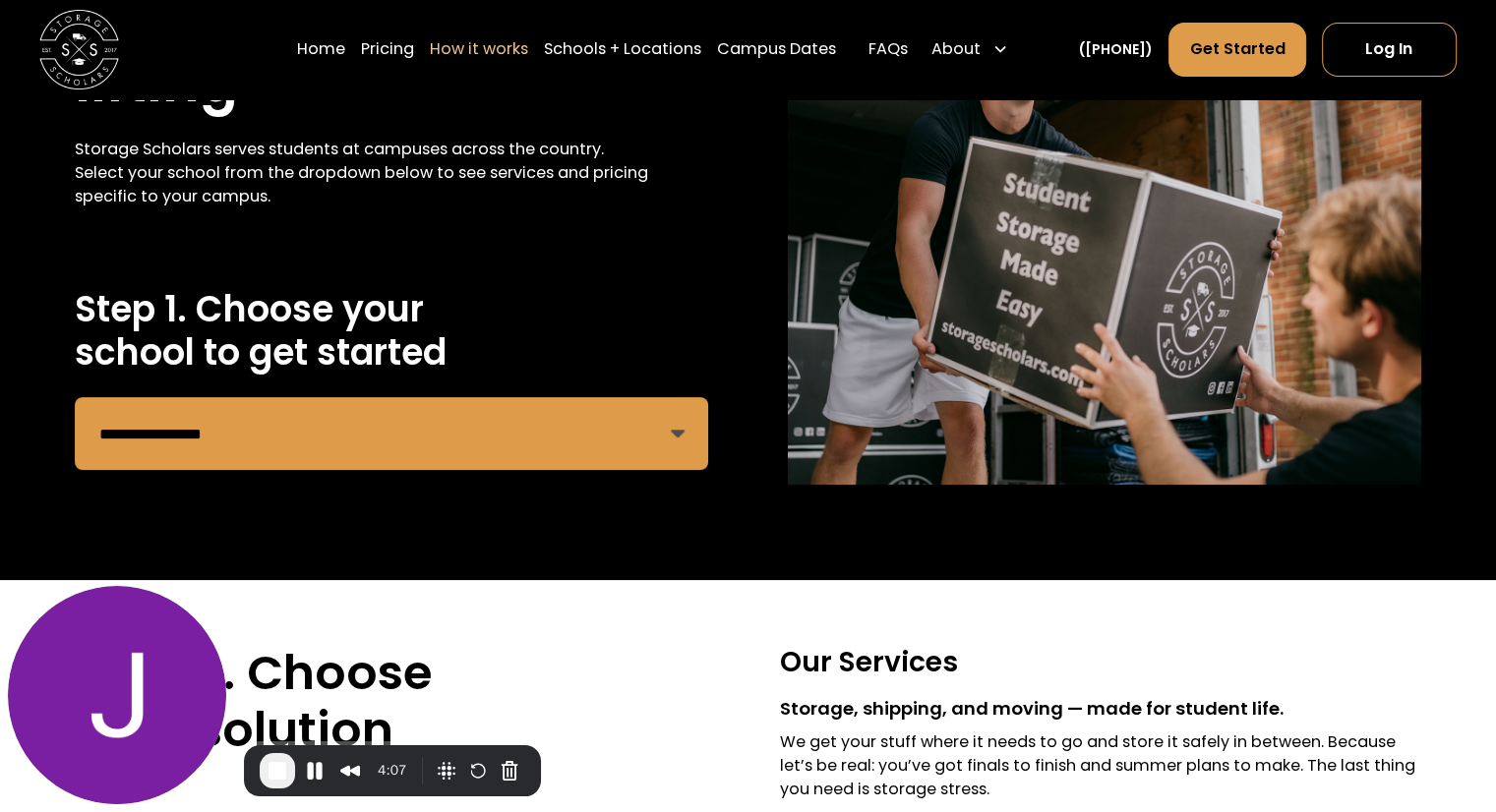 click on "**********" at bounding box center (748, 229) 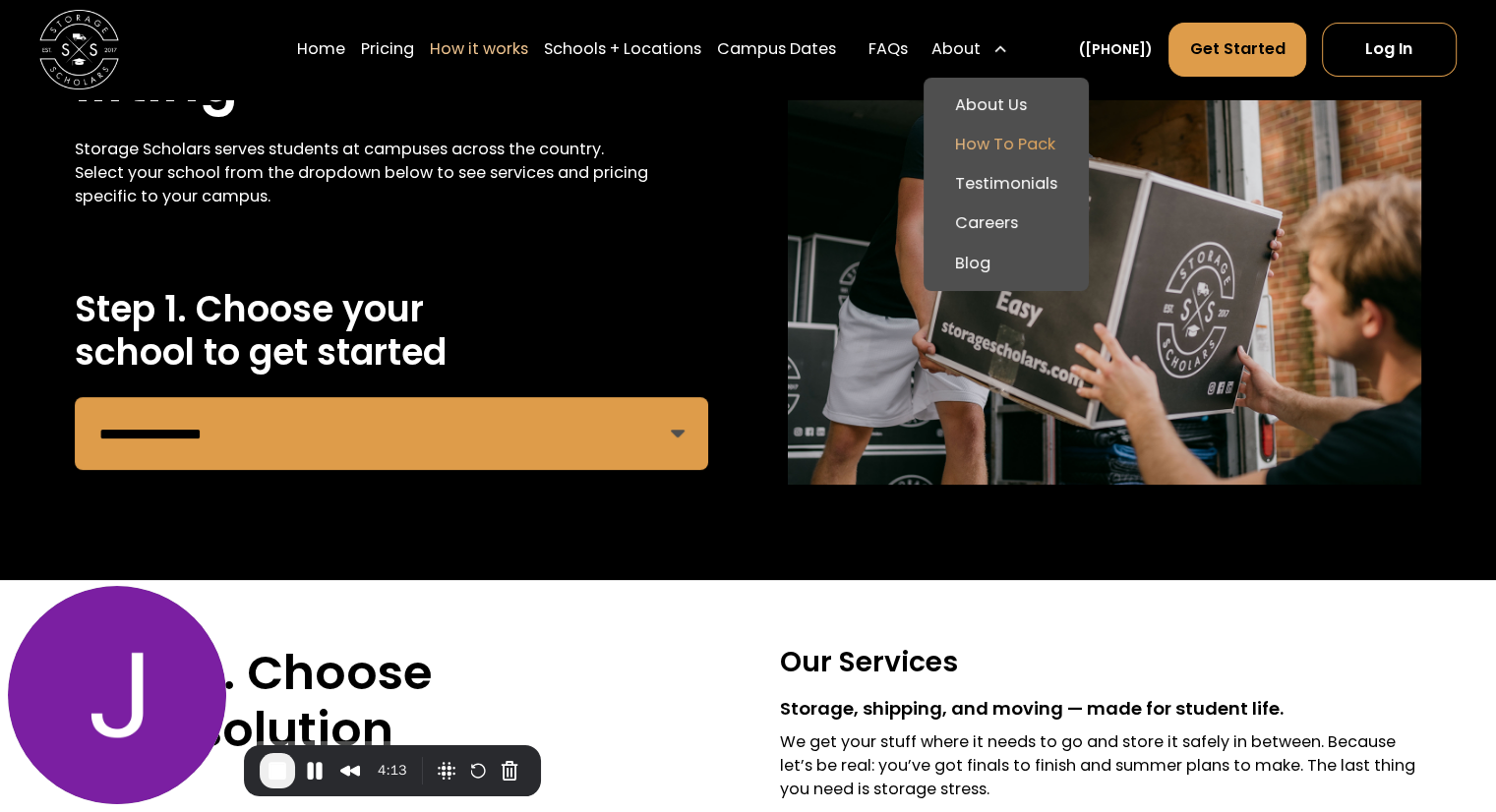 click on "How To Pack" at bounding box center (1006, 145) 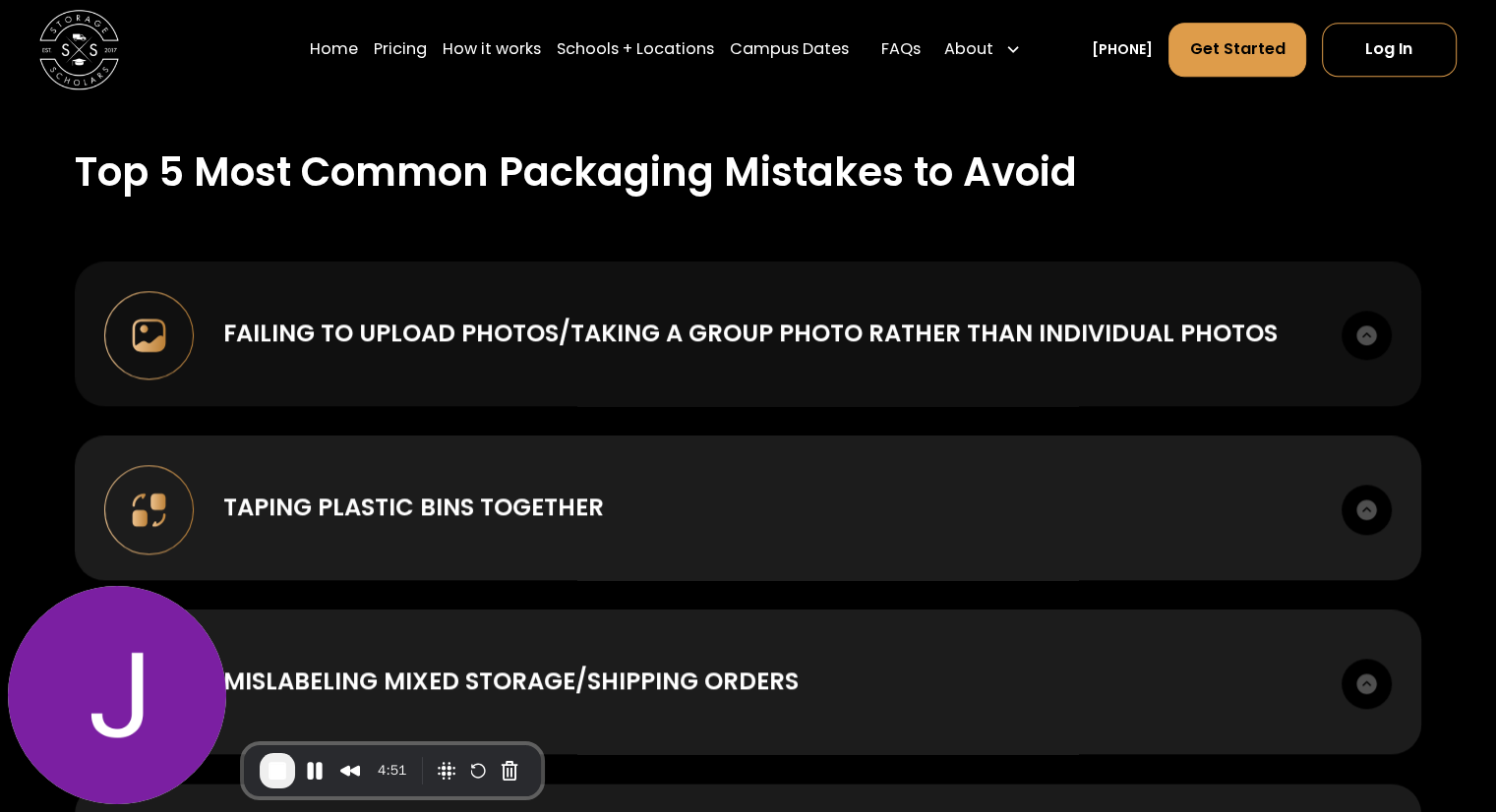 scroll, scrollTop: 2045, scrollLeft: 0, axis: vertical 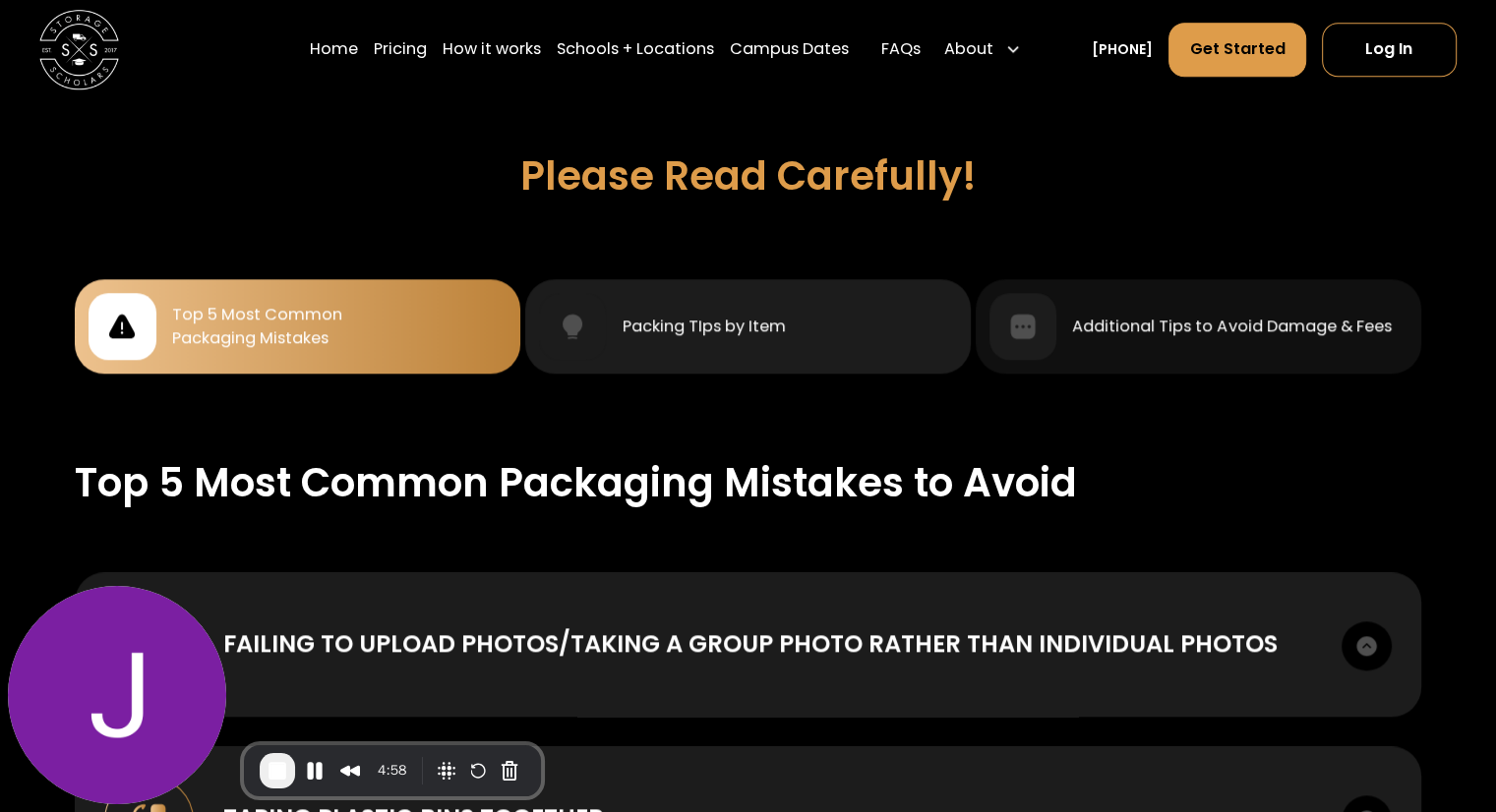 click on "Packing TIps by Item" at bounding box center (748, 326) 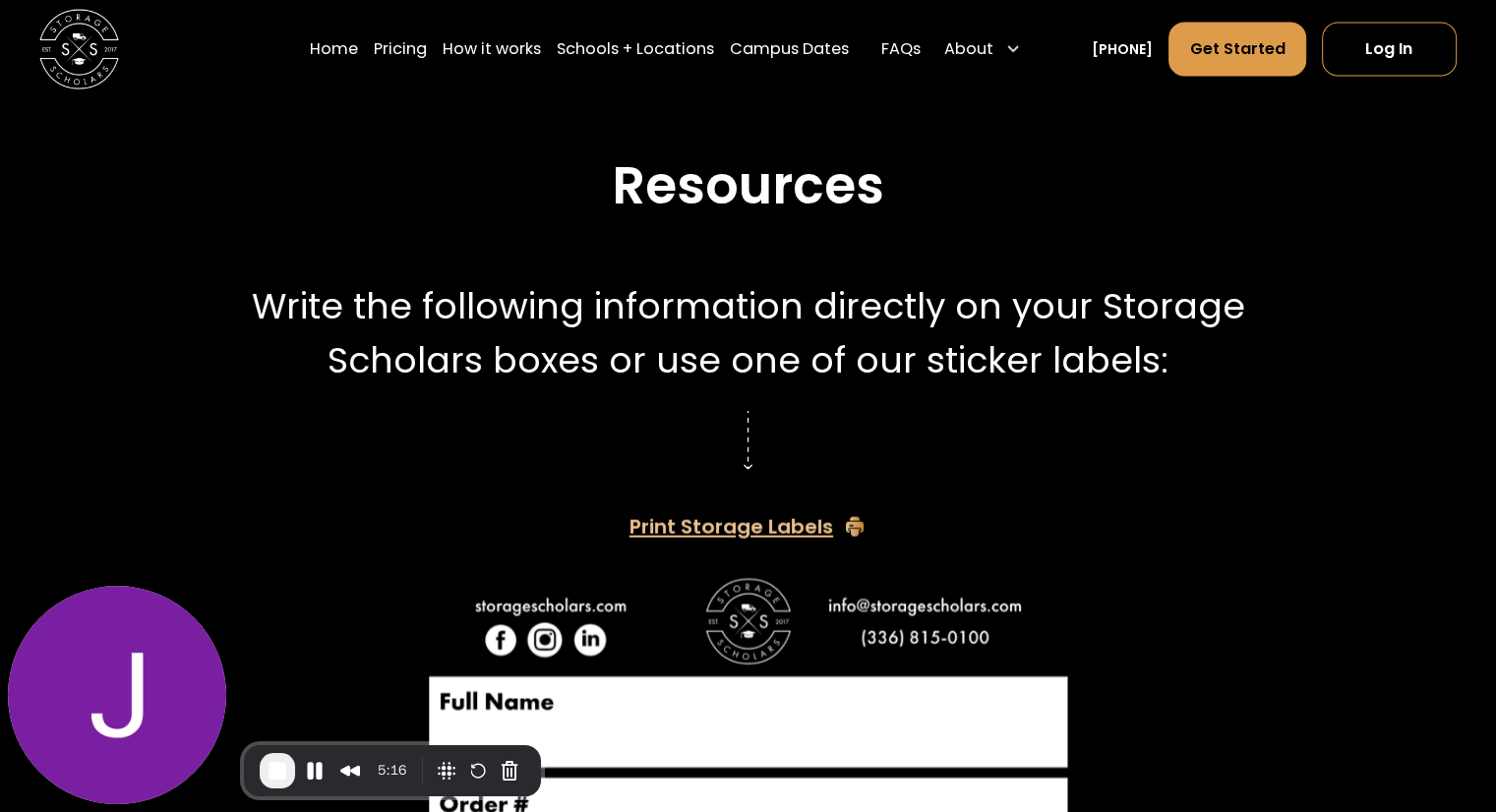 scroll, scrollTop: 3999, scrollLeft: 0, axis: vertical 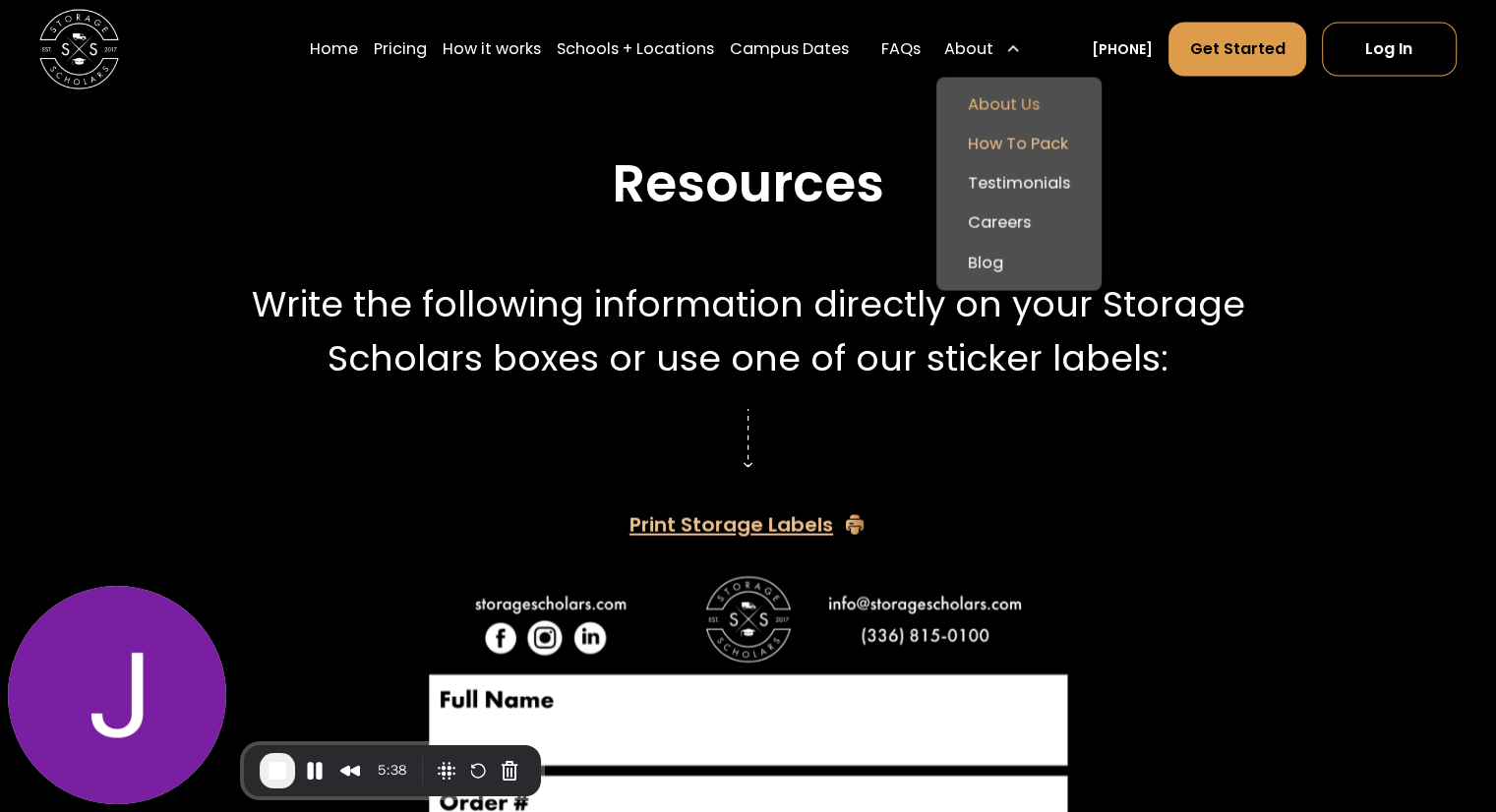 click on "About Us" at bounding box center (1019, 105) 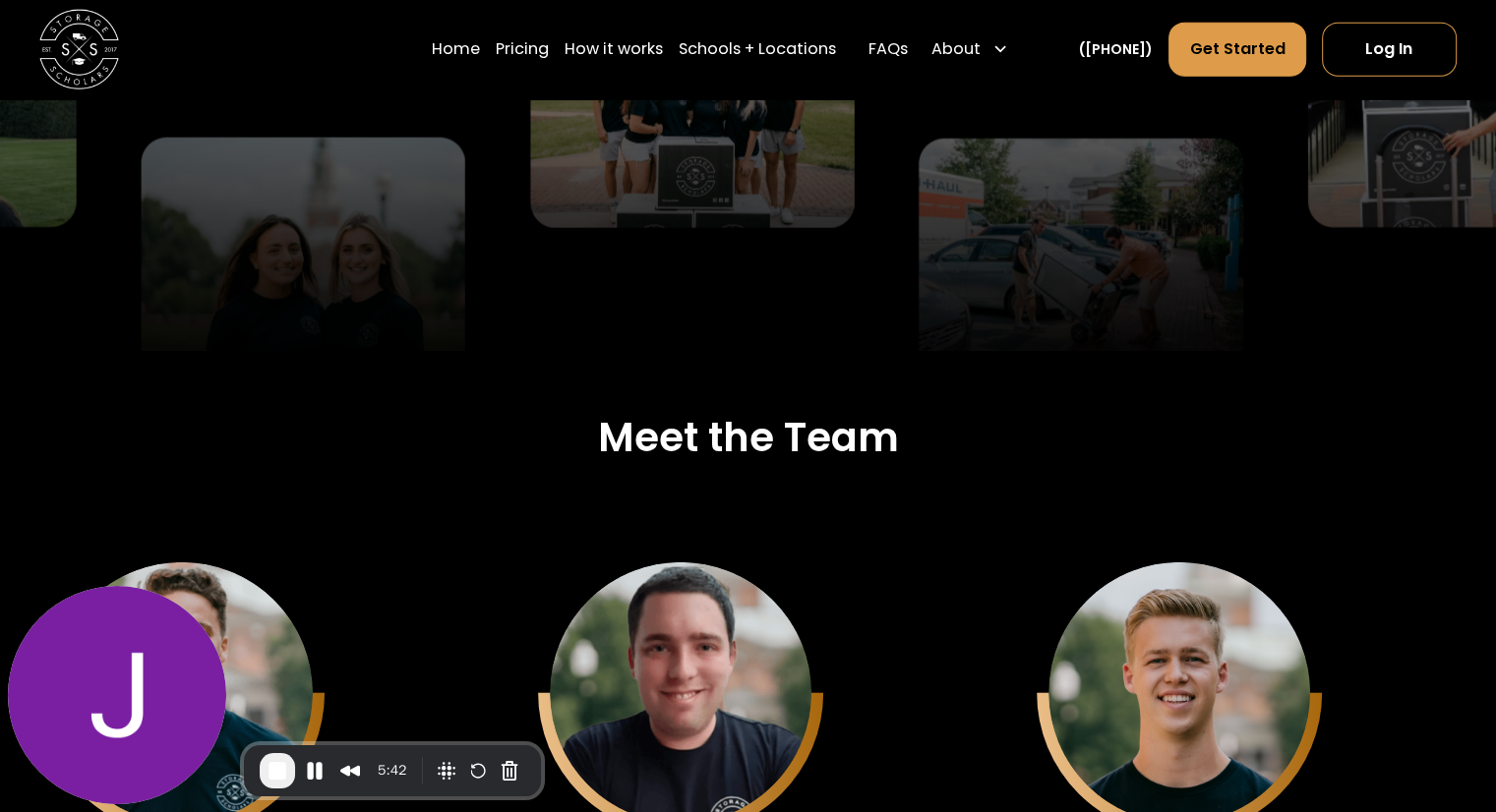 scroll, scrollTop: 5567, scrollLeft: 0, axis: vertical 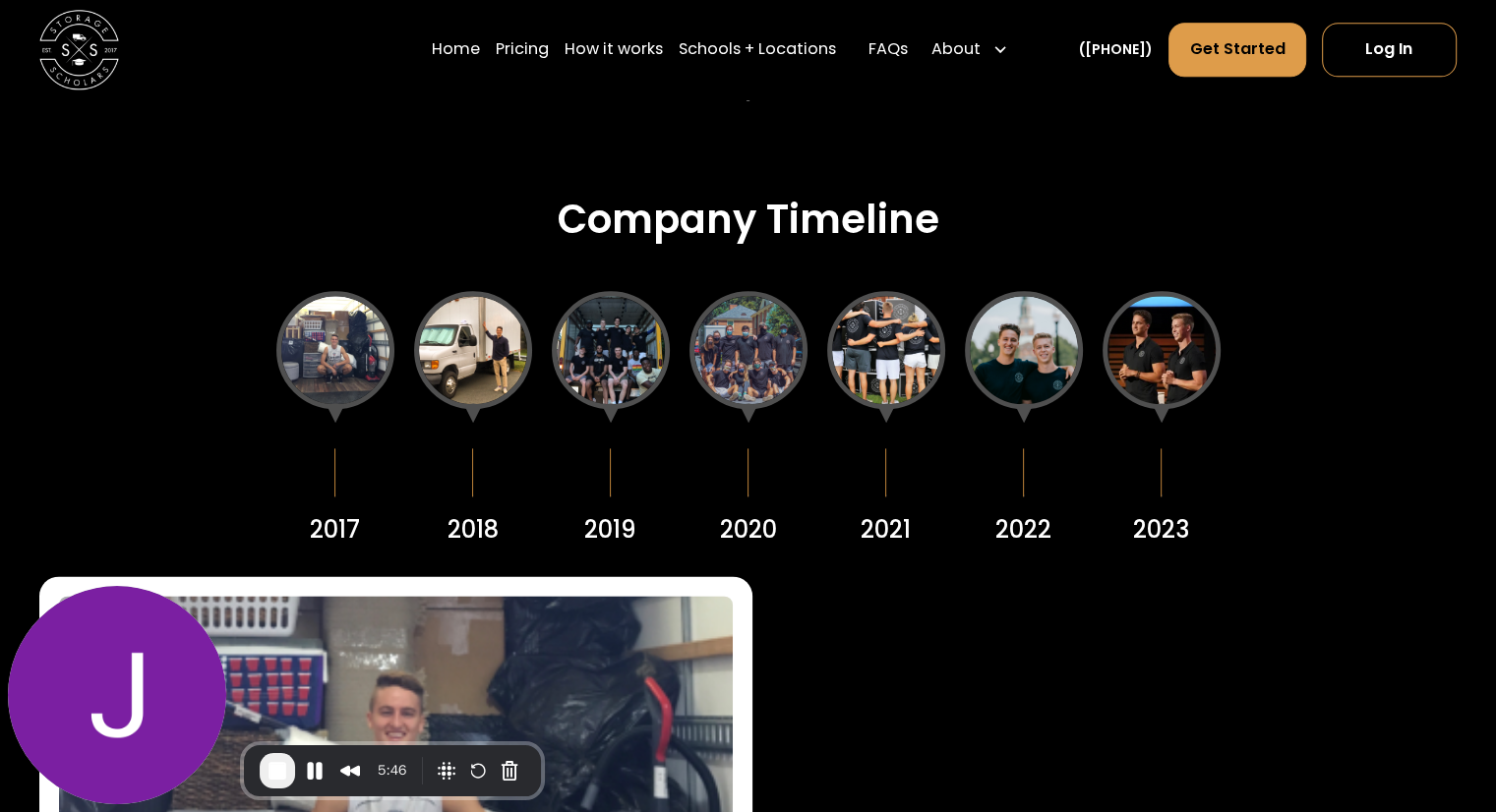 click at bounding box center [1162, 350] 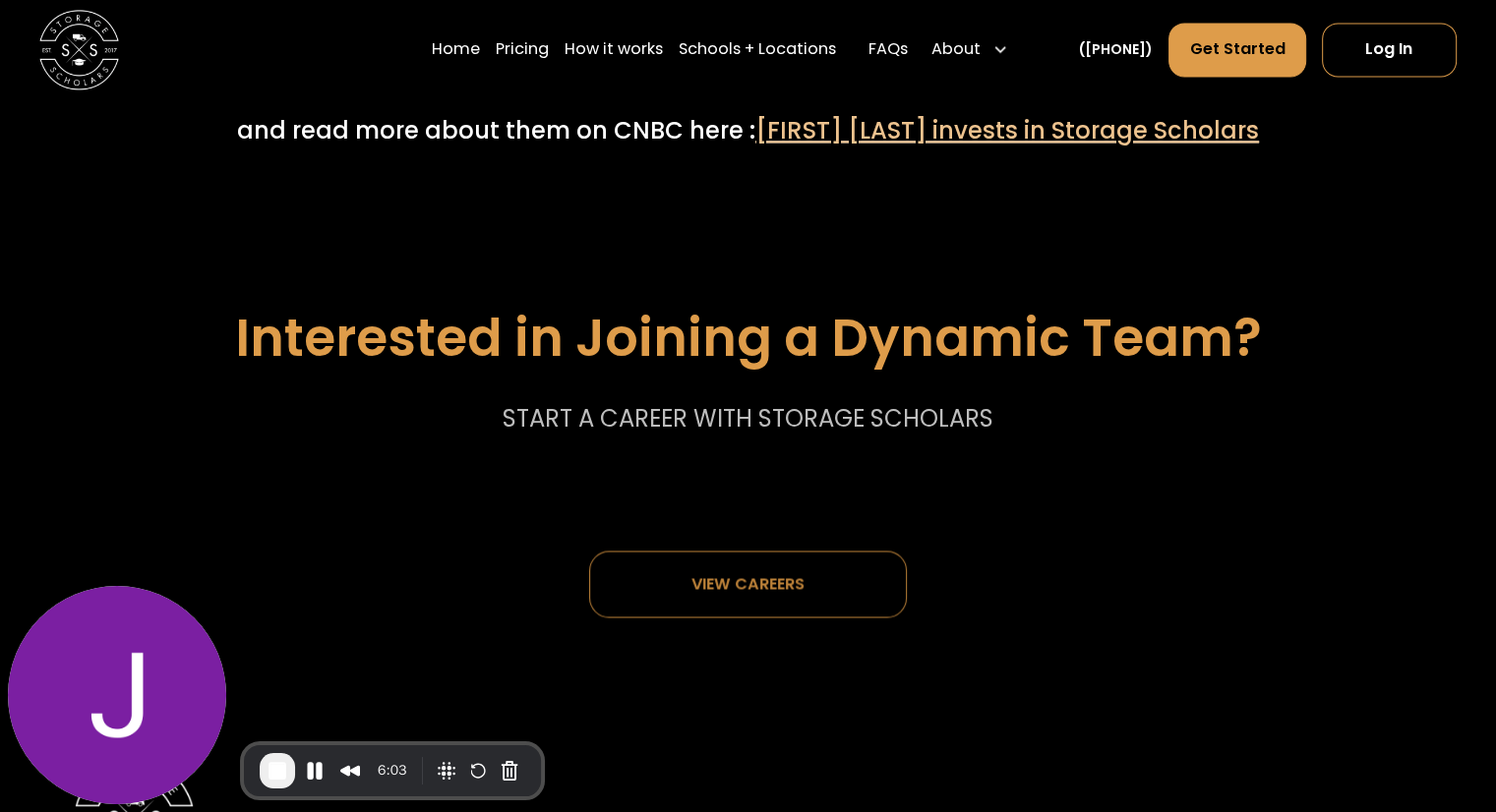 scroll, scrollTop: 10271, scrollLeft: 0, axis: vertical 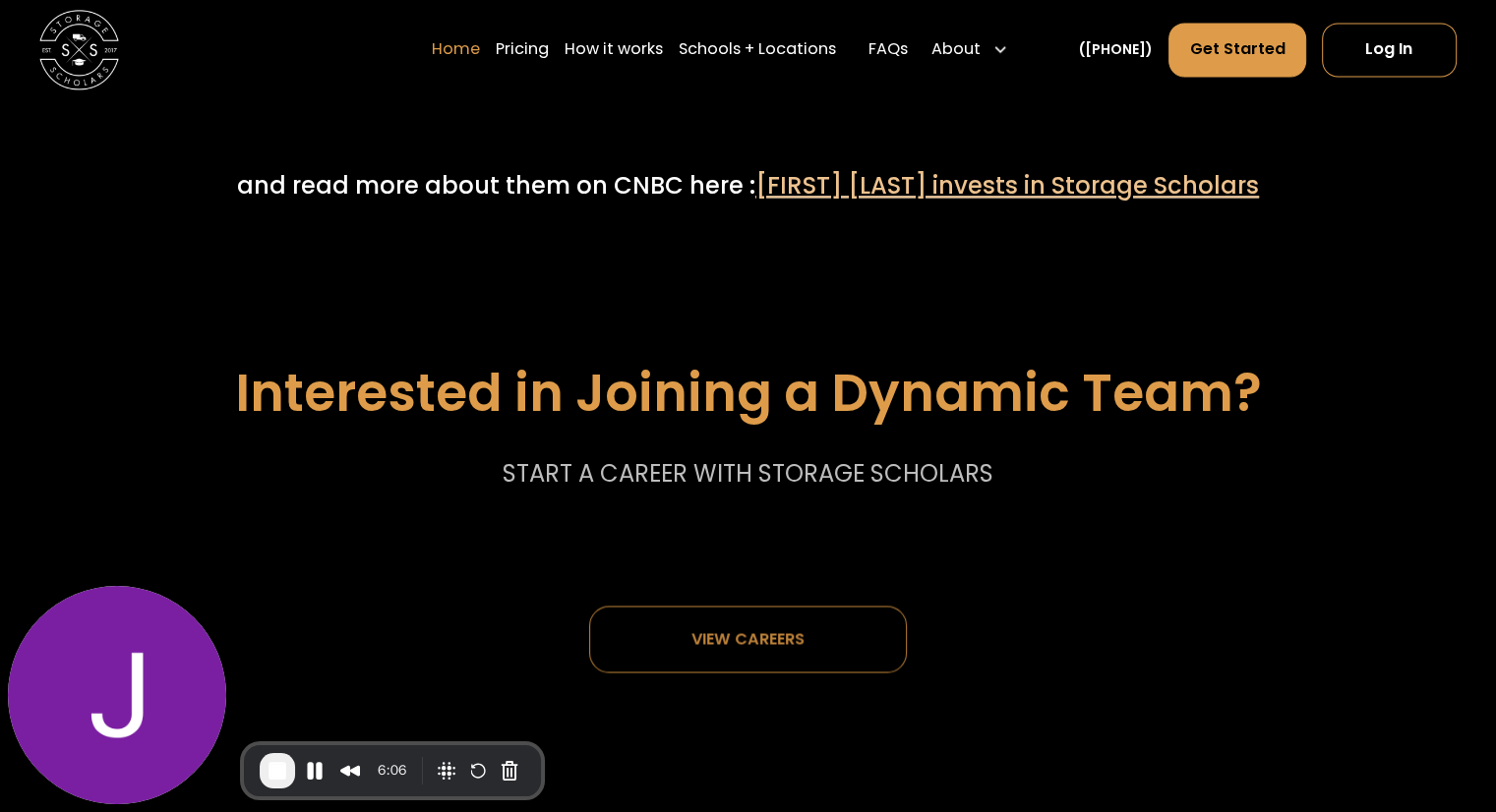 click on "Home" at bounding box center [455, 49] 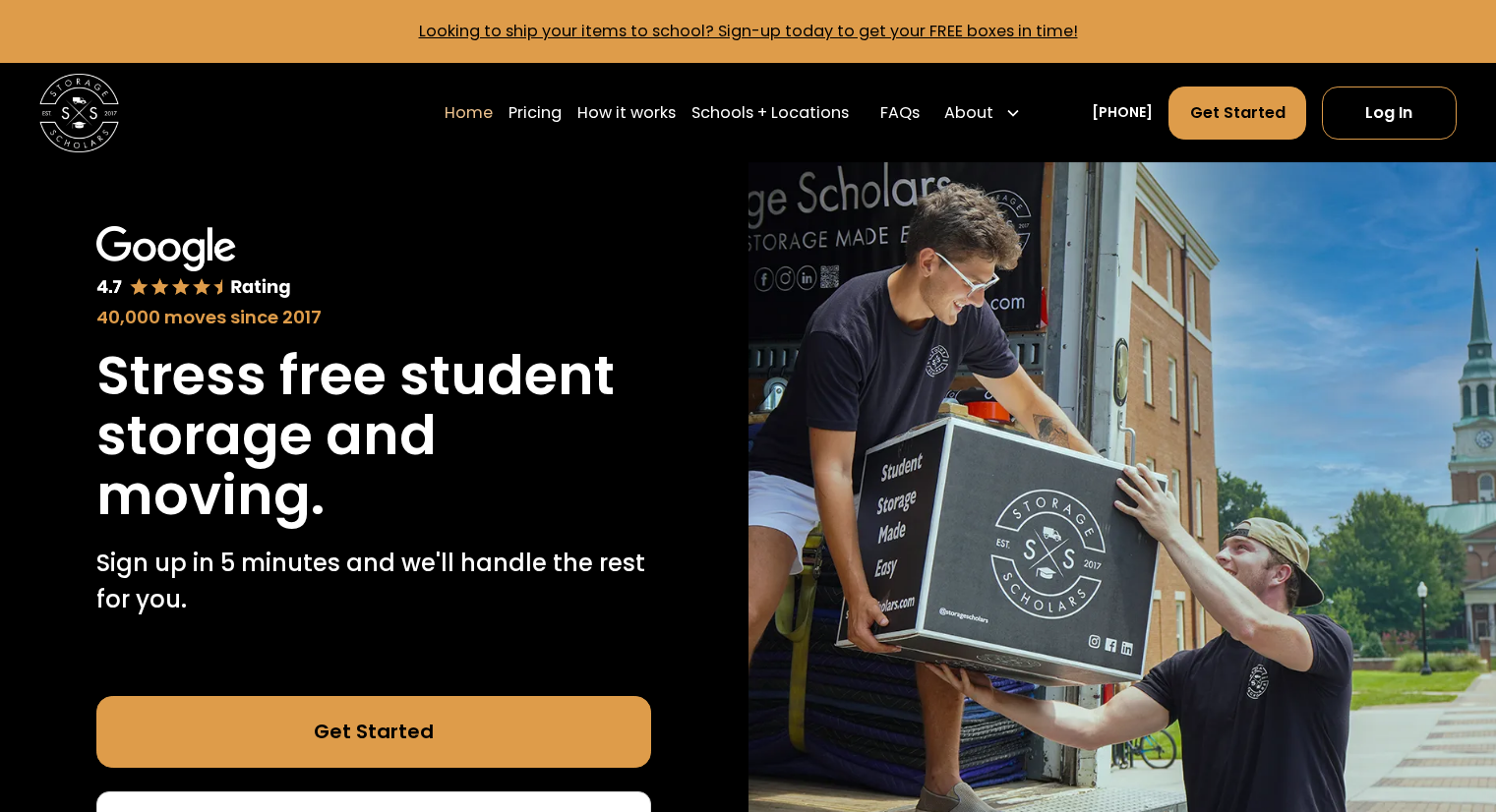 scroll, scrollTop: 0, scrollLeft: 0, axis: both 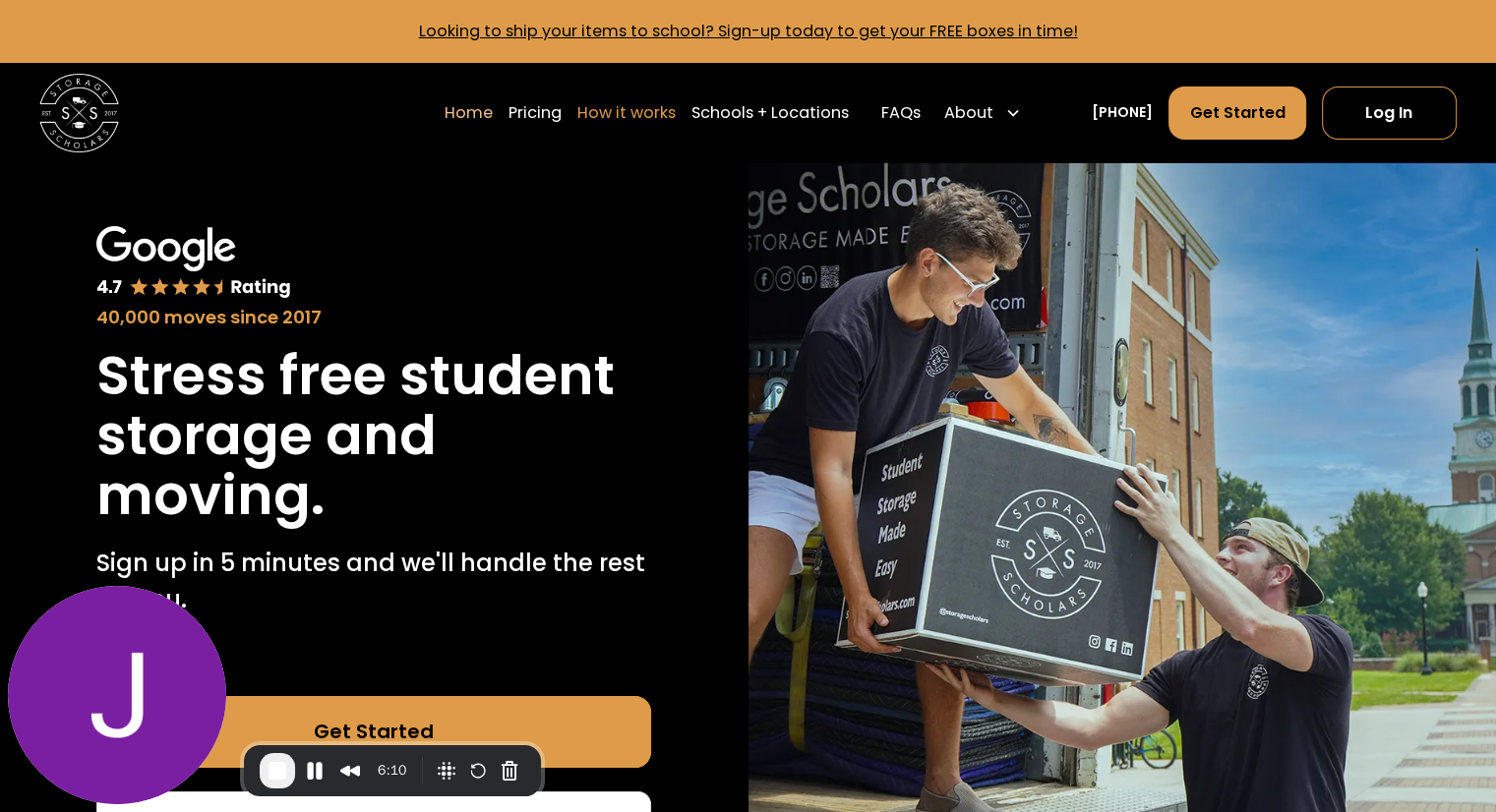 click on "How it works" at bounding box center (627, 113) 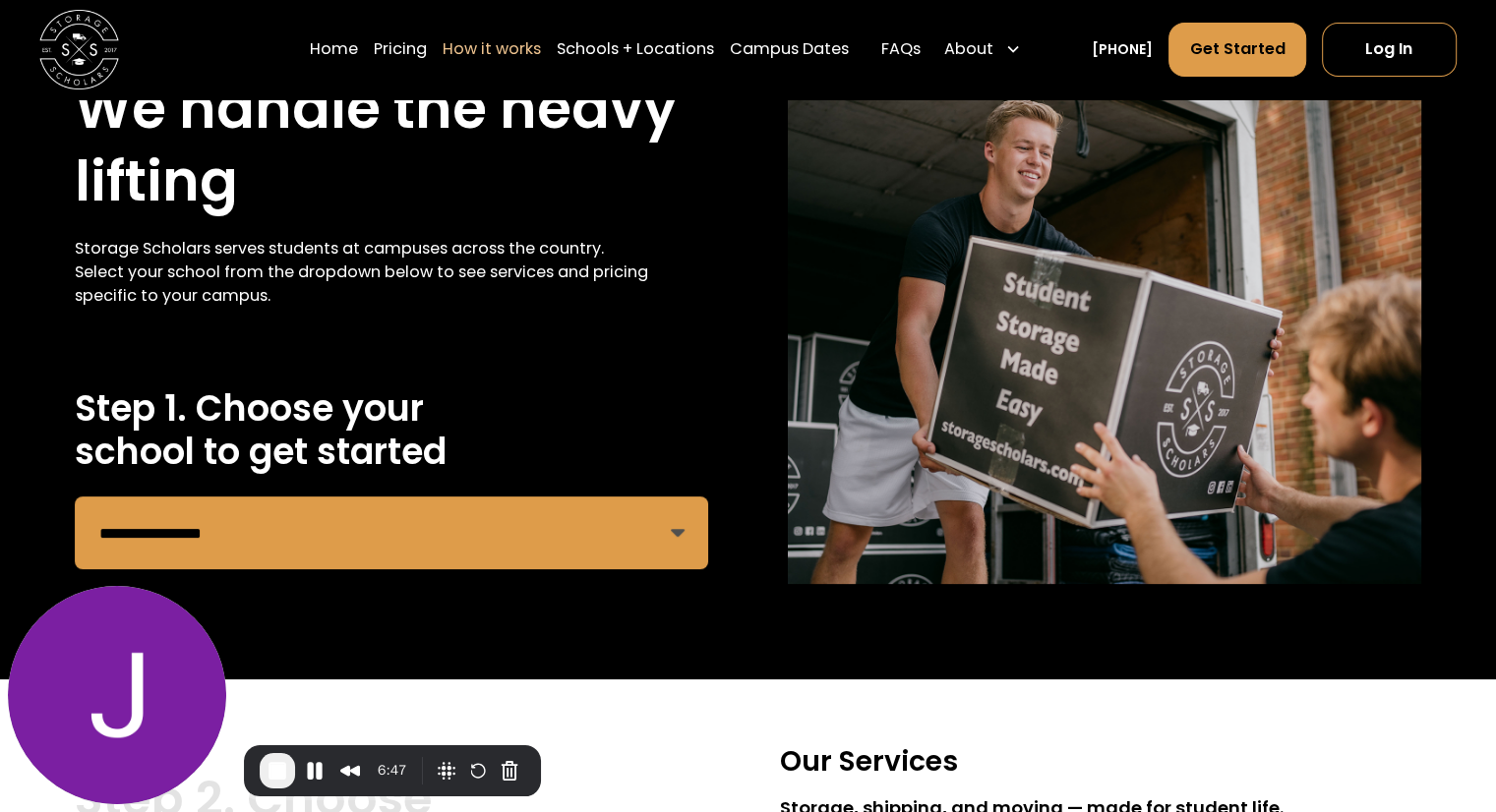 scroll, scrollTop: 244, scrollLeft: 0, axis: vertical 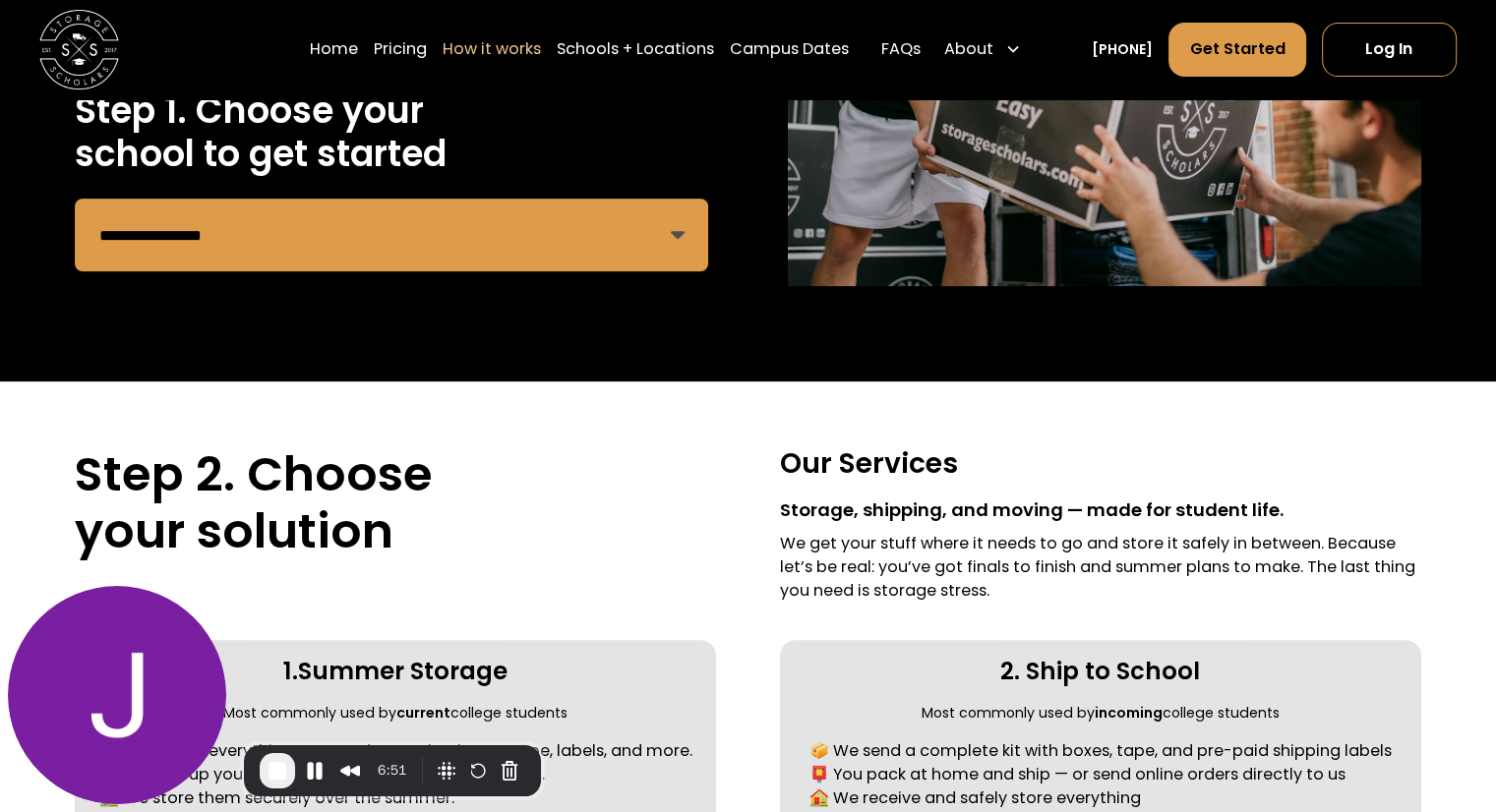 click on "**********" at bounding box center (391, 235) 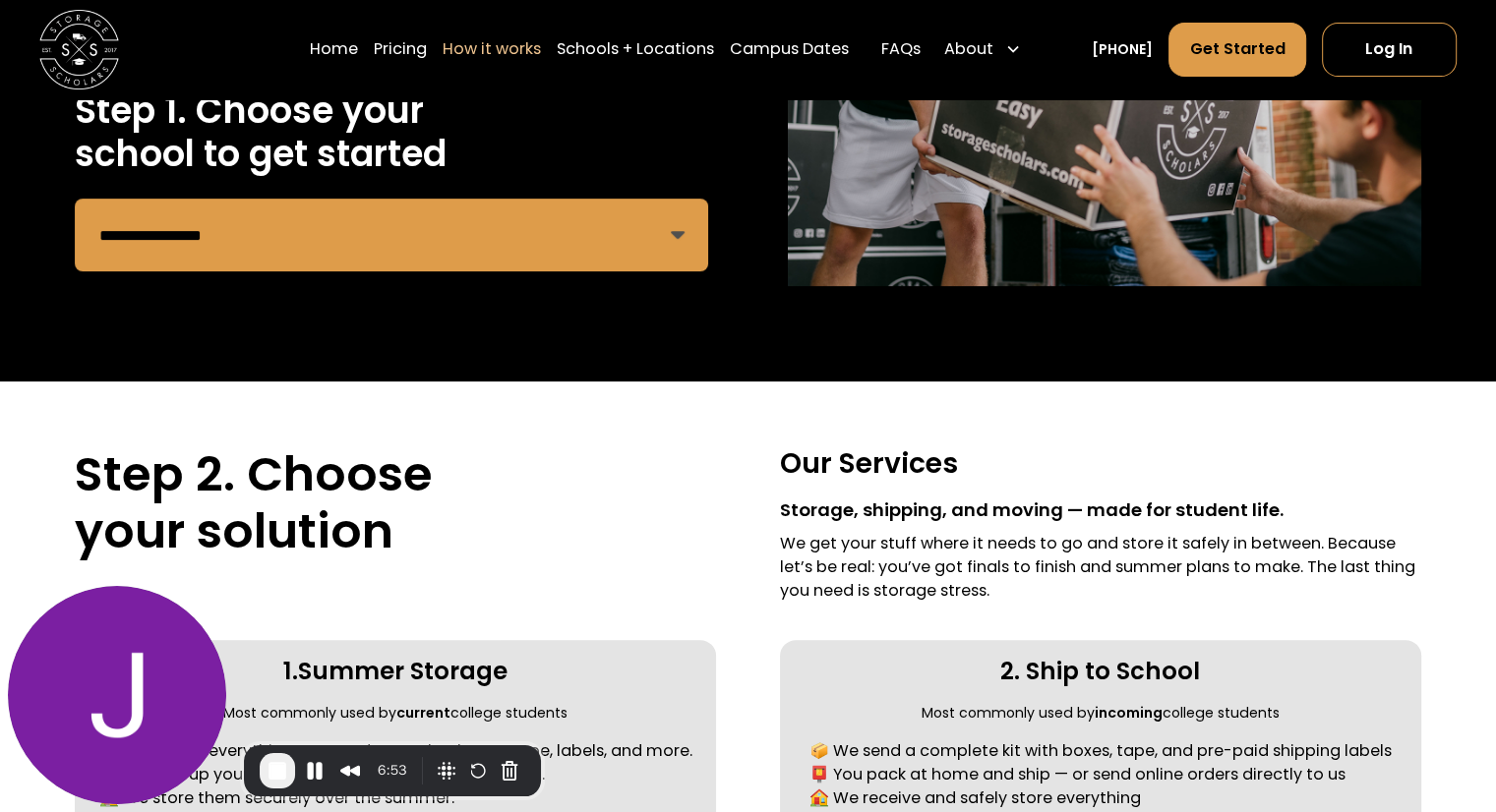 click on "Step 2. Choose your solution Our Services Storage, shipping, and moving — made for student life. We get your stuff where it needs to go and store it safely in between. Because let’s be real: you’ve got finals to finish and summer plans to make. The last thing you need is storage stress. 1.  Summer Storage Most commonly used by  current  college students 📦 We supply everything you need to pack — boxes, tape, labels, and more. 🚚 We pick up your items from your dorm or apartment. 🏠 We store them securely over the summer. 🚪 We deliver to your new place before you return. Choose Summer Storage 2. Ship to School Most commonly used by  incoming  college students 📦 We send a complete kit with boxes, tape, and pre-paid shipping labels 📮 You pack at home and ship — or send online orders directly to us 🏠 We receive and safely store everything 🚪 We deliver your items when you move in Choose Ship to School" at bounding box center [748, 680] 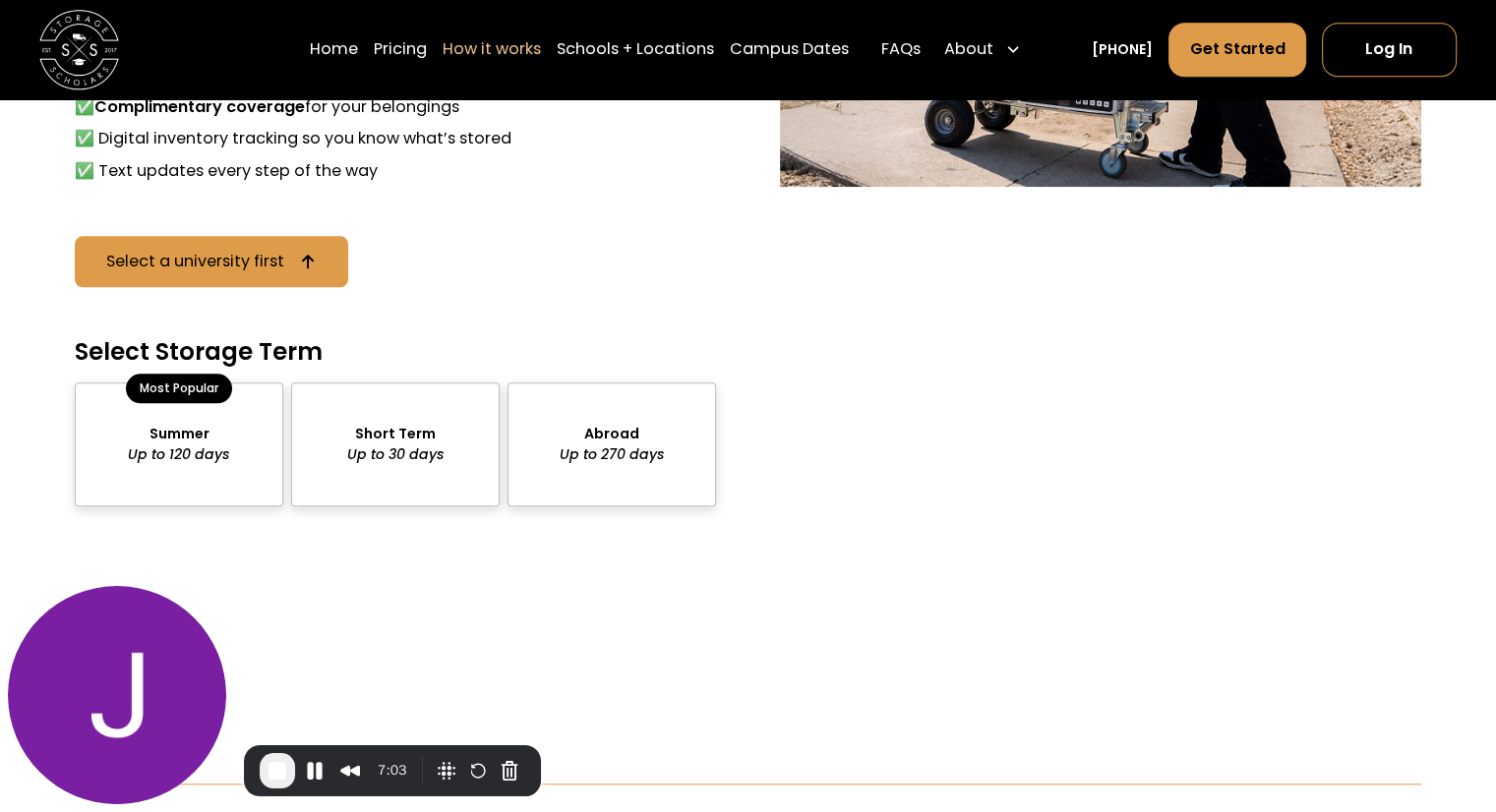 scroll, scrollTop: 1781, scrollLeft: 0, axis: vertical 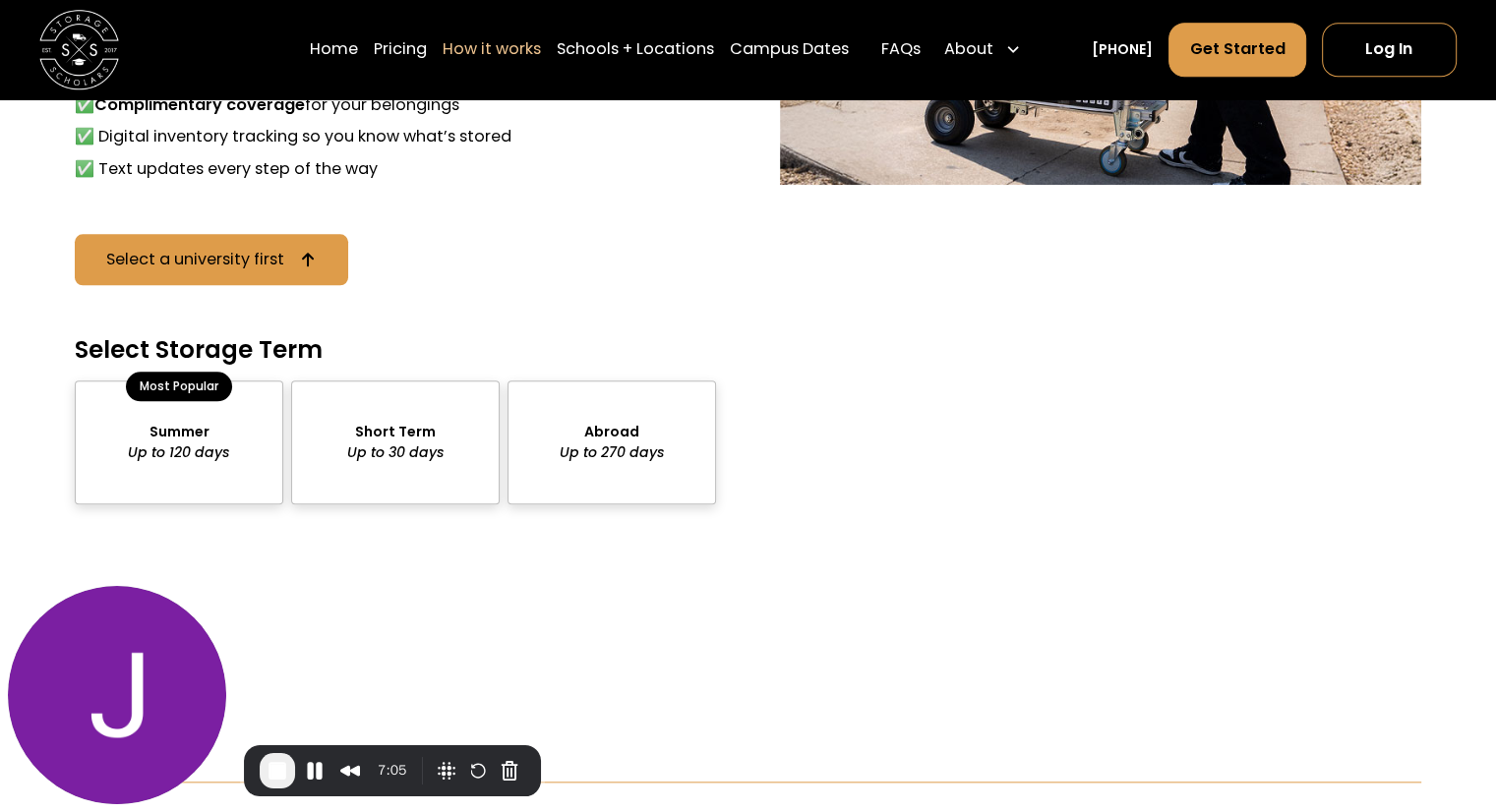 click at bounding box center (179, 442) 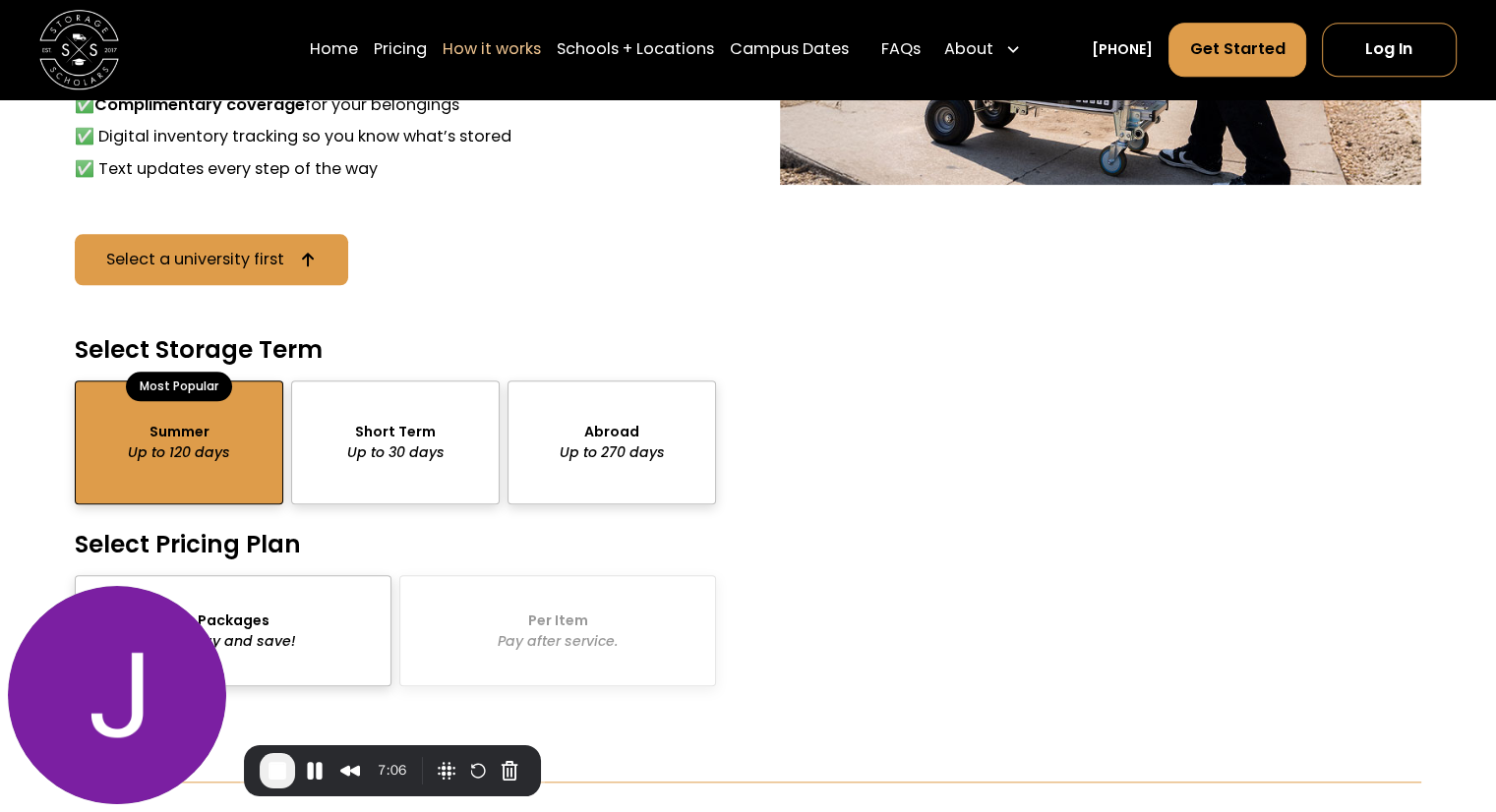 click at bounding box center (395, 442) 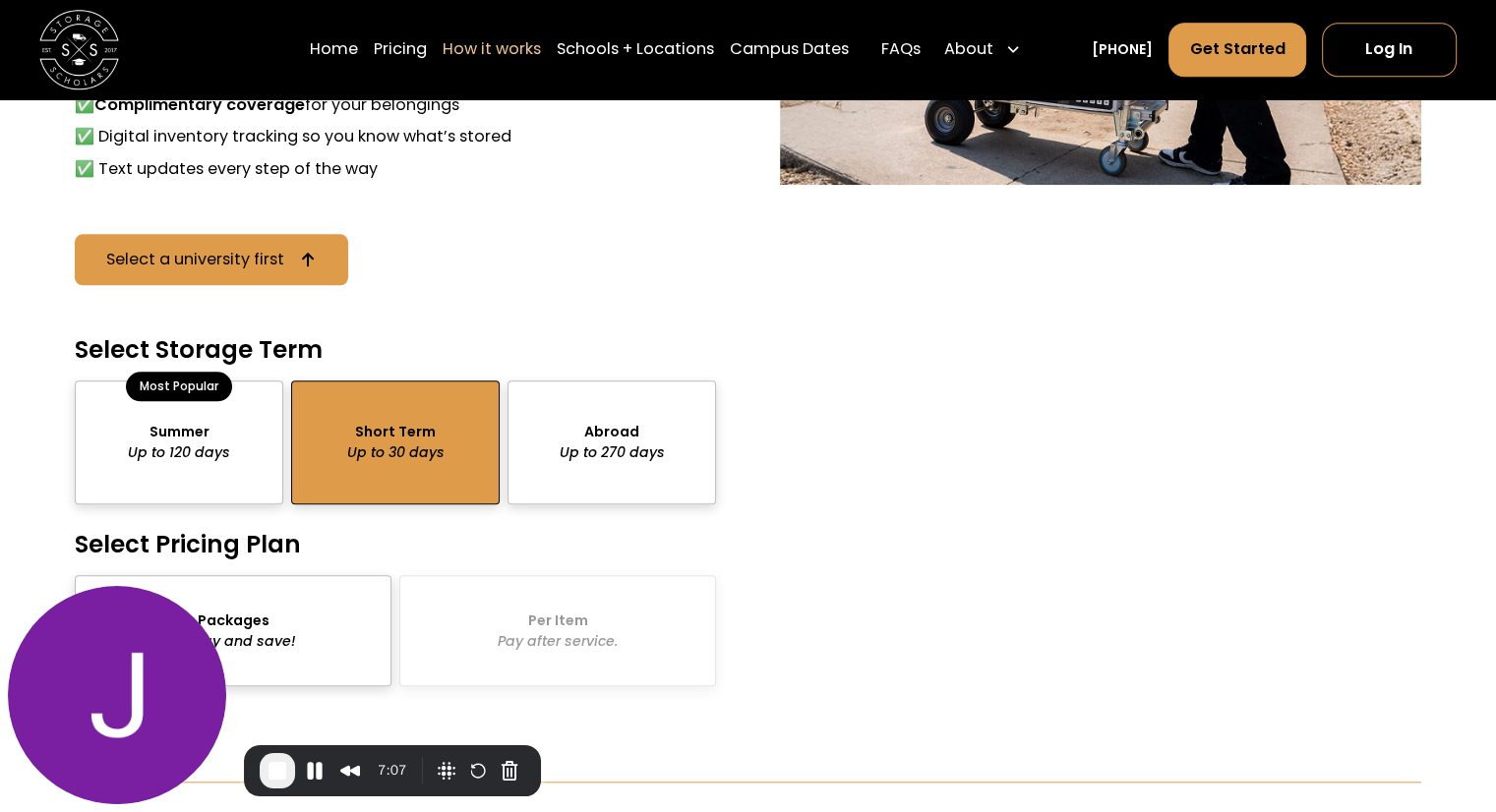 click at bounding box center (233, 630) 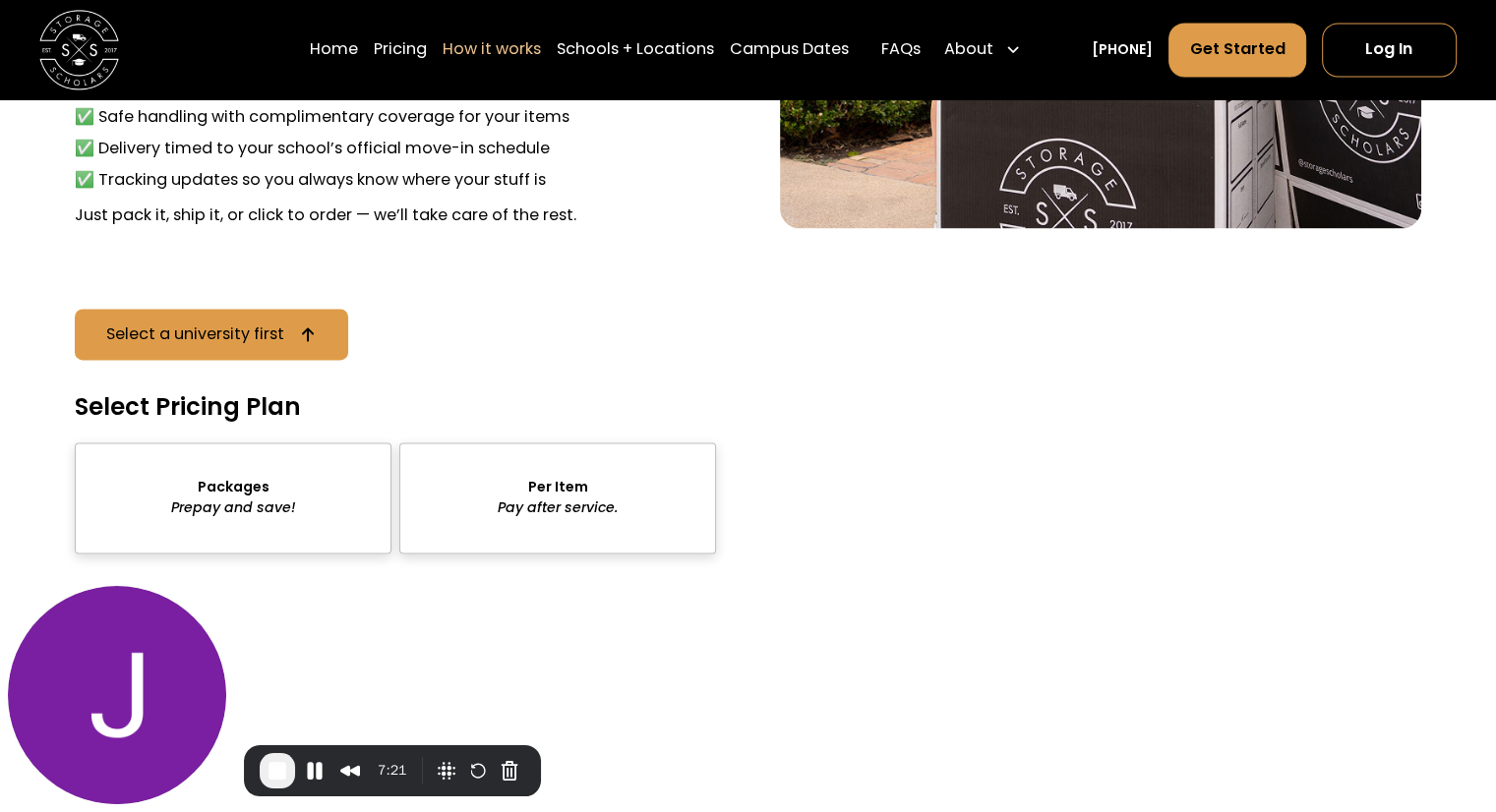 scroll, scrollTop: 2878, scrollLeft: 0, axis: vertical 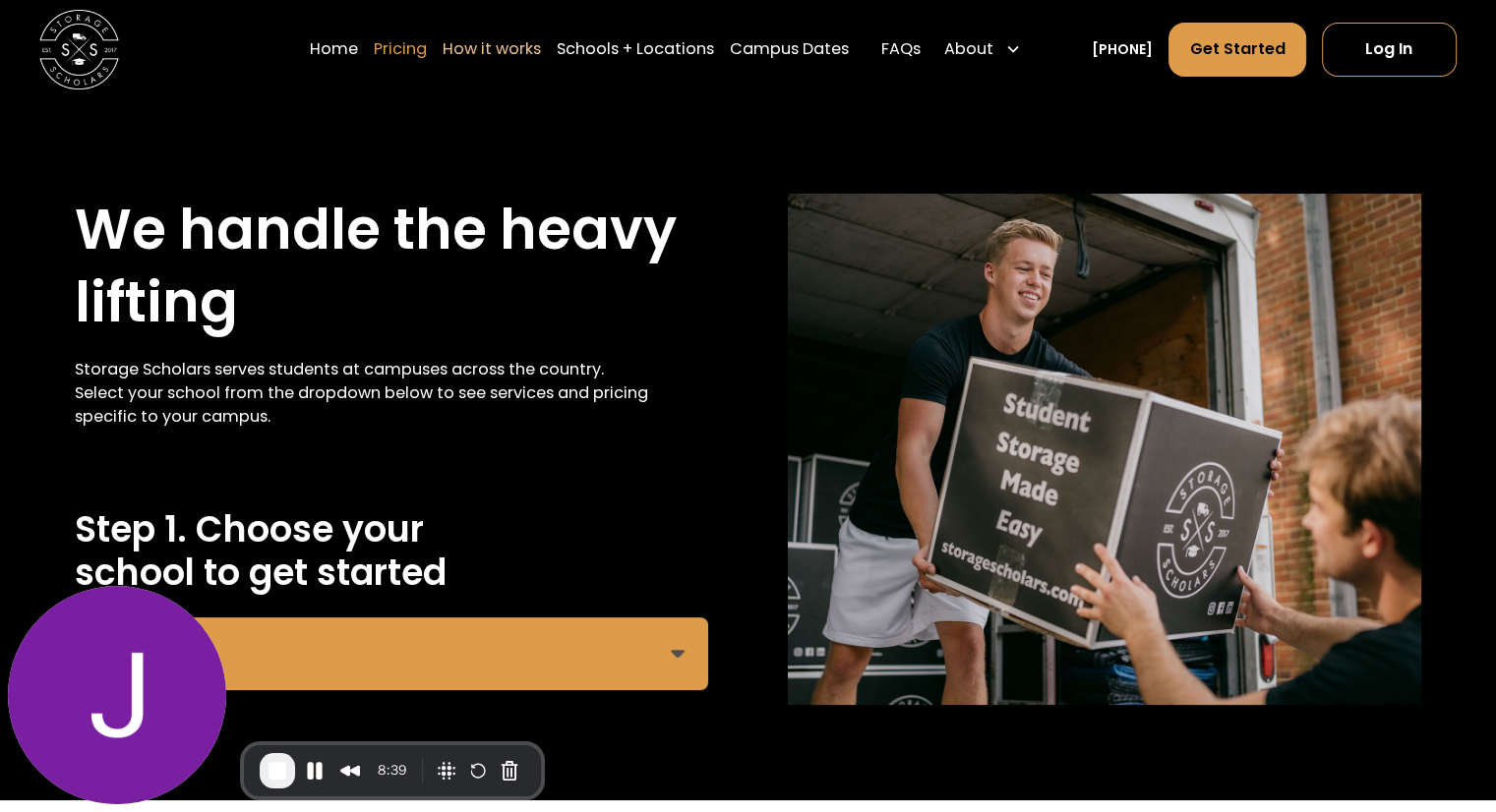 click on "Pricing" at bounding box center [400, 49] 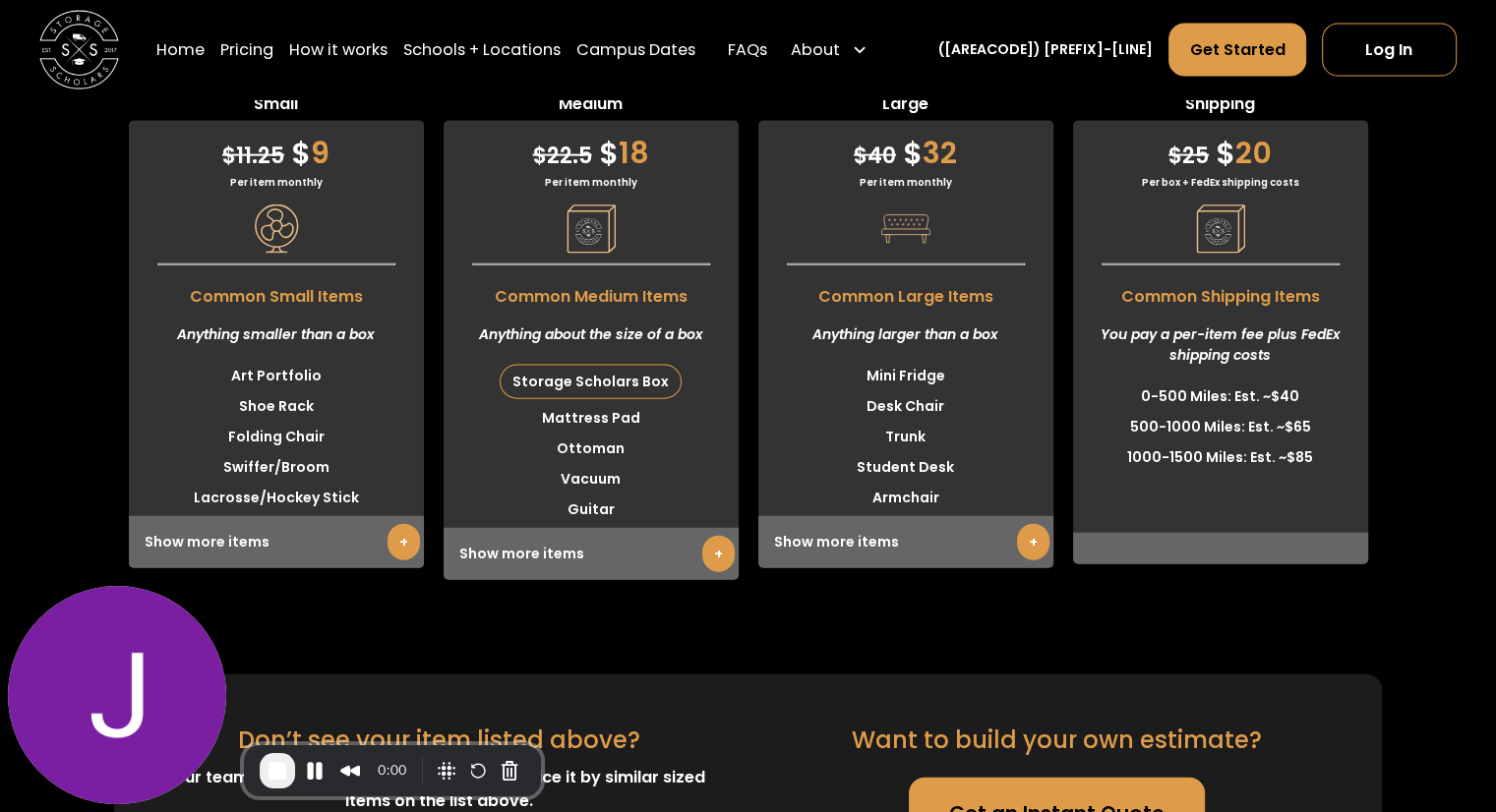 scroll, scrollTop: 4002, scrollLeft: 0, axis: vertical 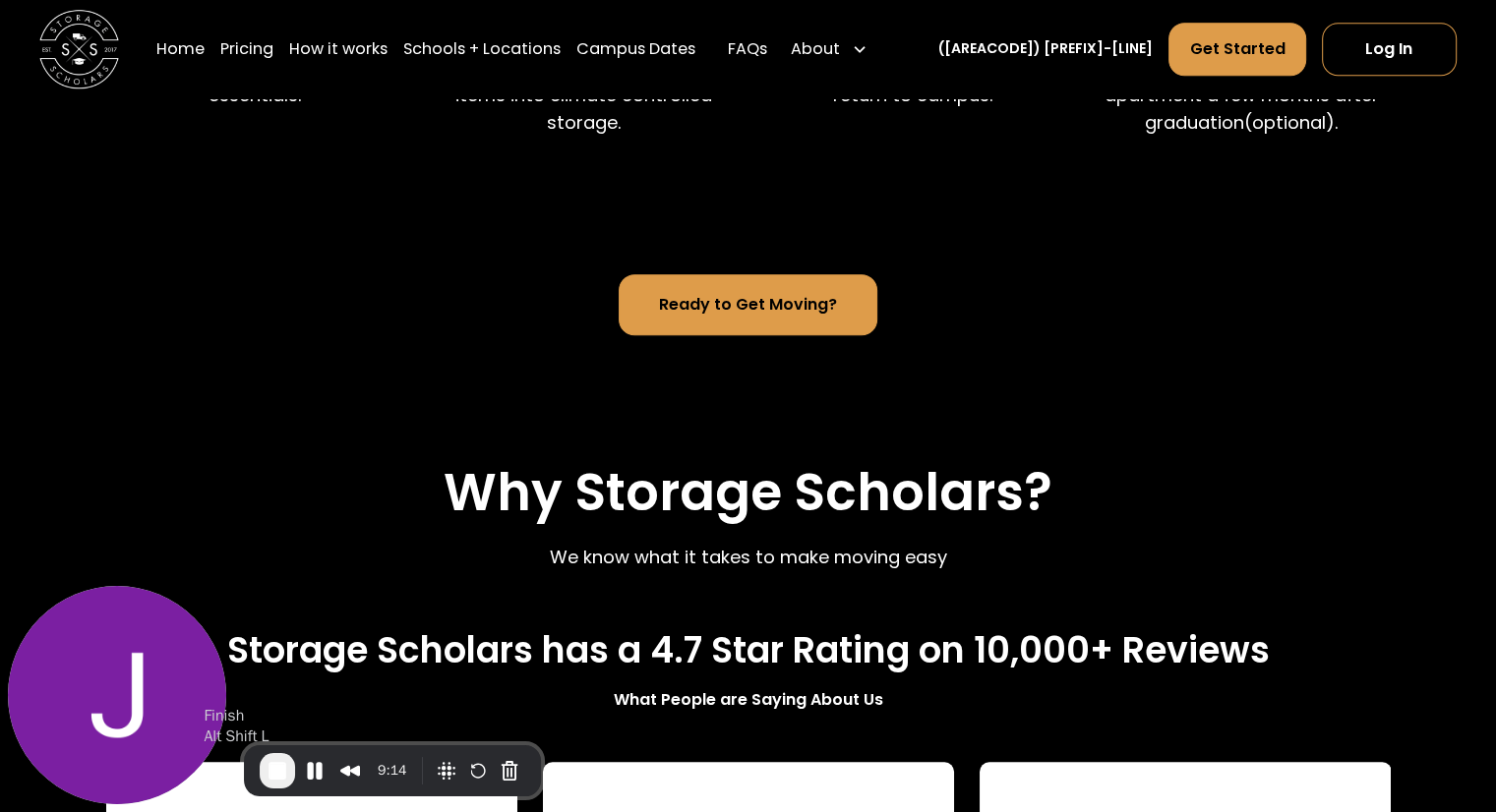 click at bounding box center [277, 771] 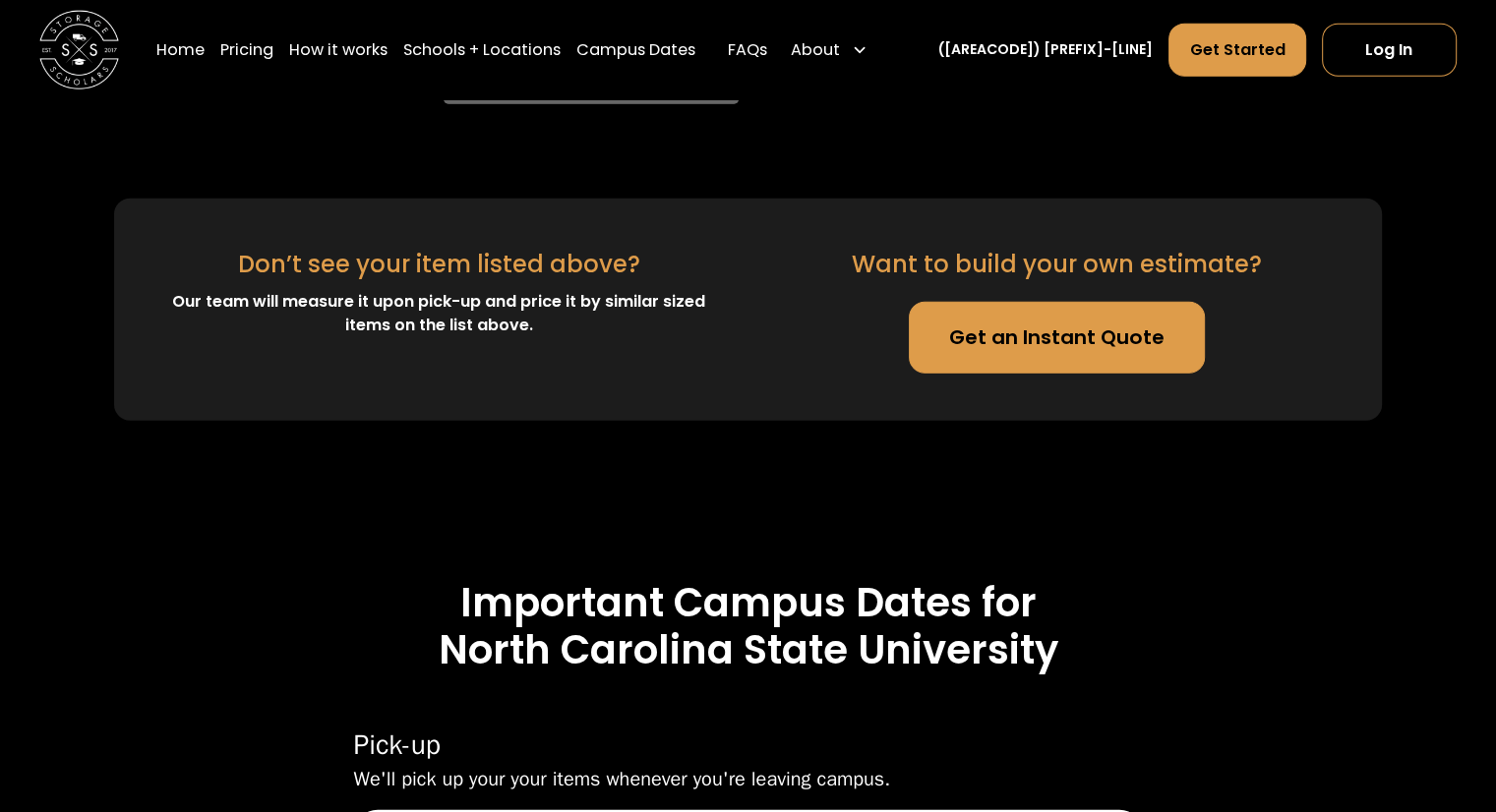 scroll, scrollTop: 4770, scrollLeft: 0, axis: vertical 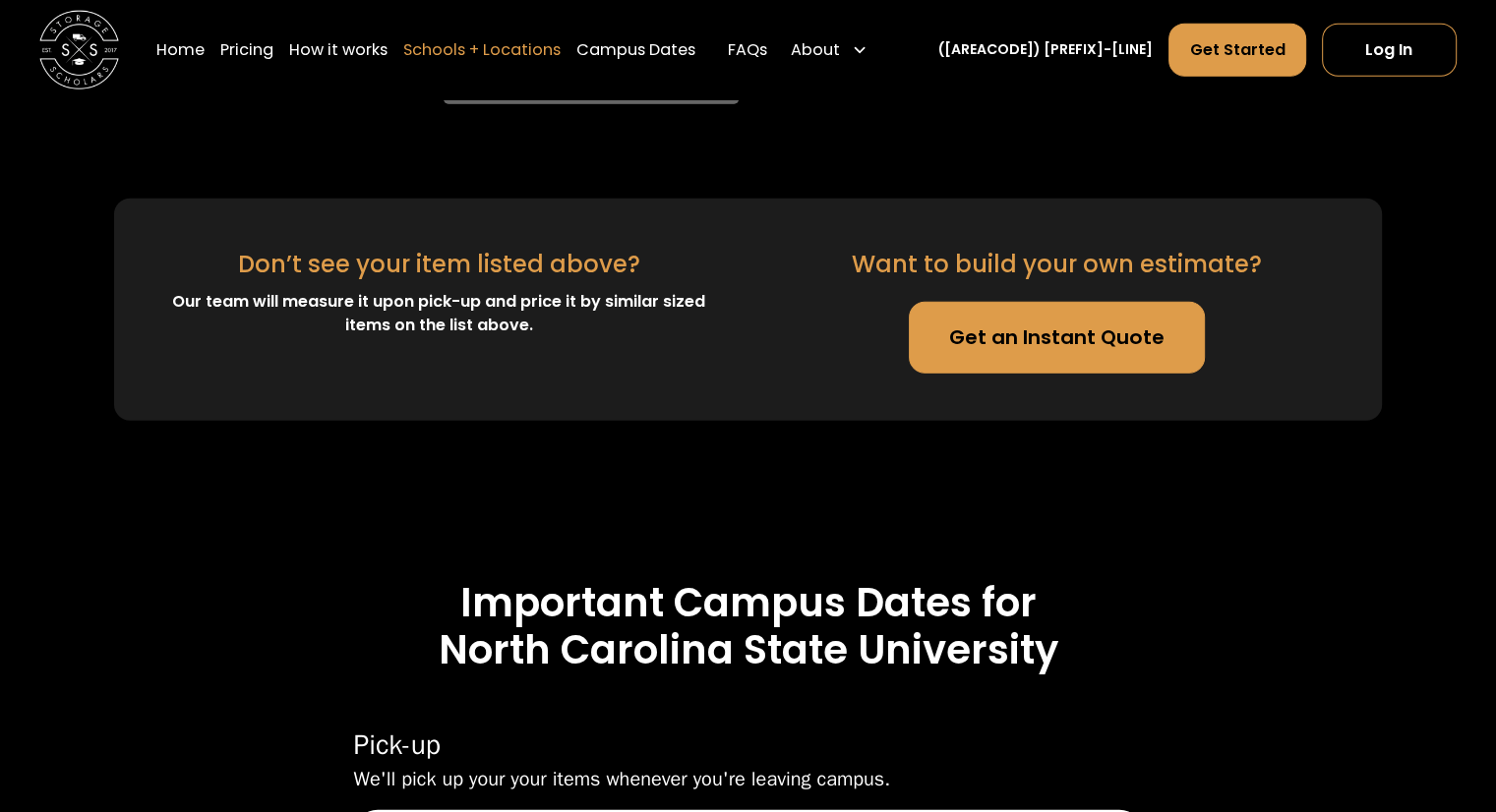 click on "Schools + Locations" at bounding box center (482, 49) 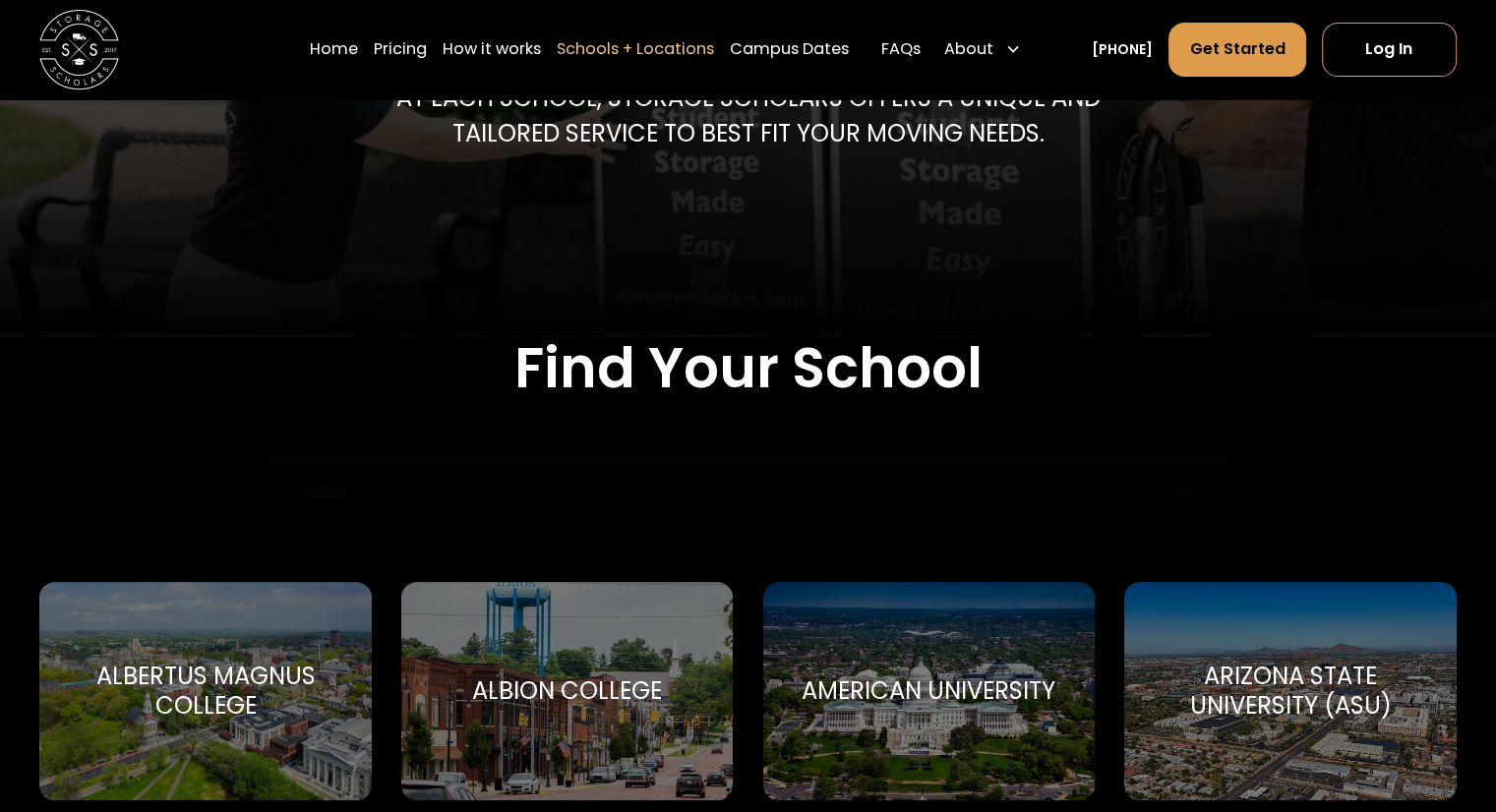 scroll, scrollTop: 423, scrollLeft: 0, axis: vertical 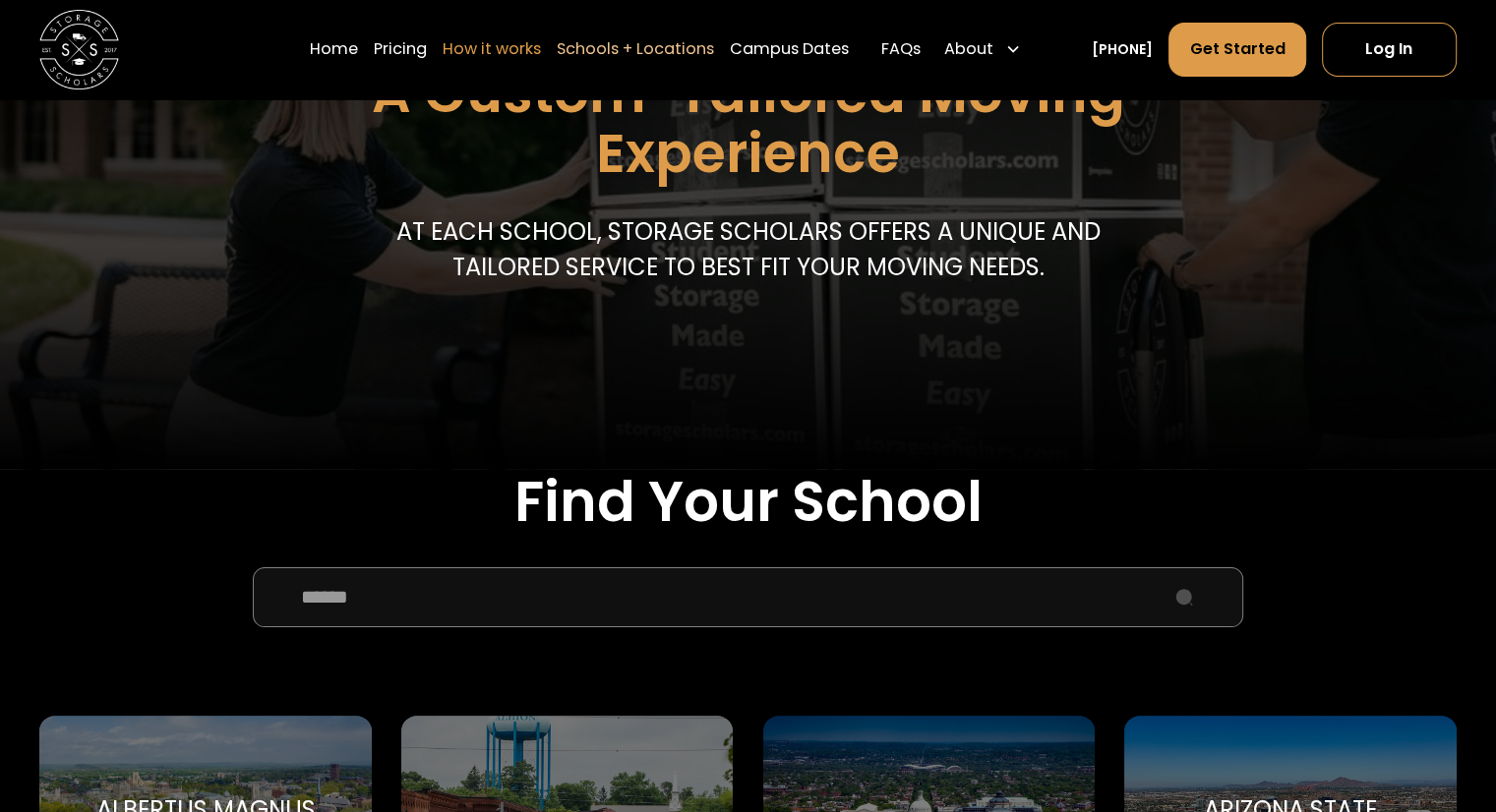 click on "How it works" at bounding box center (492, 49) 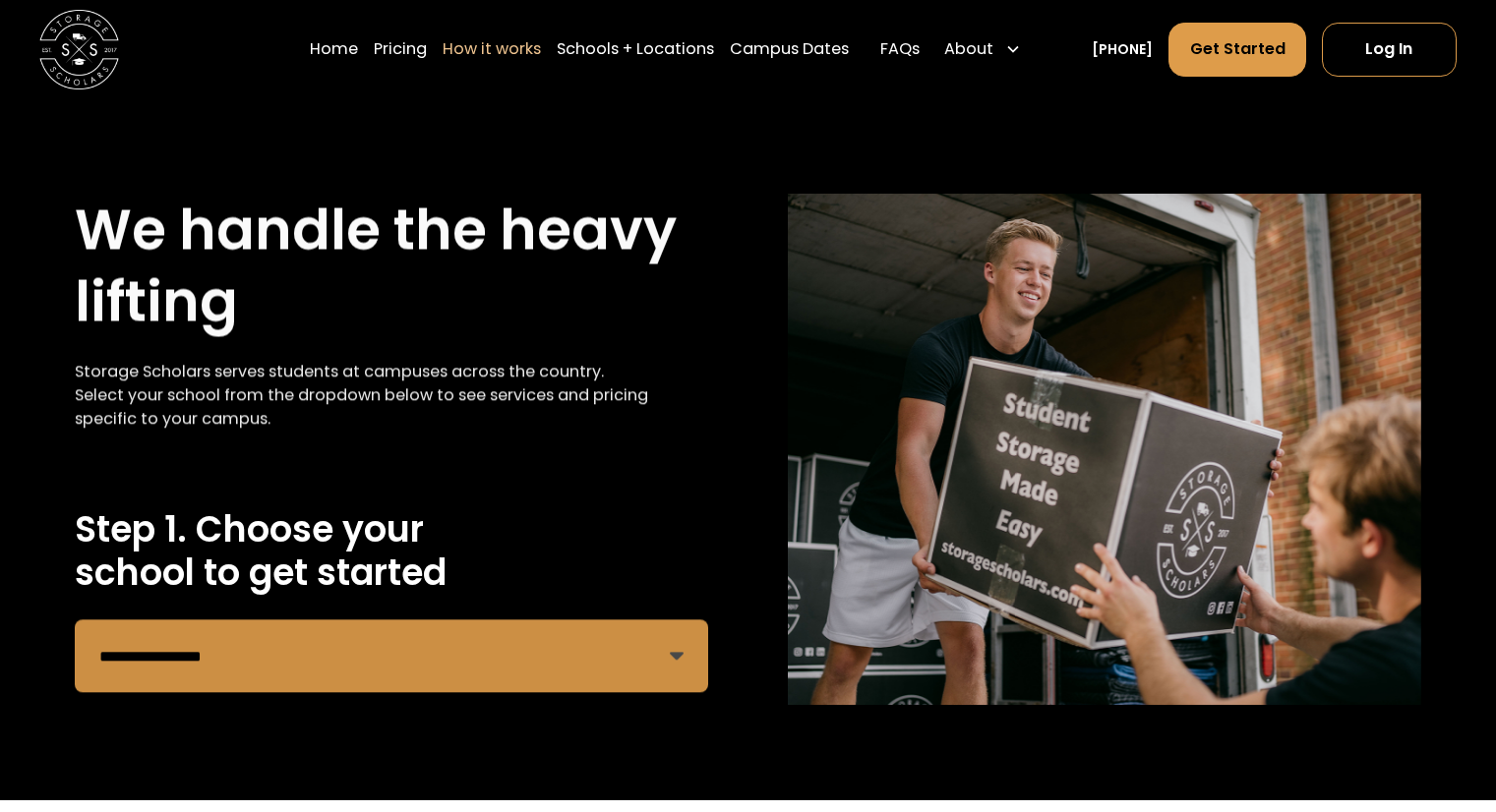 scroll, scrollTop: 0, scrollLeft: 0, axis: both 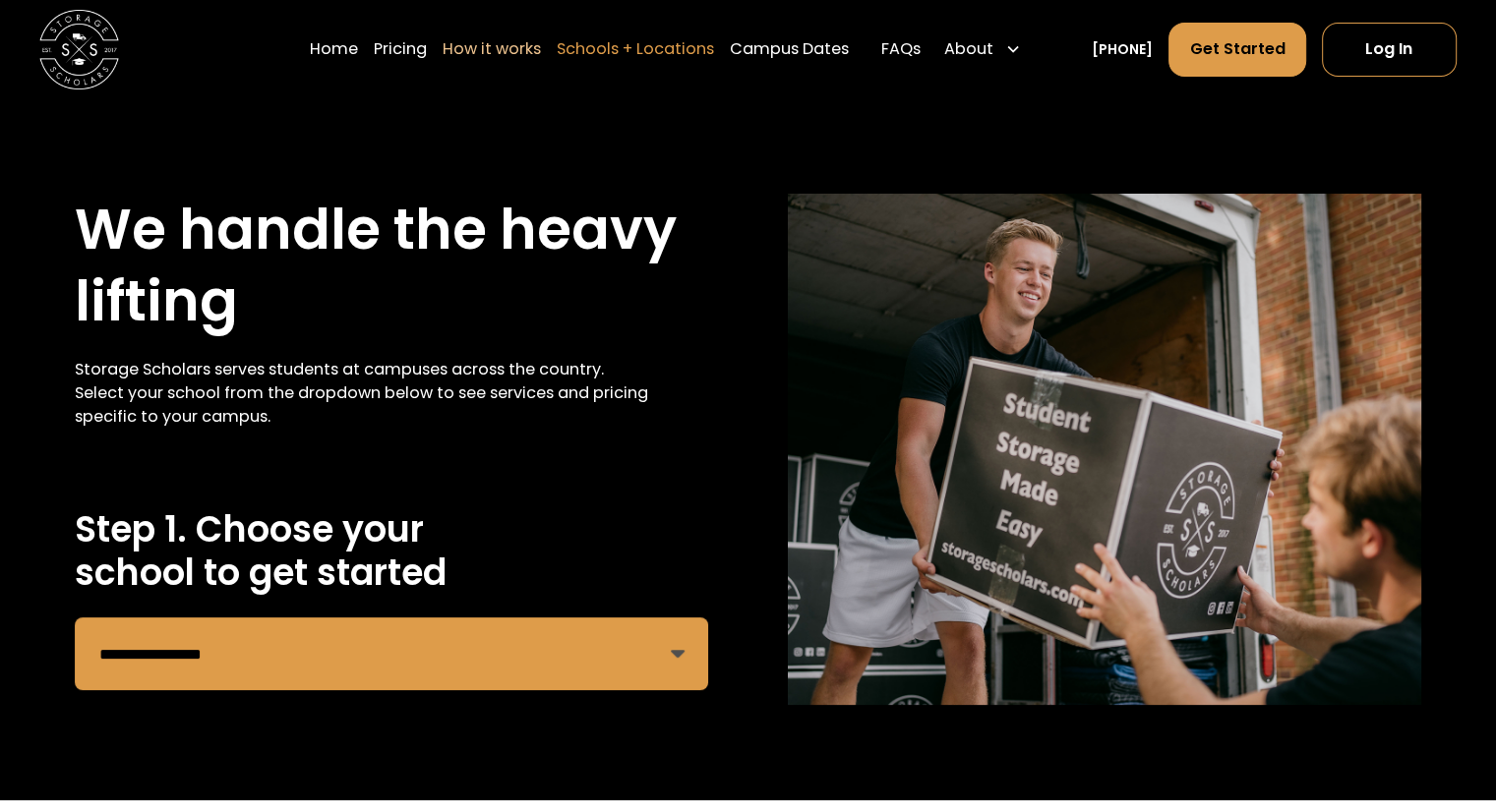 click on "Schools + Locations" at bounding box center (635, 49) 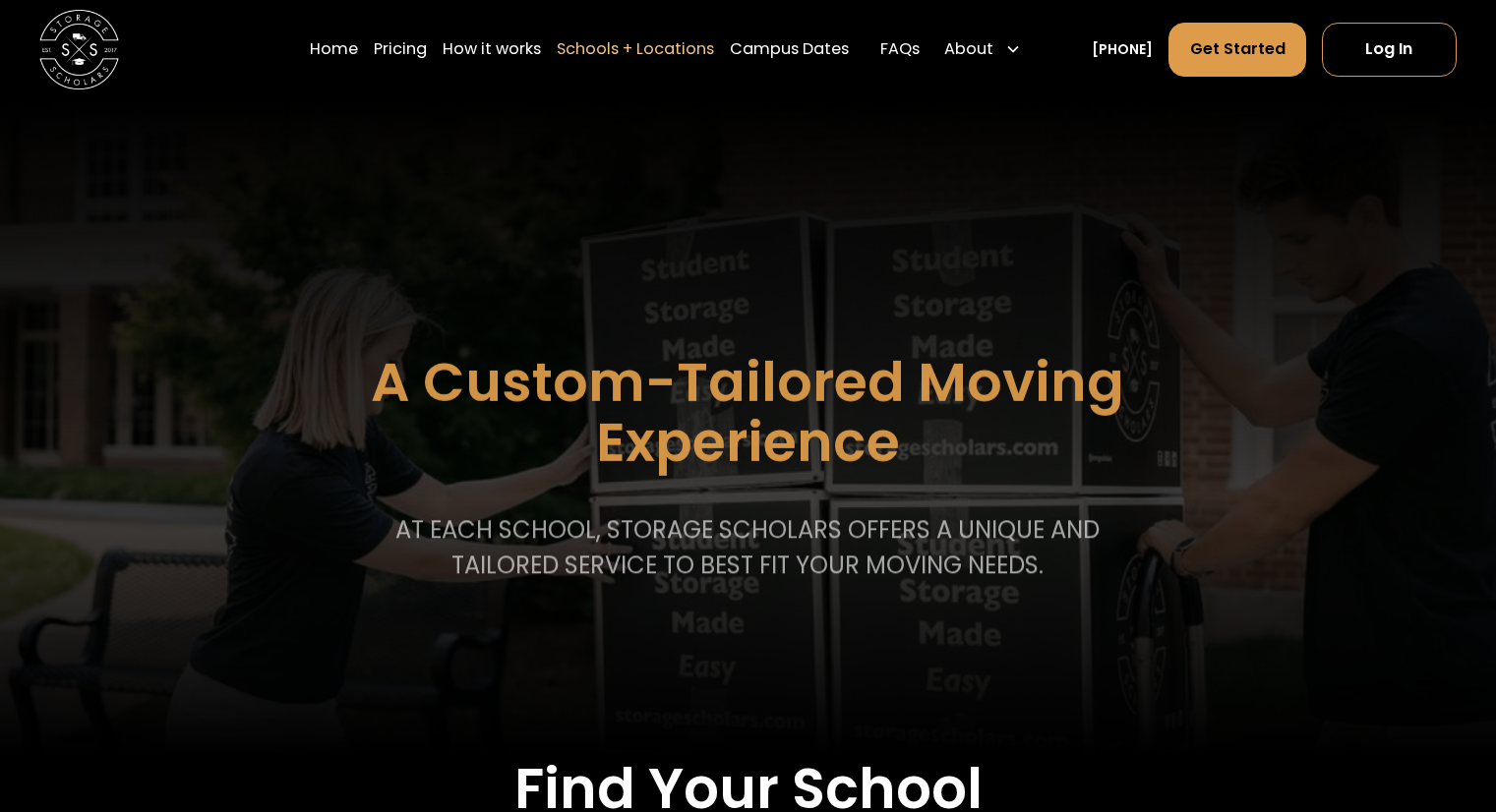 scroll, scrollTop: 0, scrollLeft: 0, axis: both 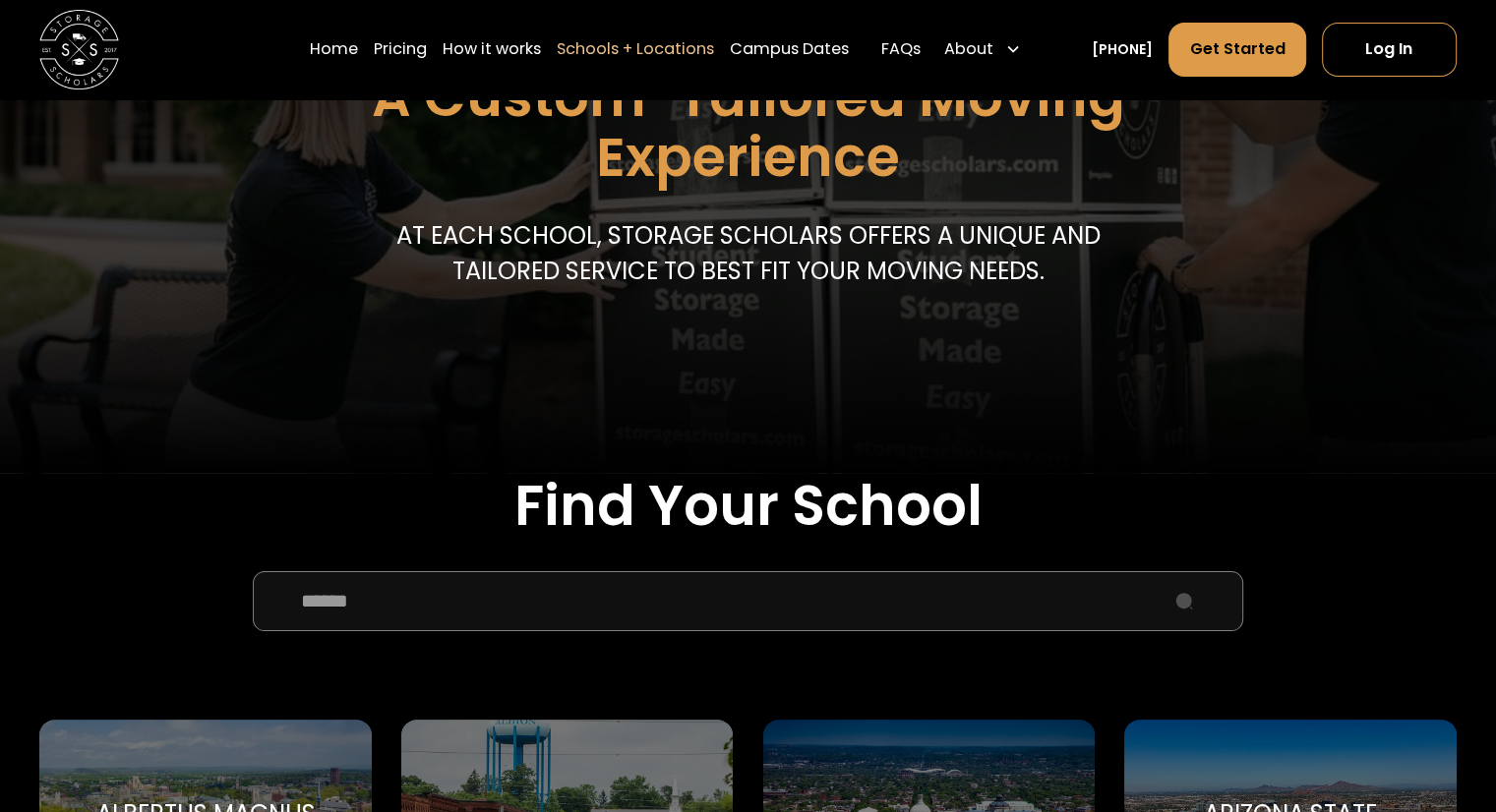 click at bounding box center (748, 601) 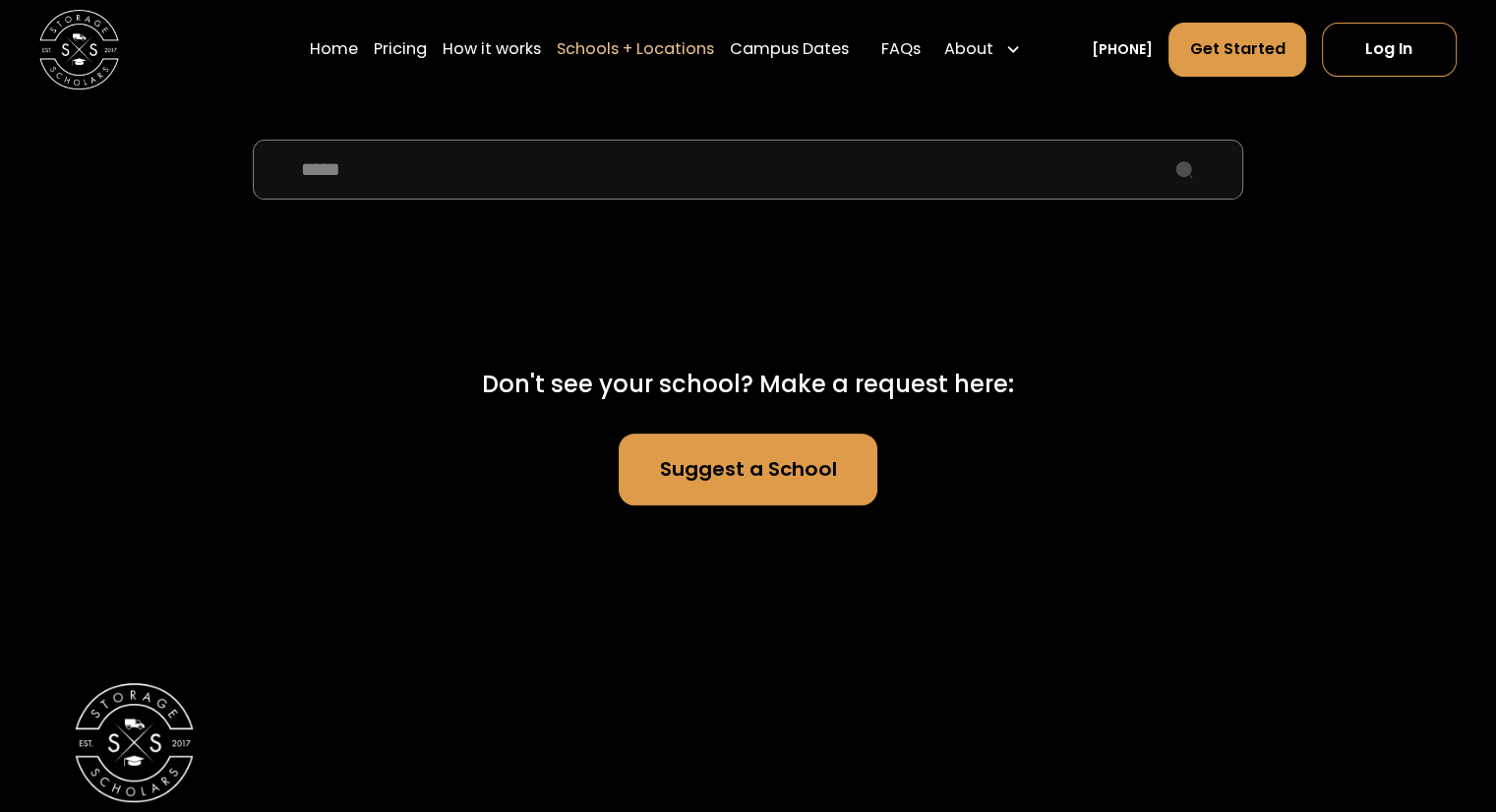 scroll, scrollTop: 716, scrollLeft: 0, axis: vertical 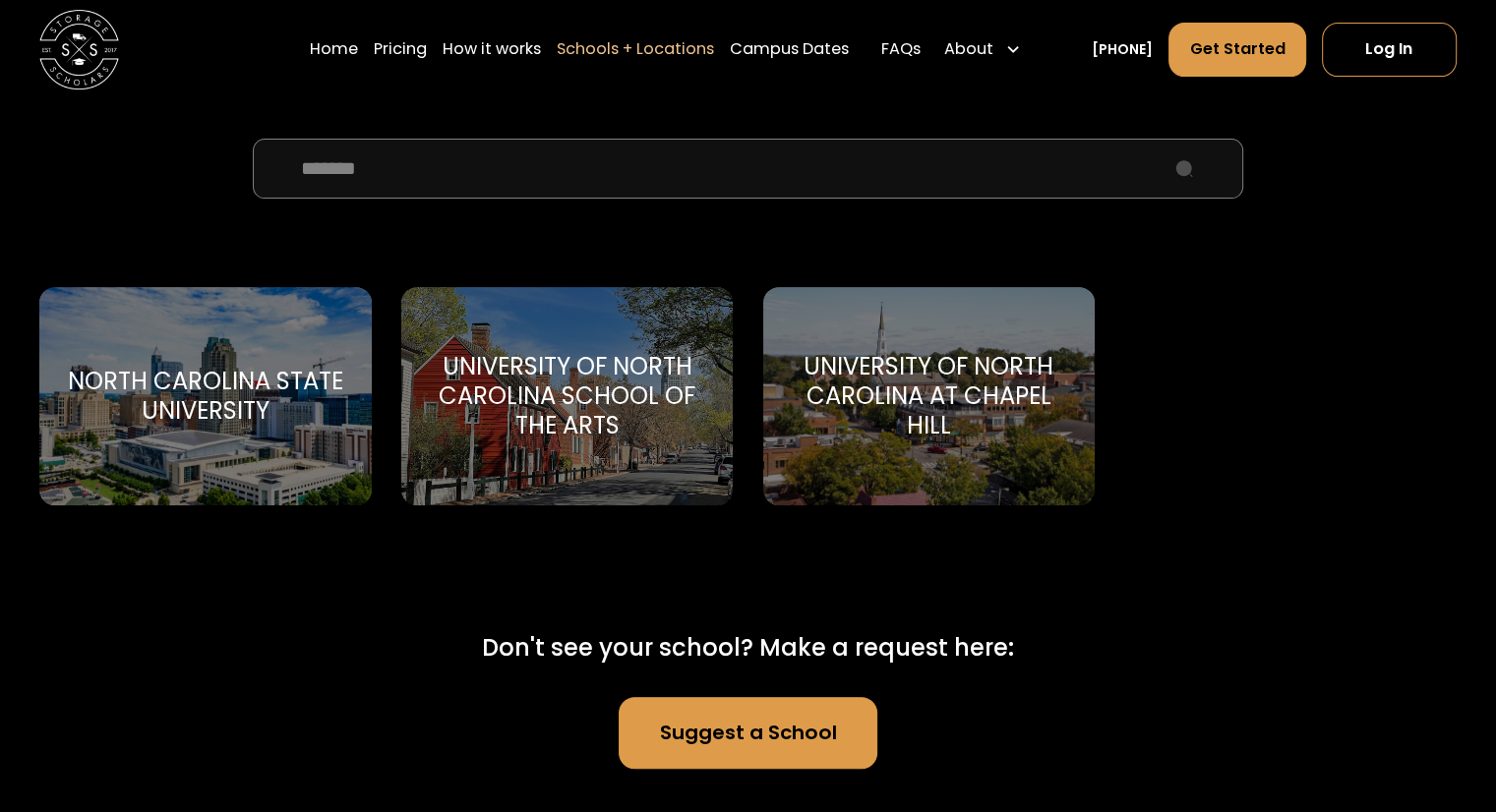 type on "*******" 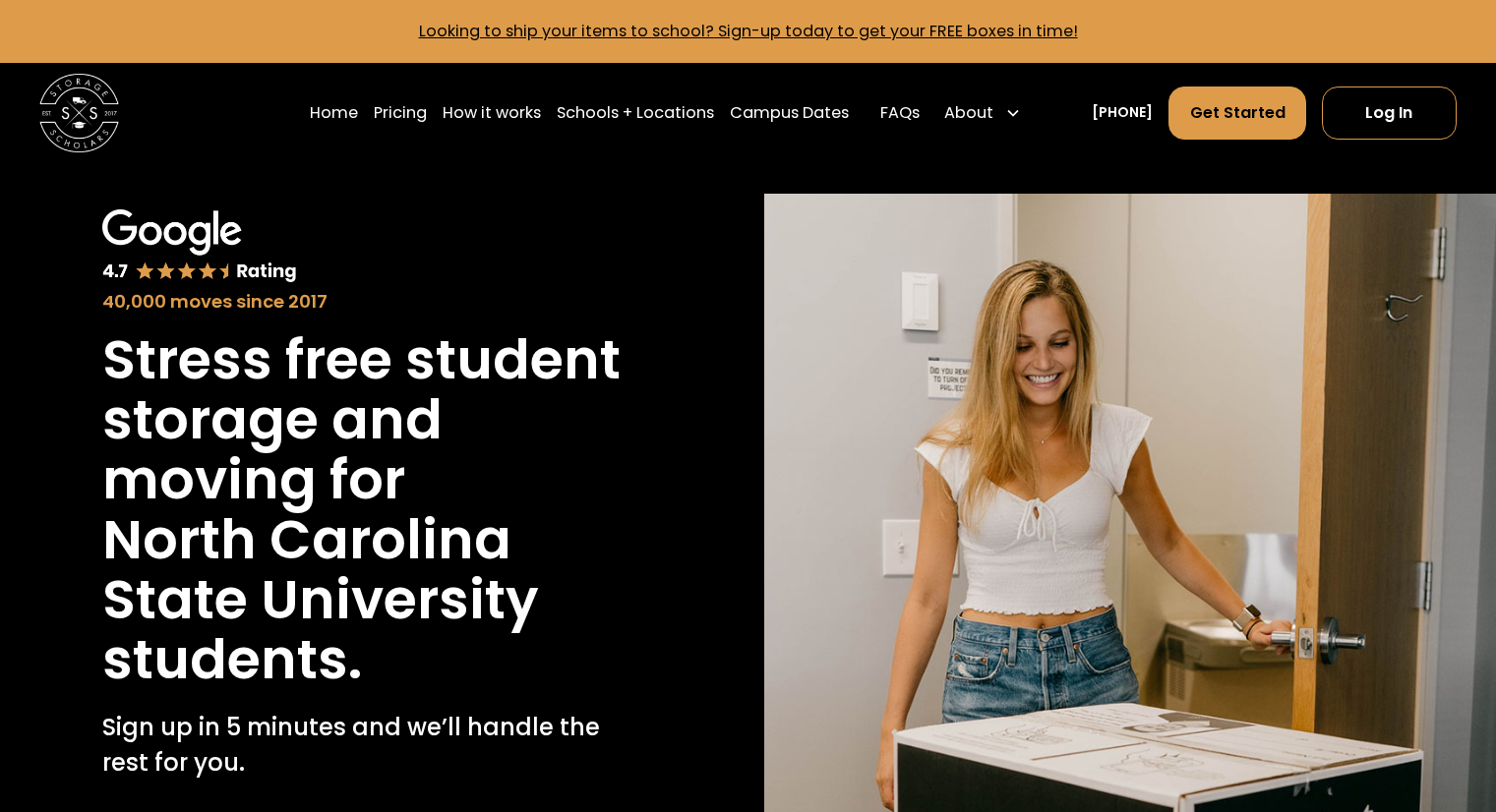 scroll, scrollTop: 120, scrollLeft: 0, axis: vertical 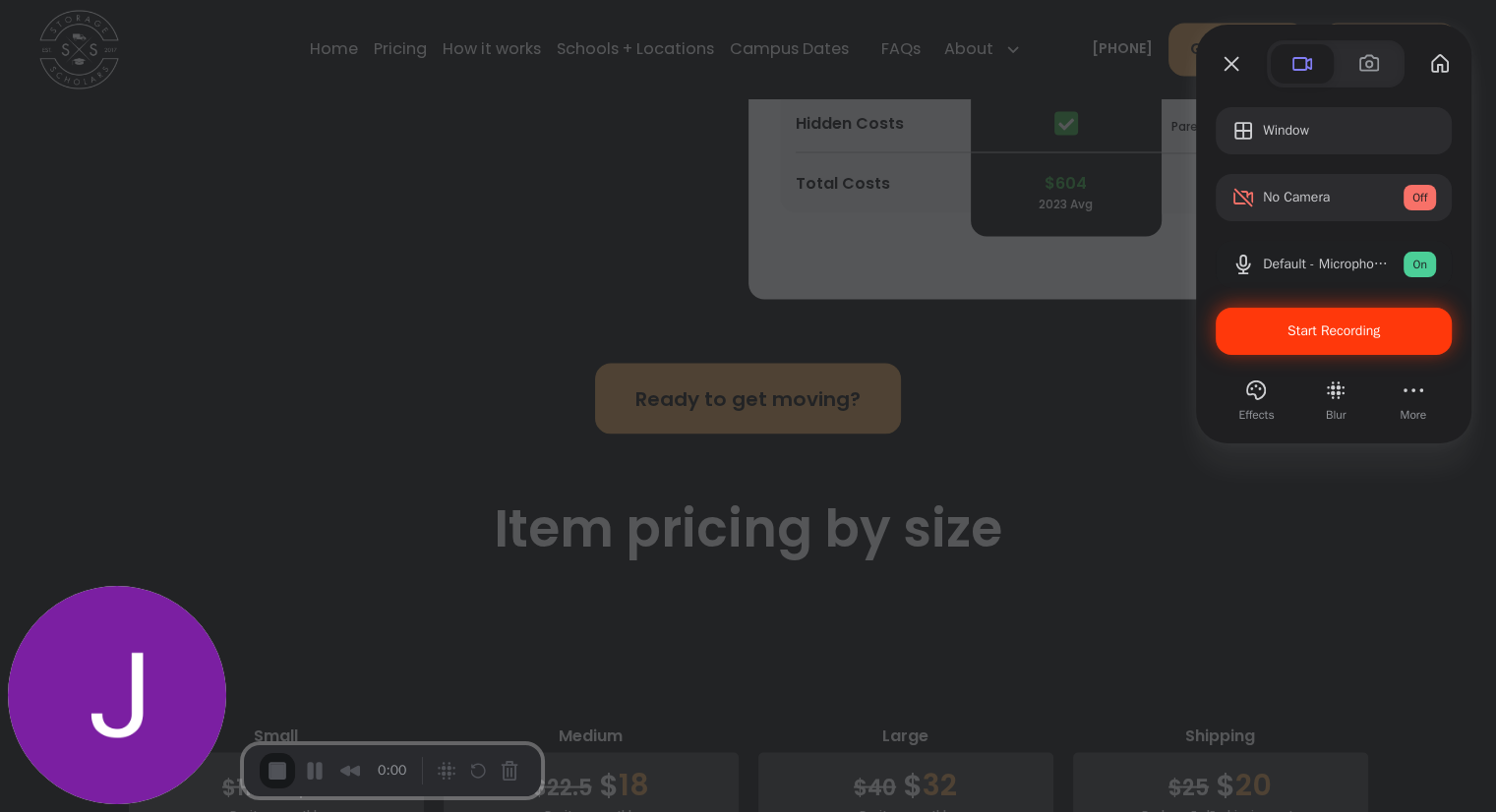 click on "Start Recording" at bounding box center (1334, 331) 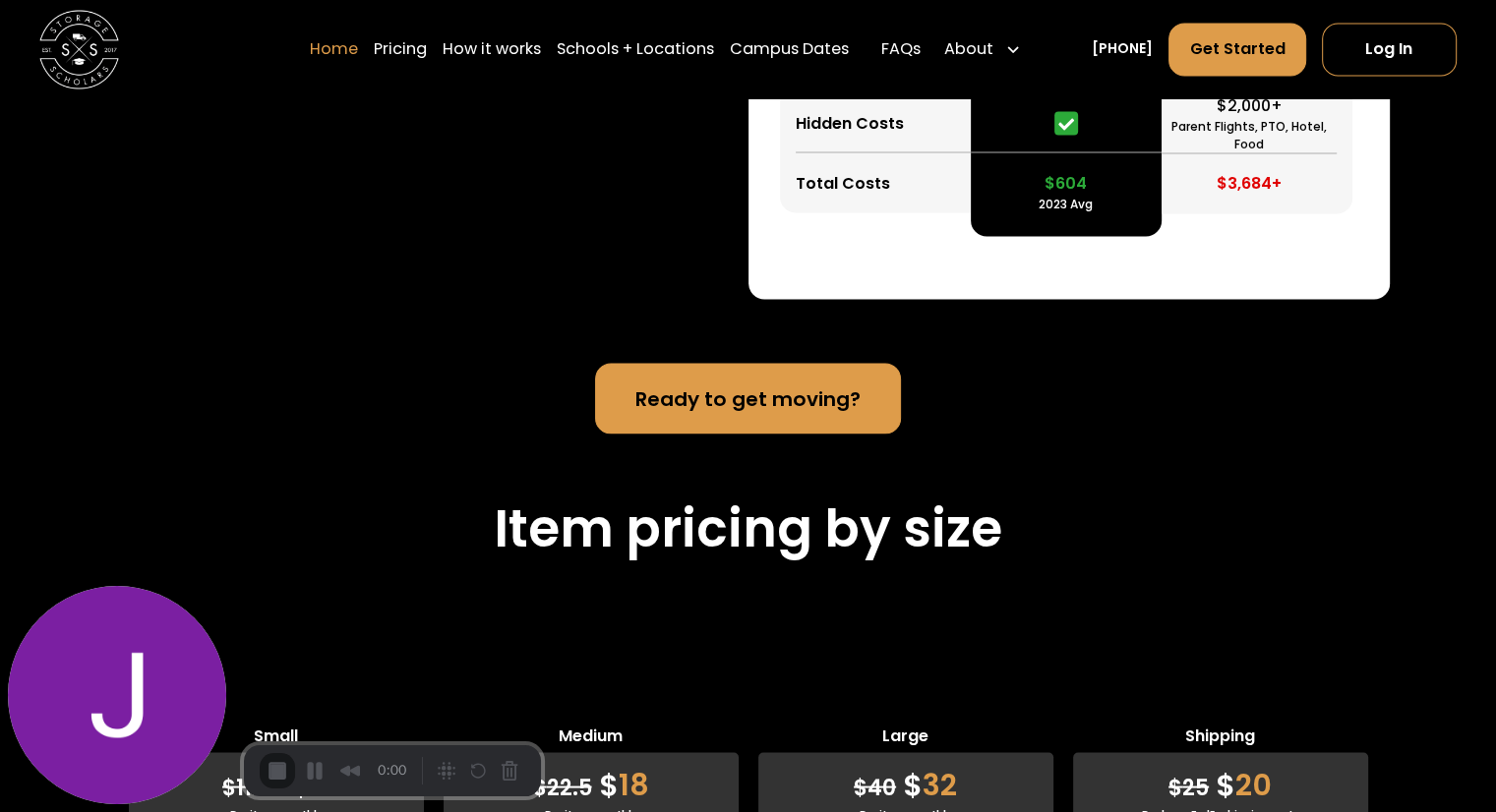click on "Home" at bounding box center [333, 49] 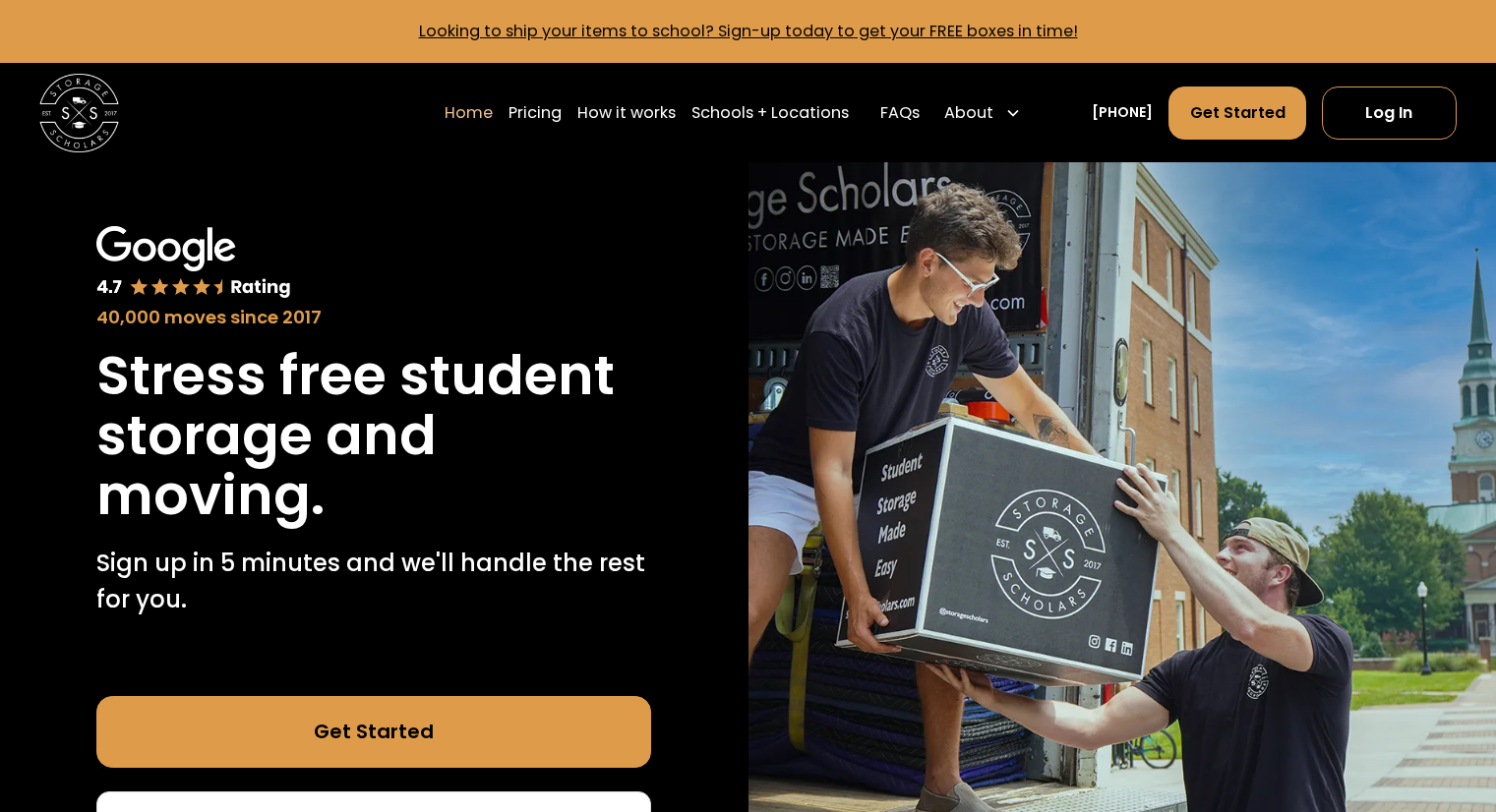 scroll, scrollTop: 0, scrollLeft: 0, axis: both 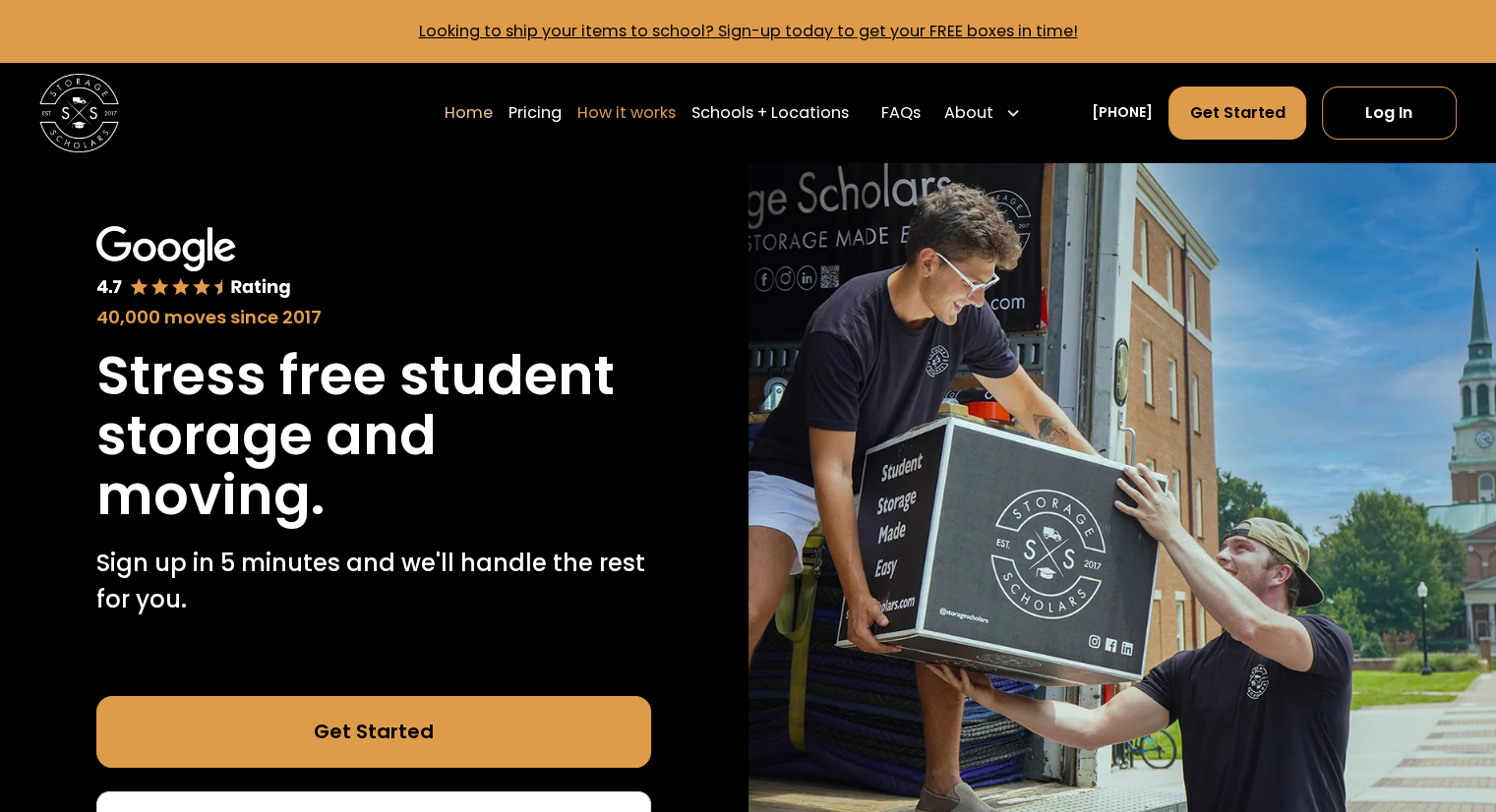 click on "How it works" at bounding box center [627, 113] 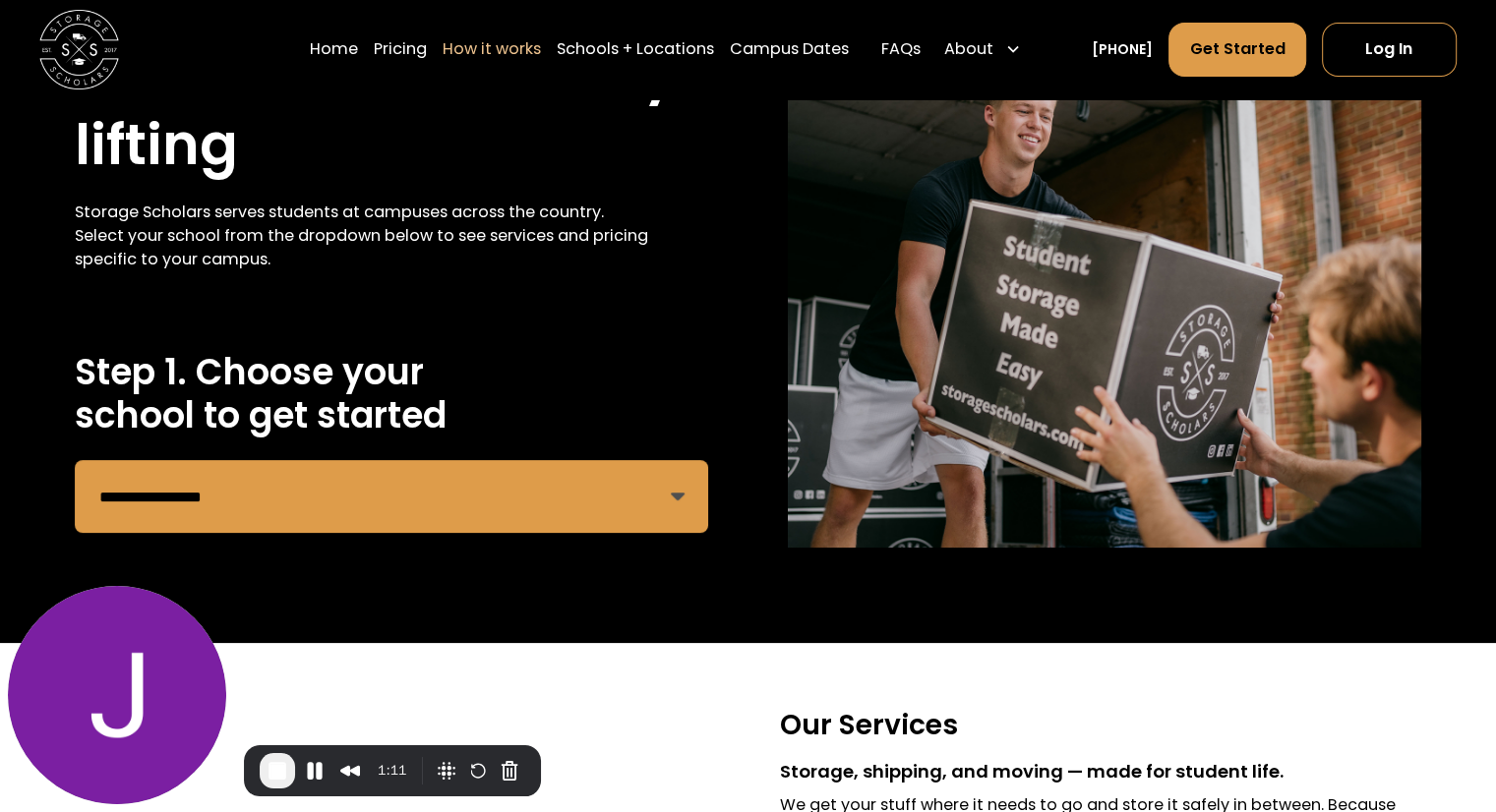 scroll, scrollTop: 0, scrollLeft: 0, axis: both 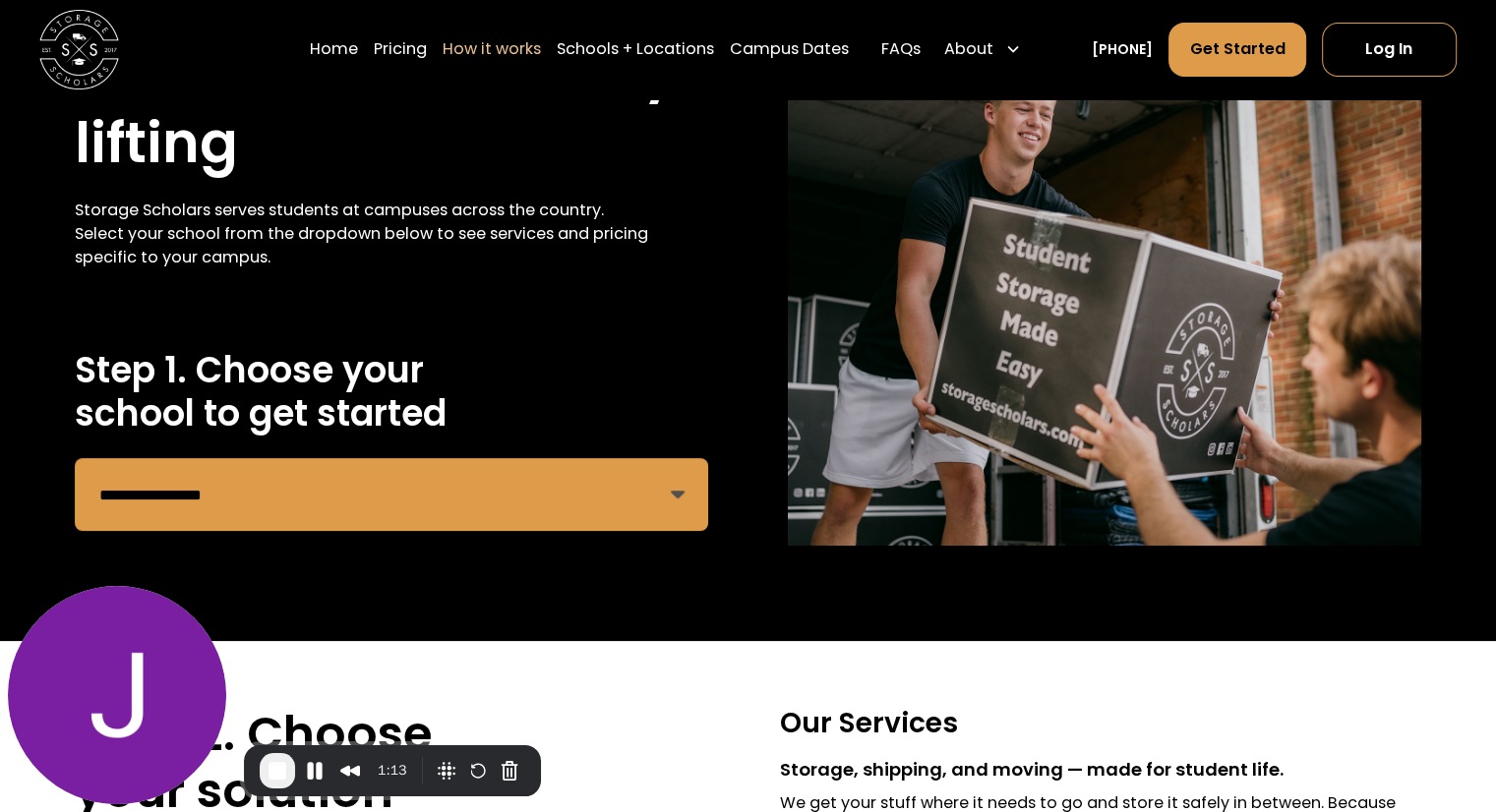 click on "**********" at bounding box center [391, 494] 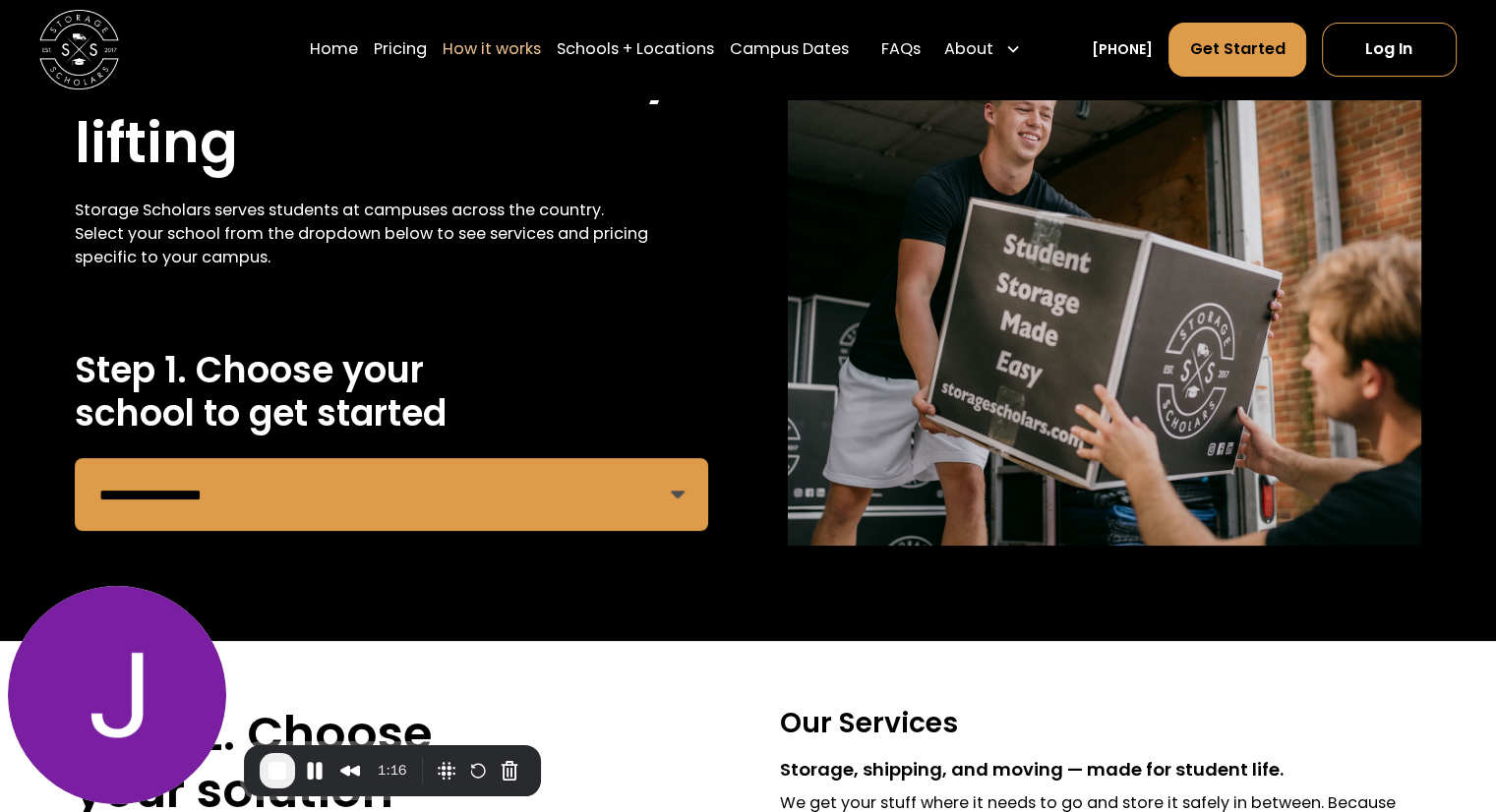 click on "**********" at bounding box center (748, 290) 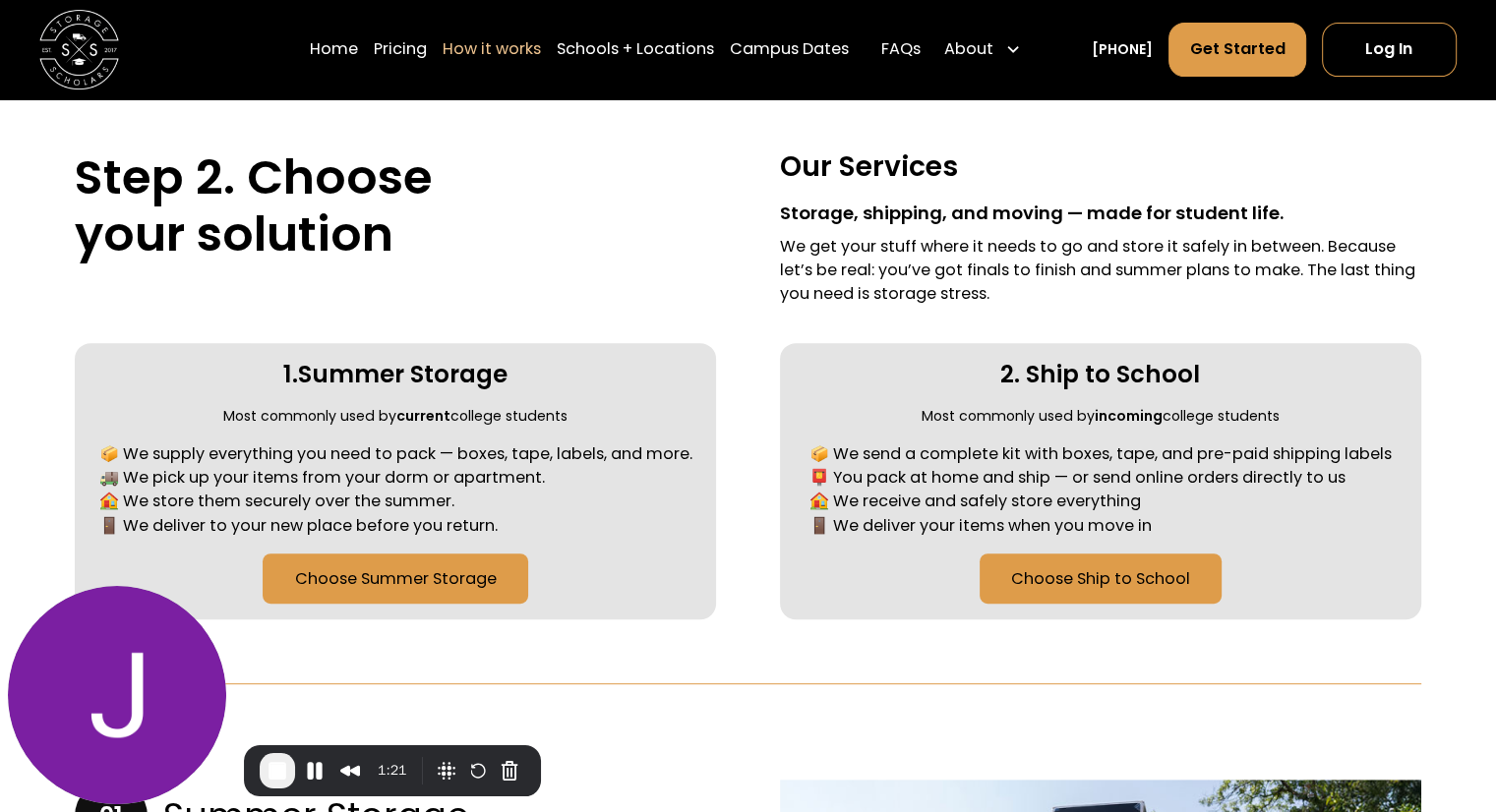 scroll, scrollTop: 714, scrollLeft: 0, axis: vertical 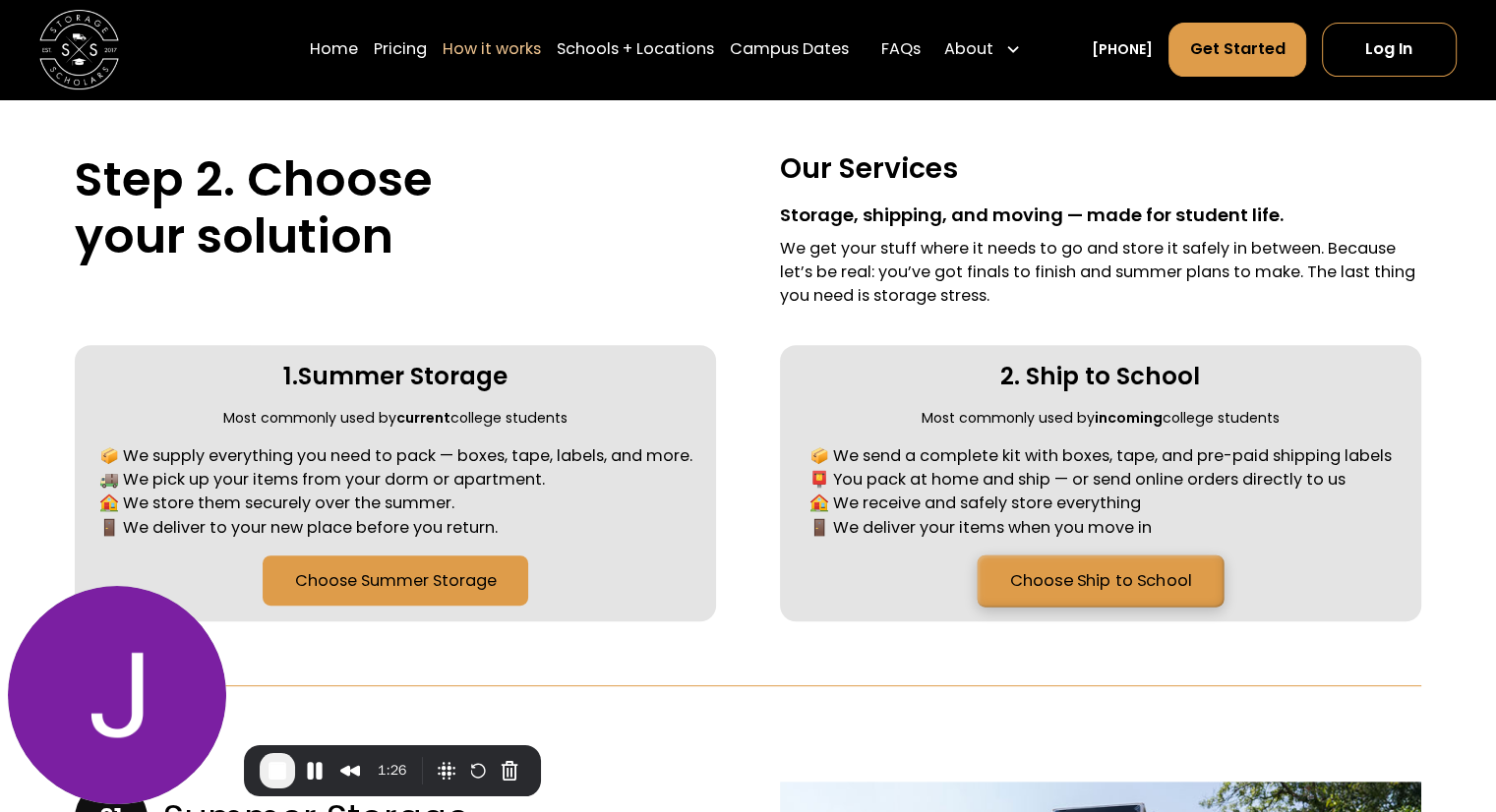 click on "Choose Ship to School" at bounding box center (1100, 580) 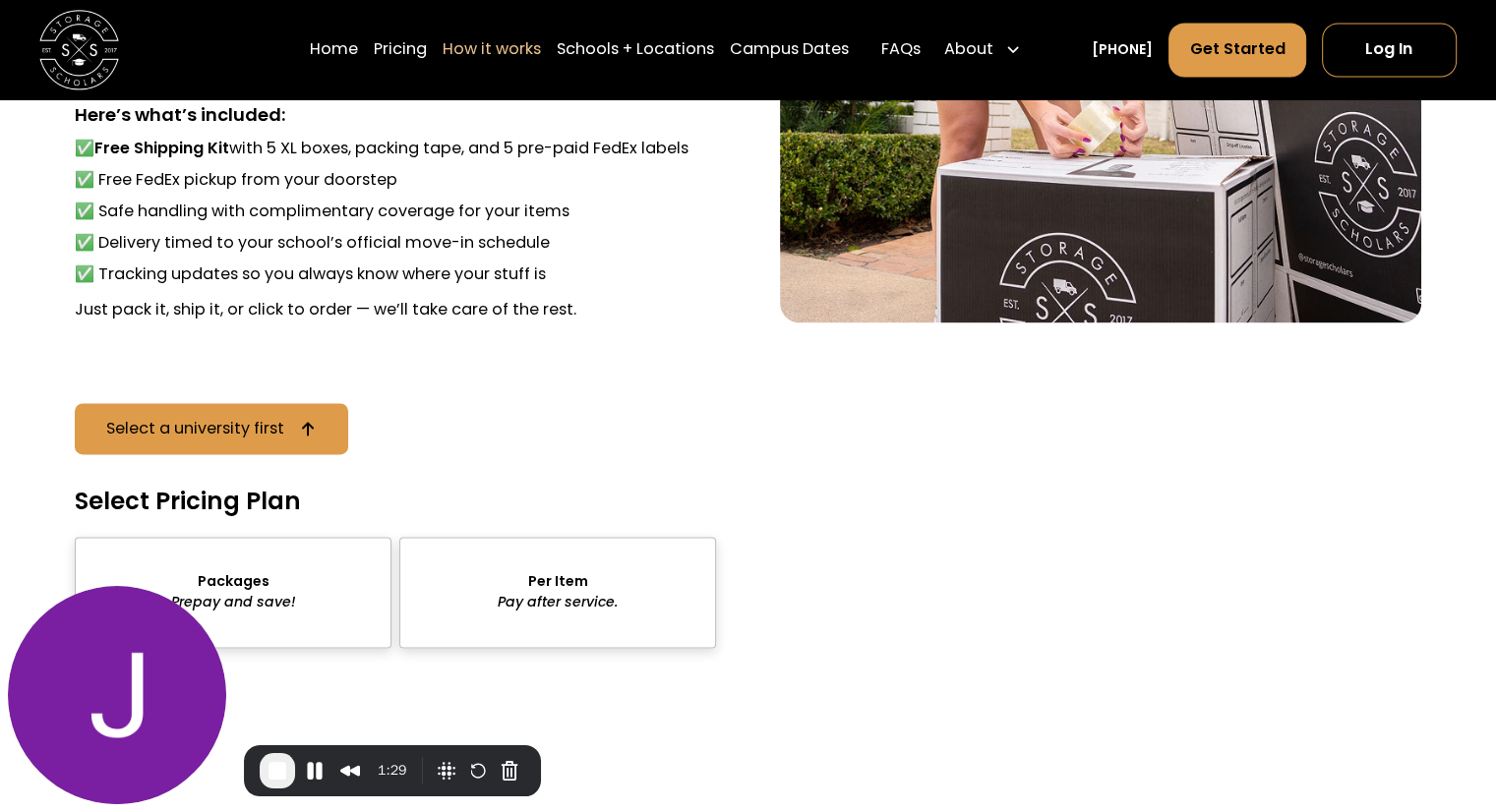 scroll, scrollTop: 2813, scrollLeft: 0, axis: vertical 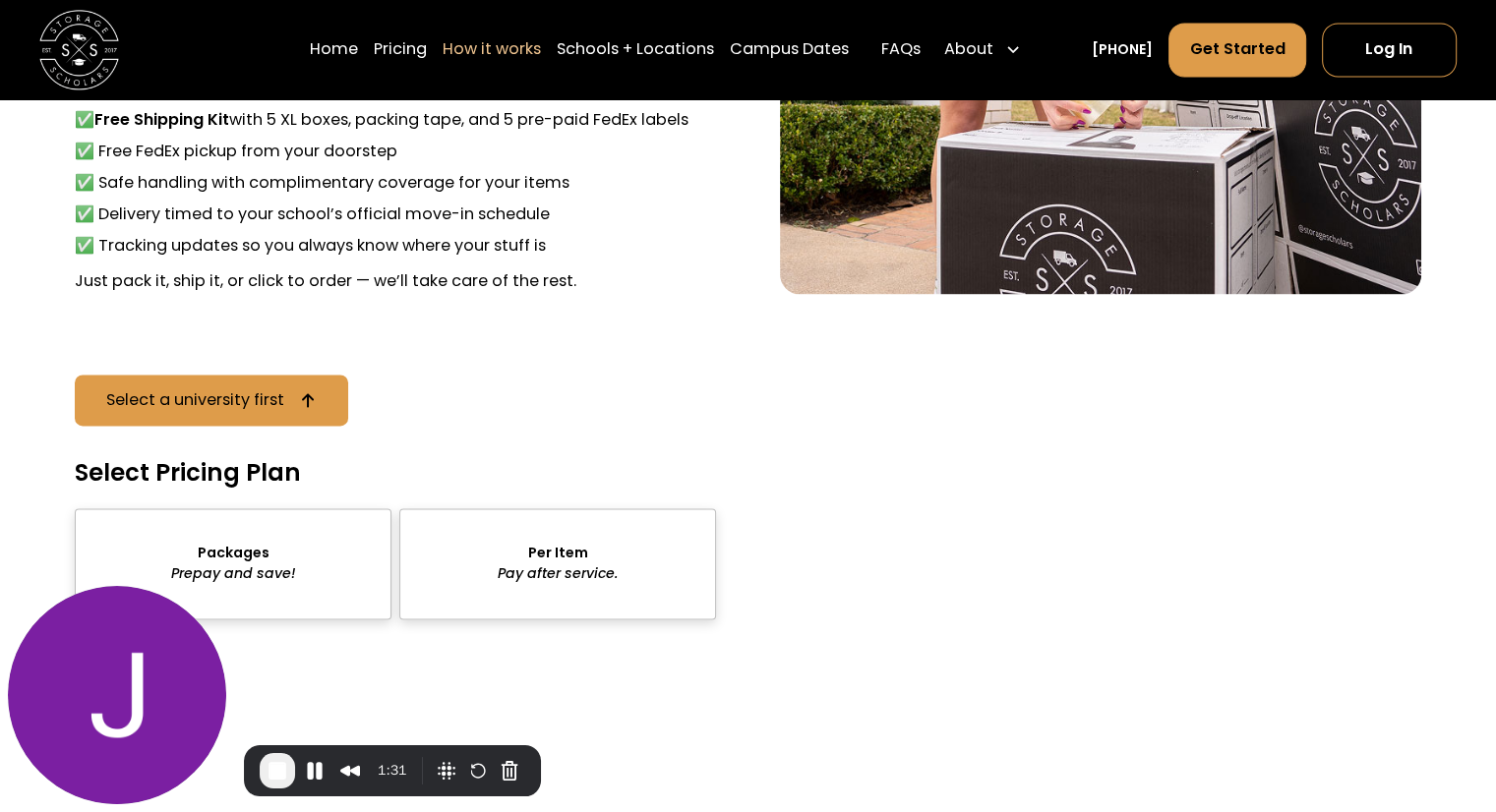 click at bounding box center [233, 563] 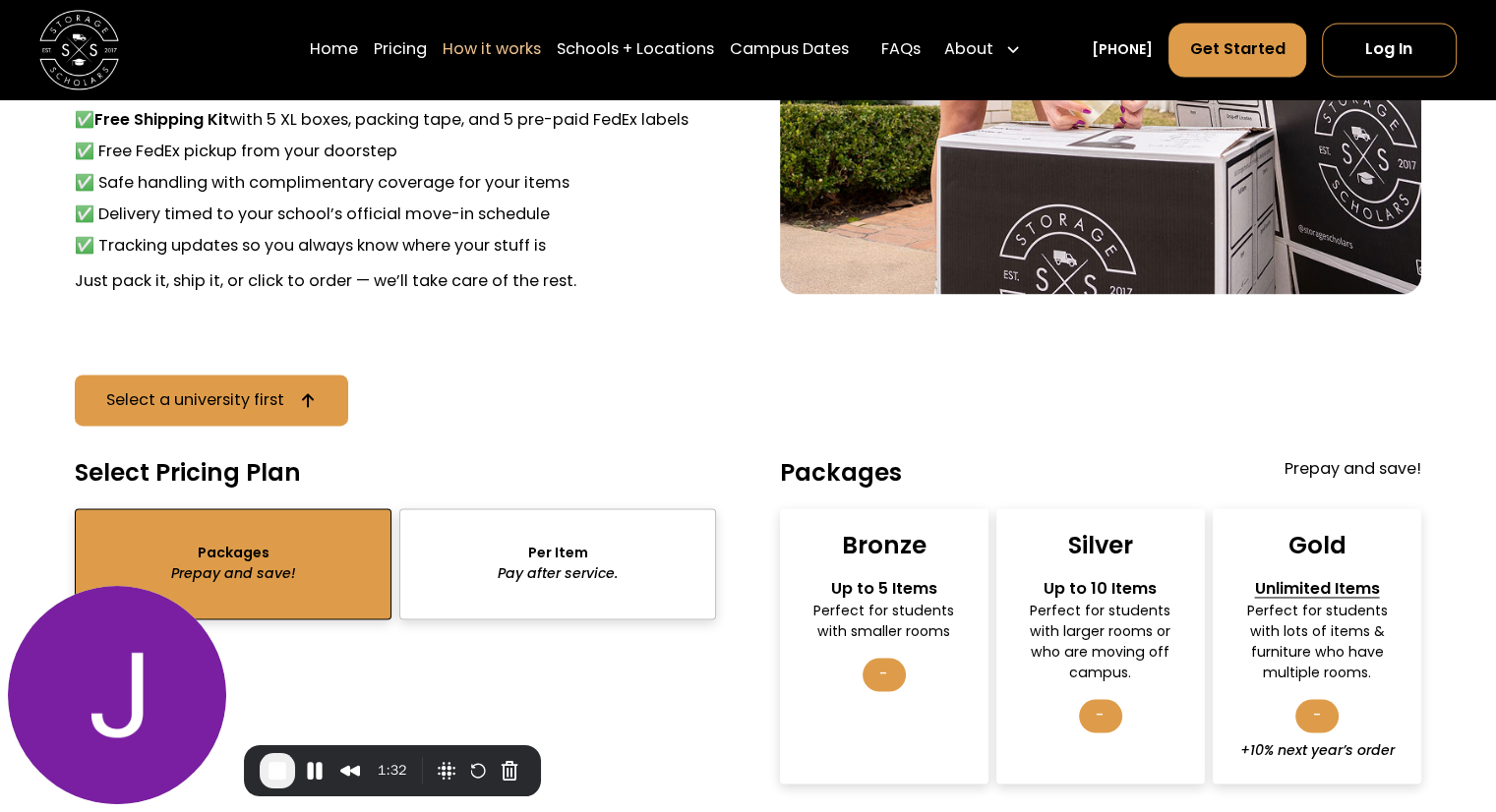 click at bounding box center (558, 563) 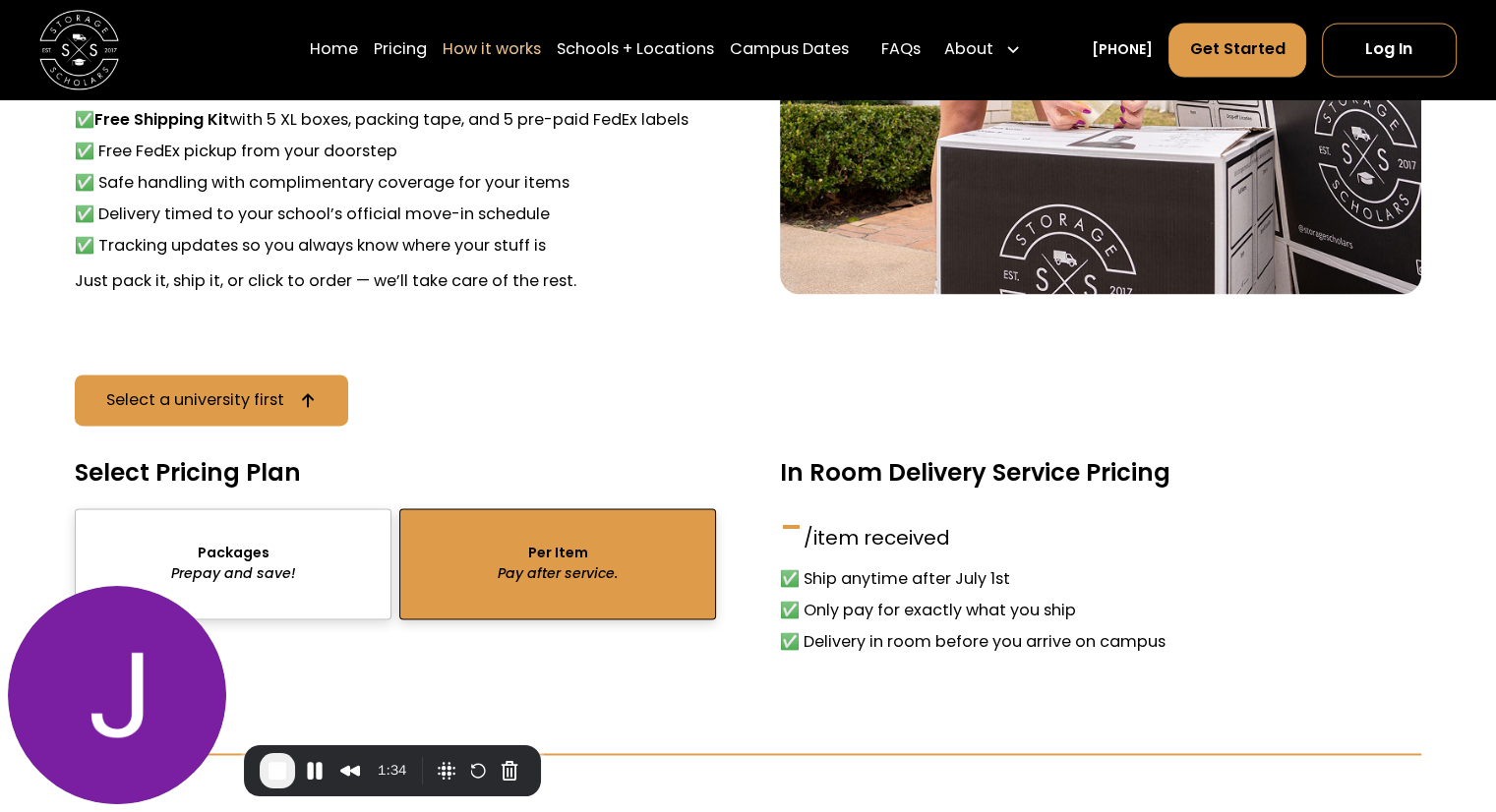 scroll, scrollTop: 2765, scrollLeft: 0, axis: vertical 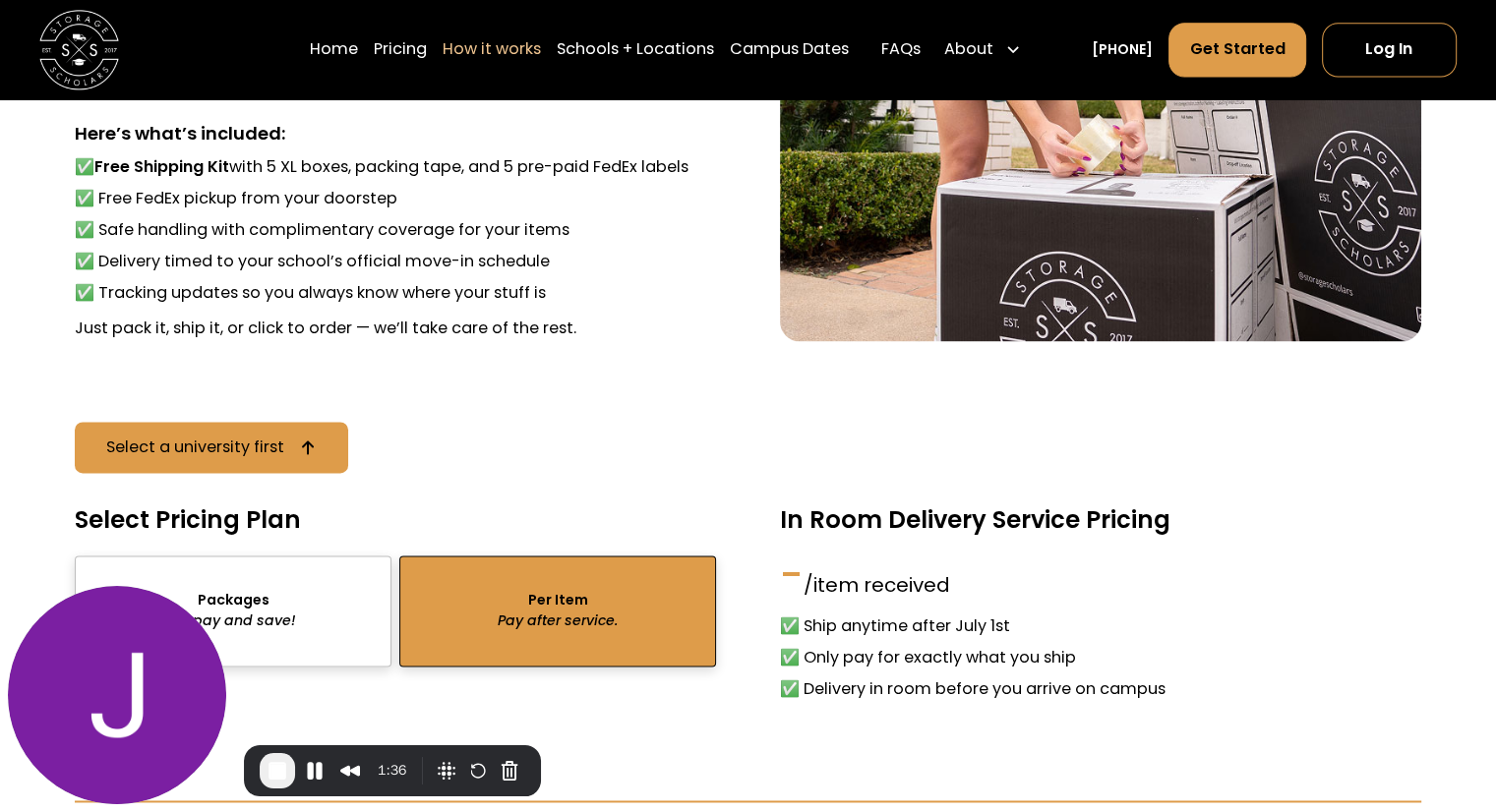 click at bounding box center (233, 610) 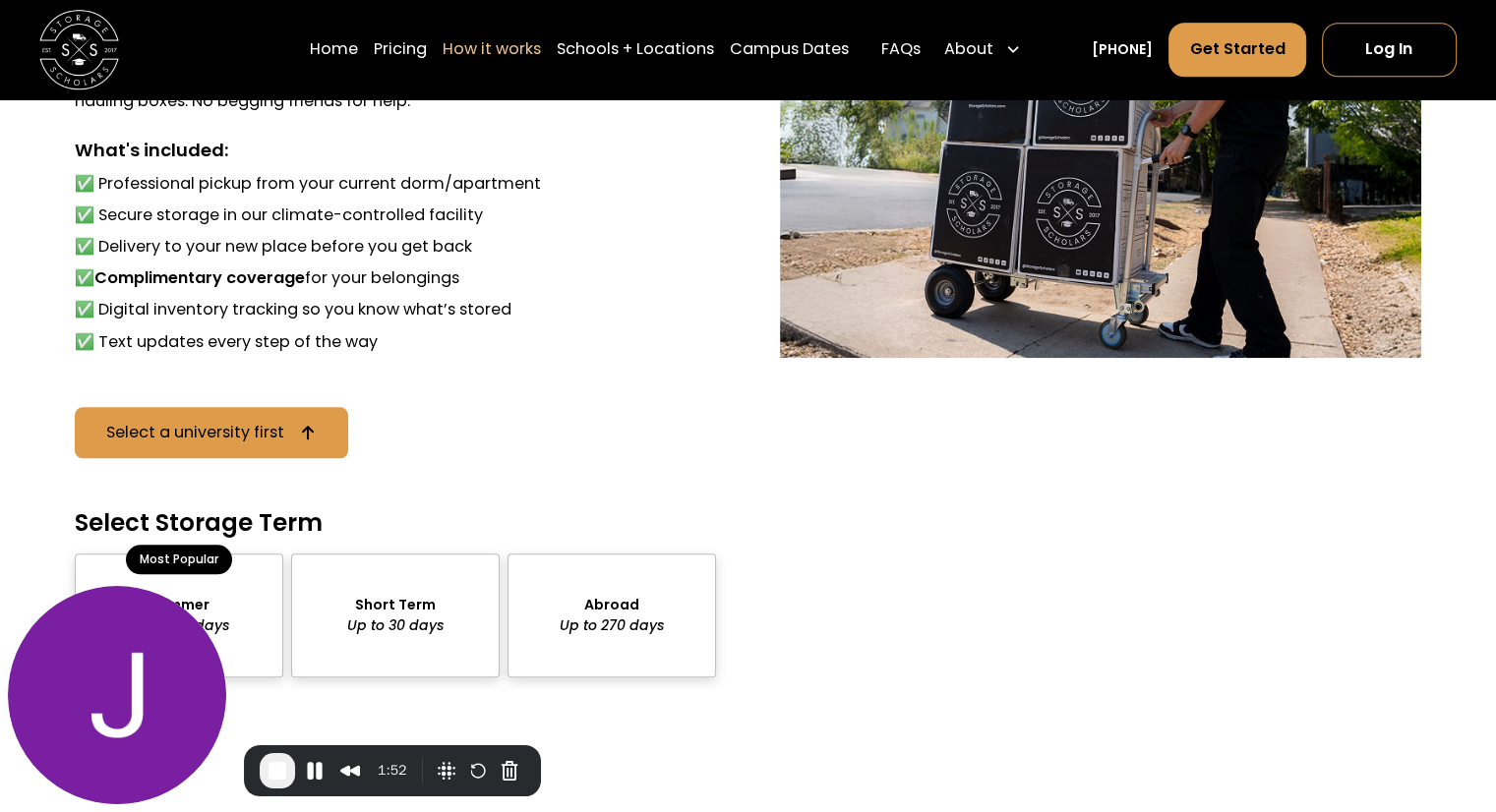 scroll, scrollTop: 1606, scrollLeft: 0, axis: vertical 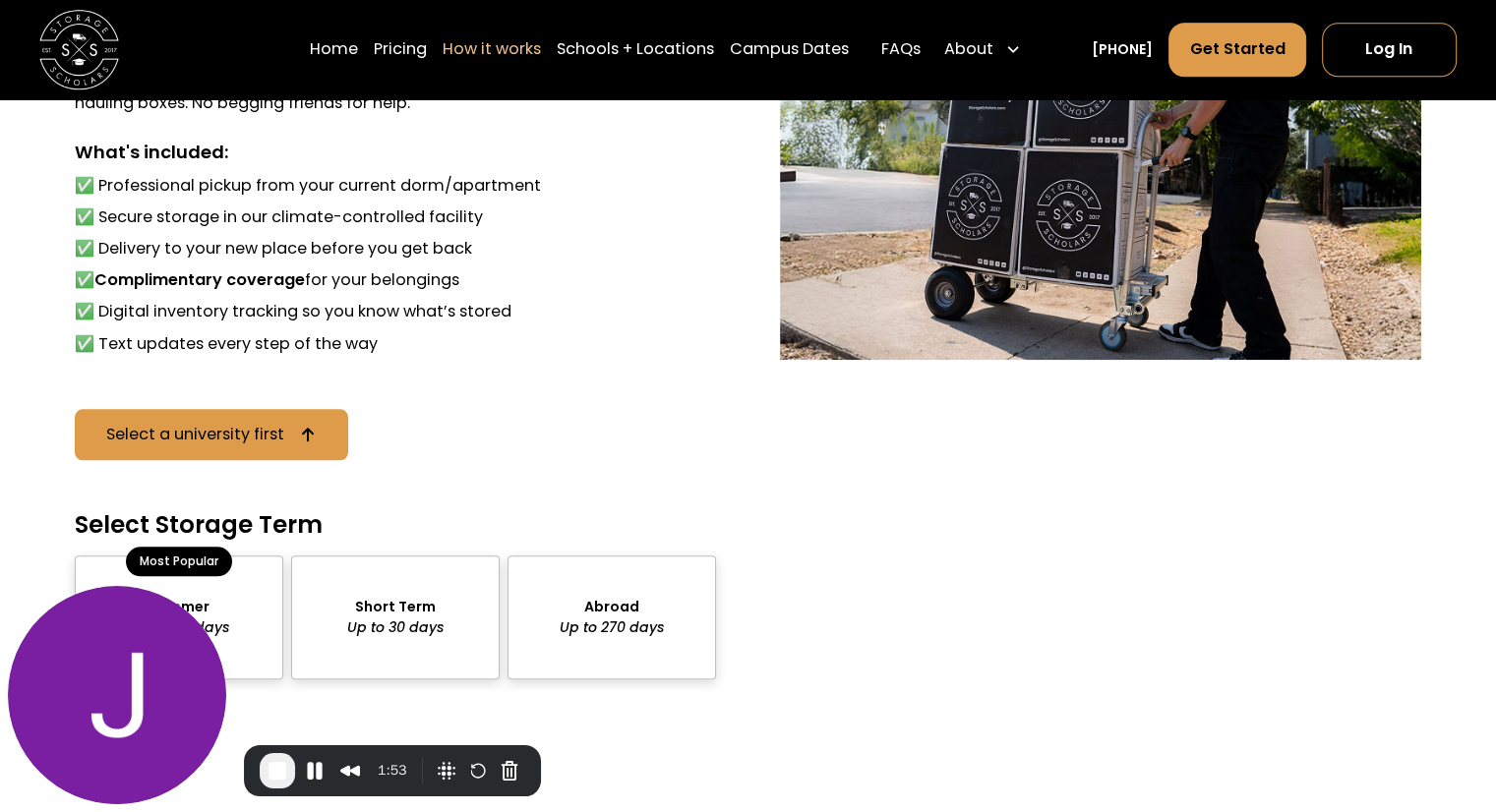 click at bounding box center (612, 617) 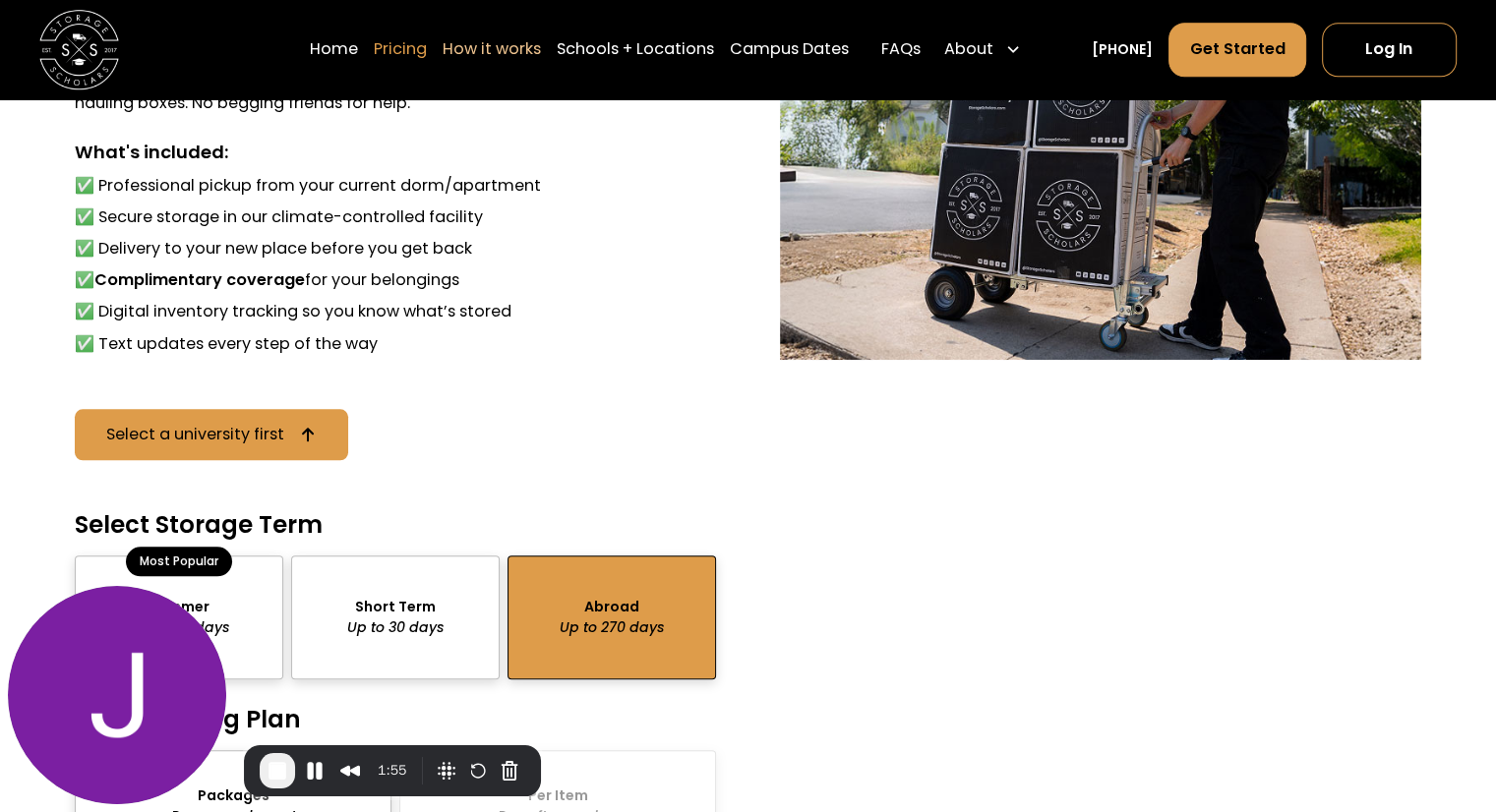 click on "Pricing" at bounding box center [400, 49] 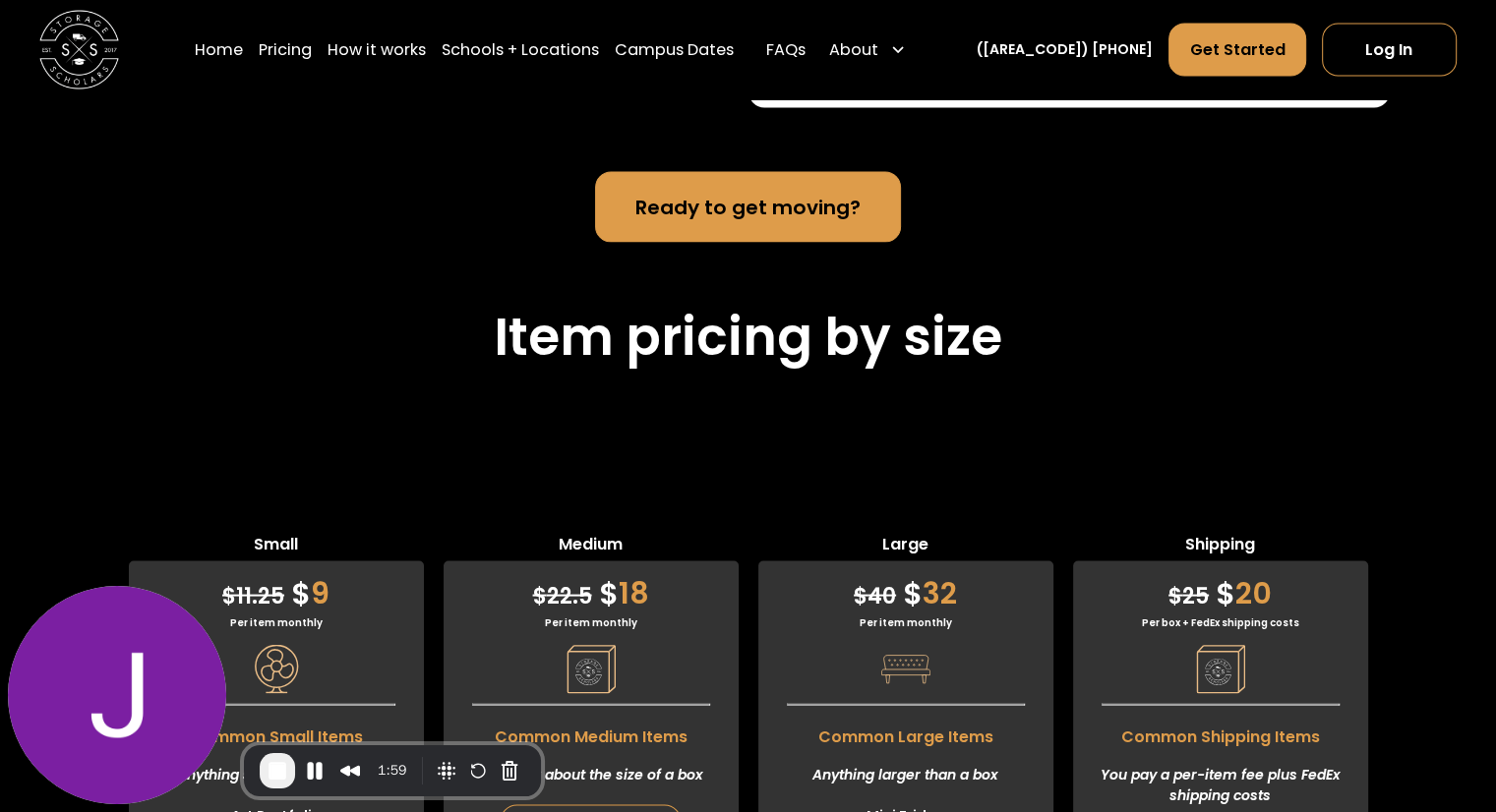 scroll, scrollTop: 3817, scrollLeft: 0, axis: vertical 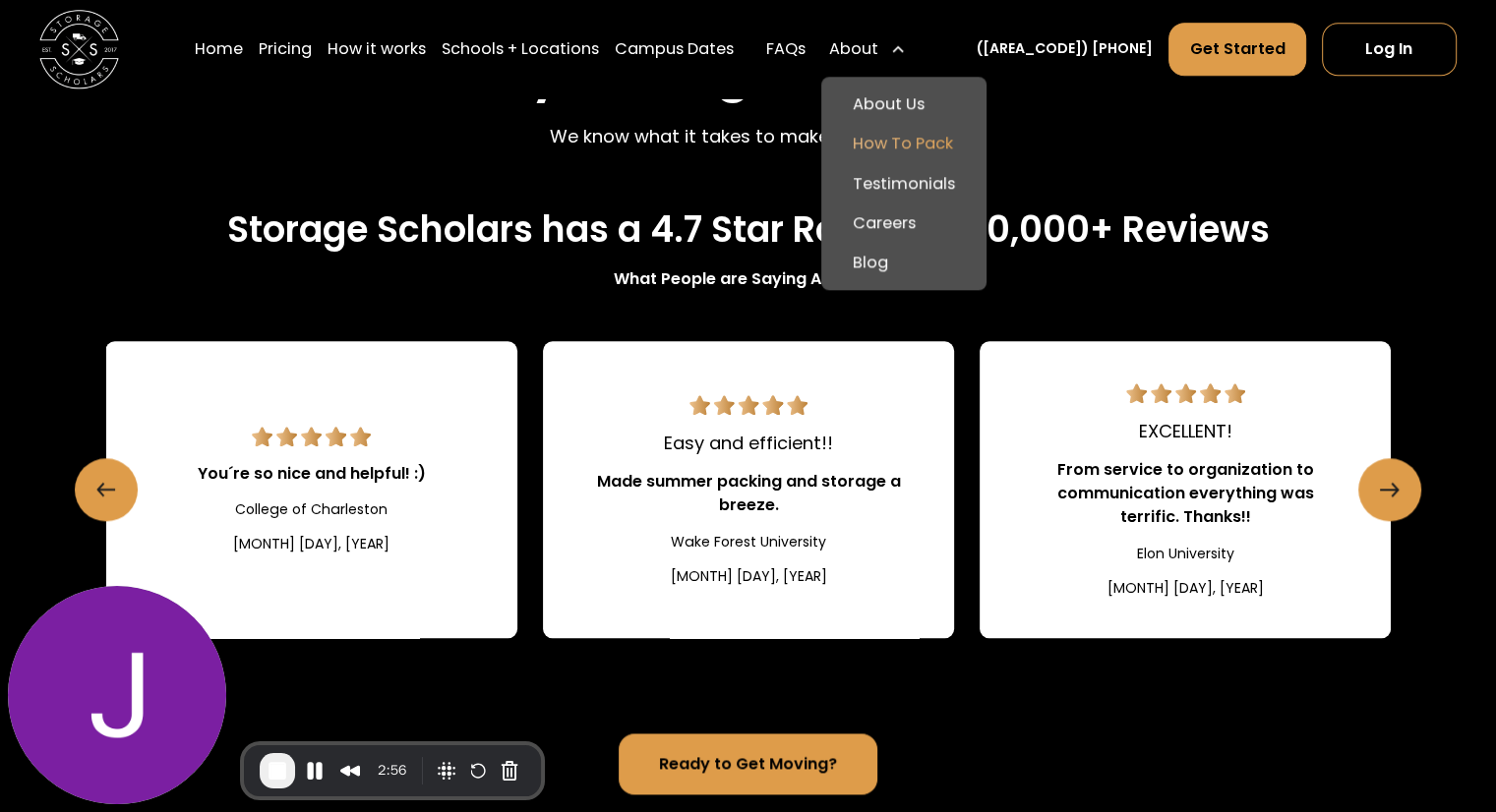 click on "How To Pack" at bounding box center (904, 145) 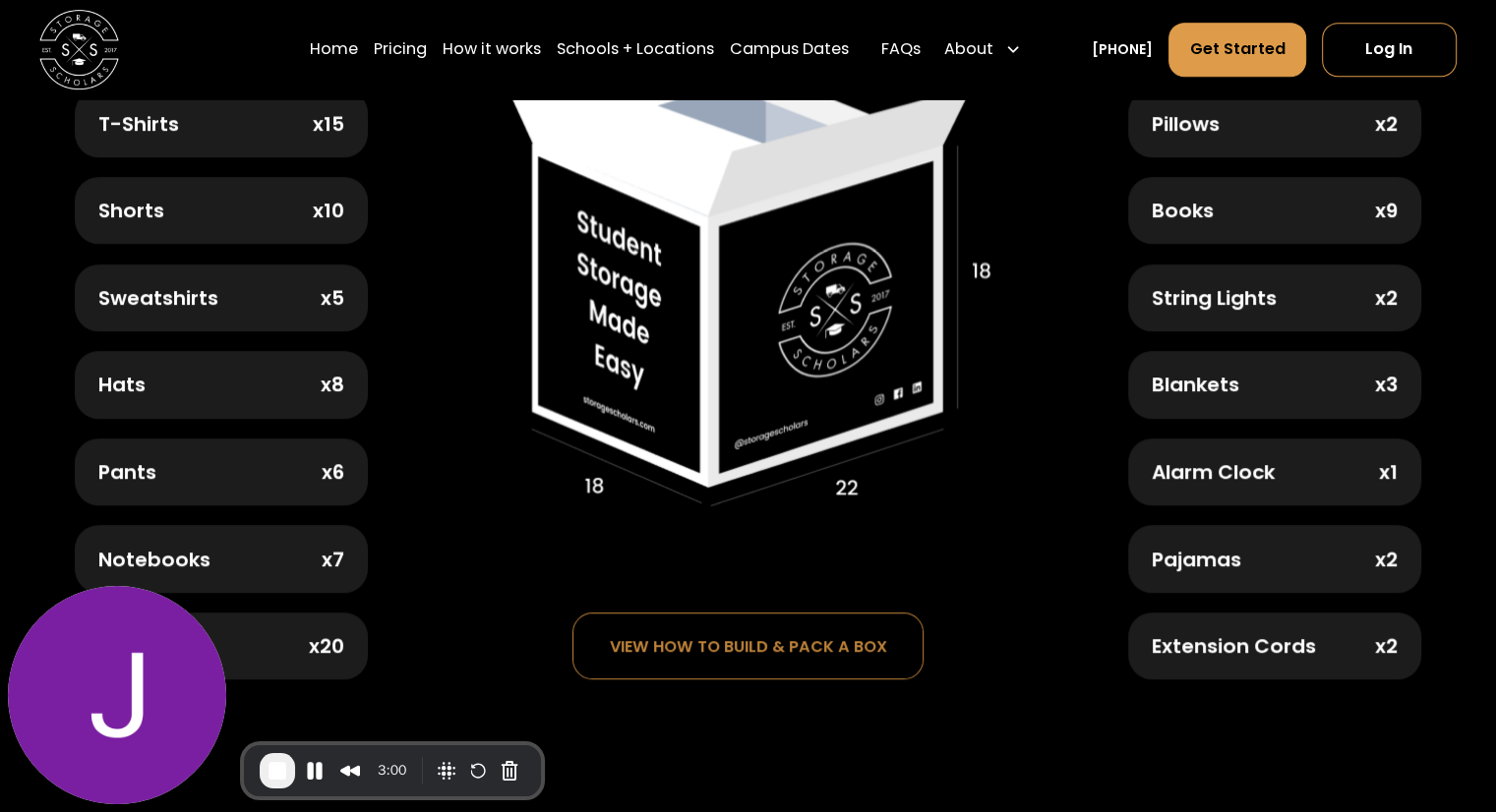 scroll, scrollTop: 1033, scrollLeft: 0, axis: vertical 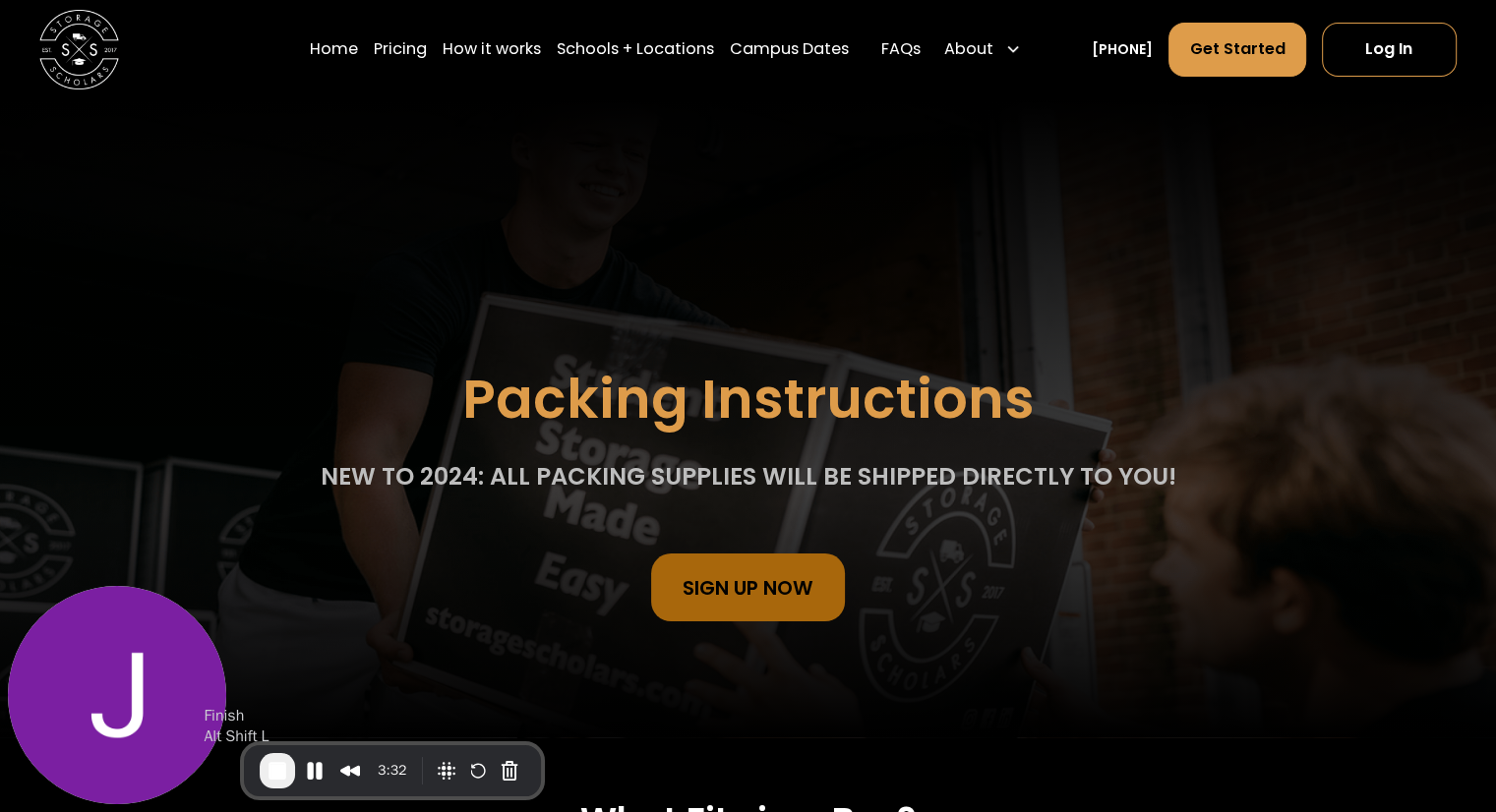 click at bounding box center (277, 771) 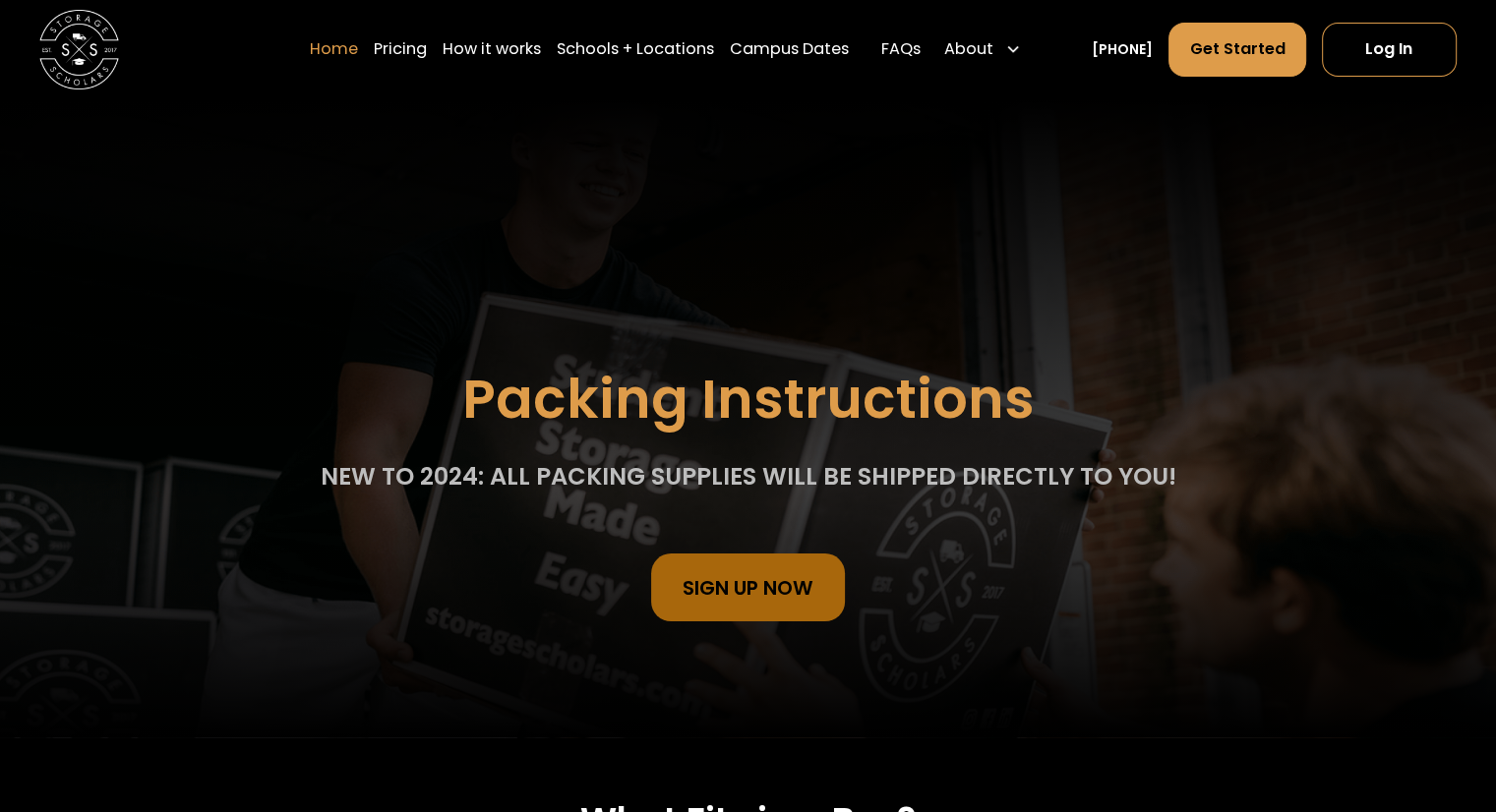 click on "Home" at bounding box center (333, 49) 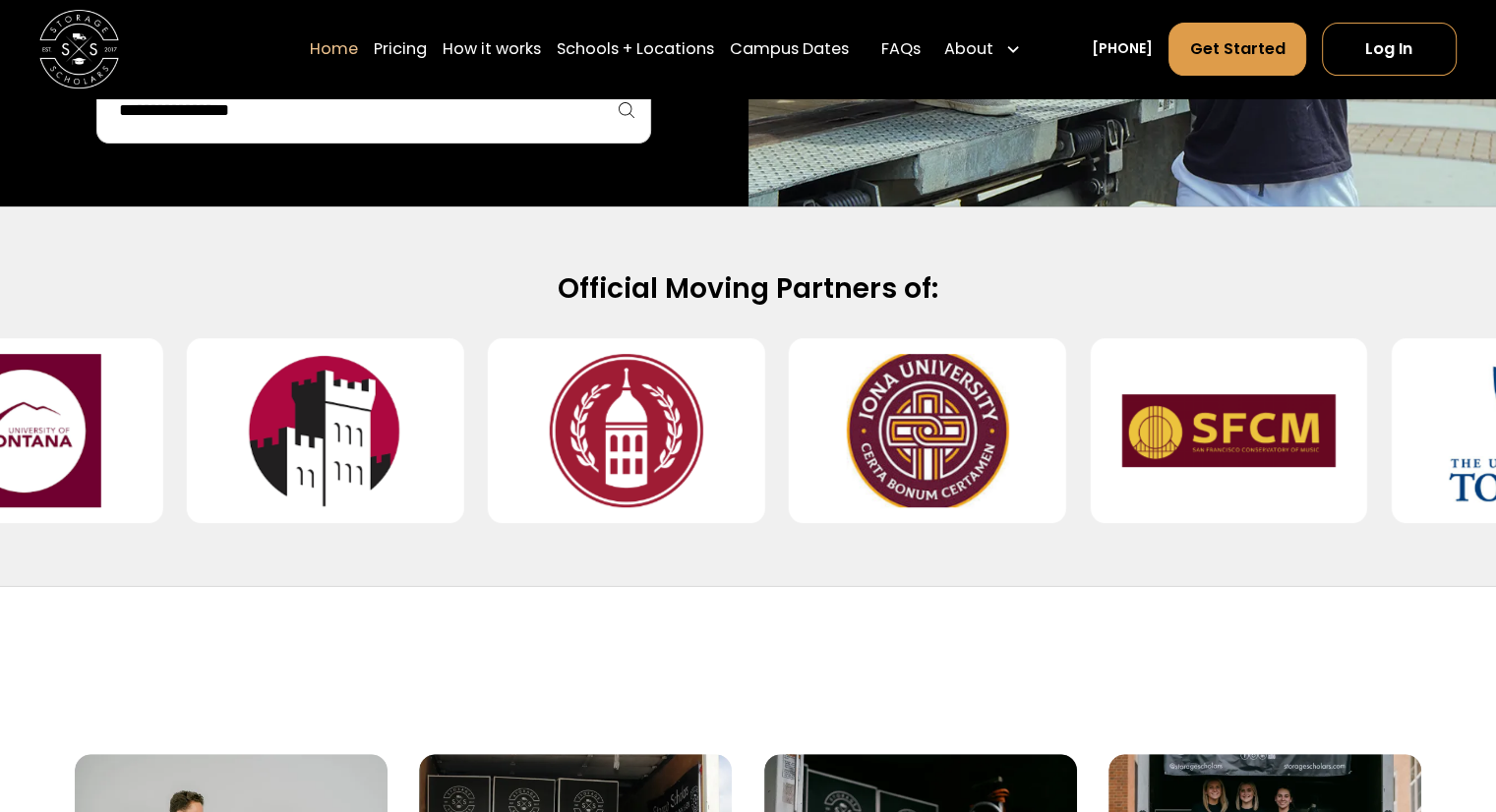 scroll, scrollTop: 0, scrollLeft: 0, axis: both 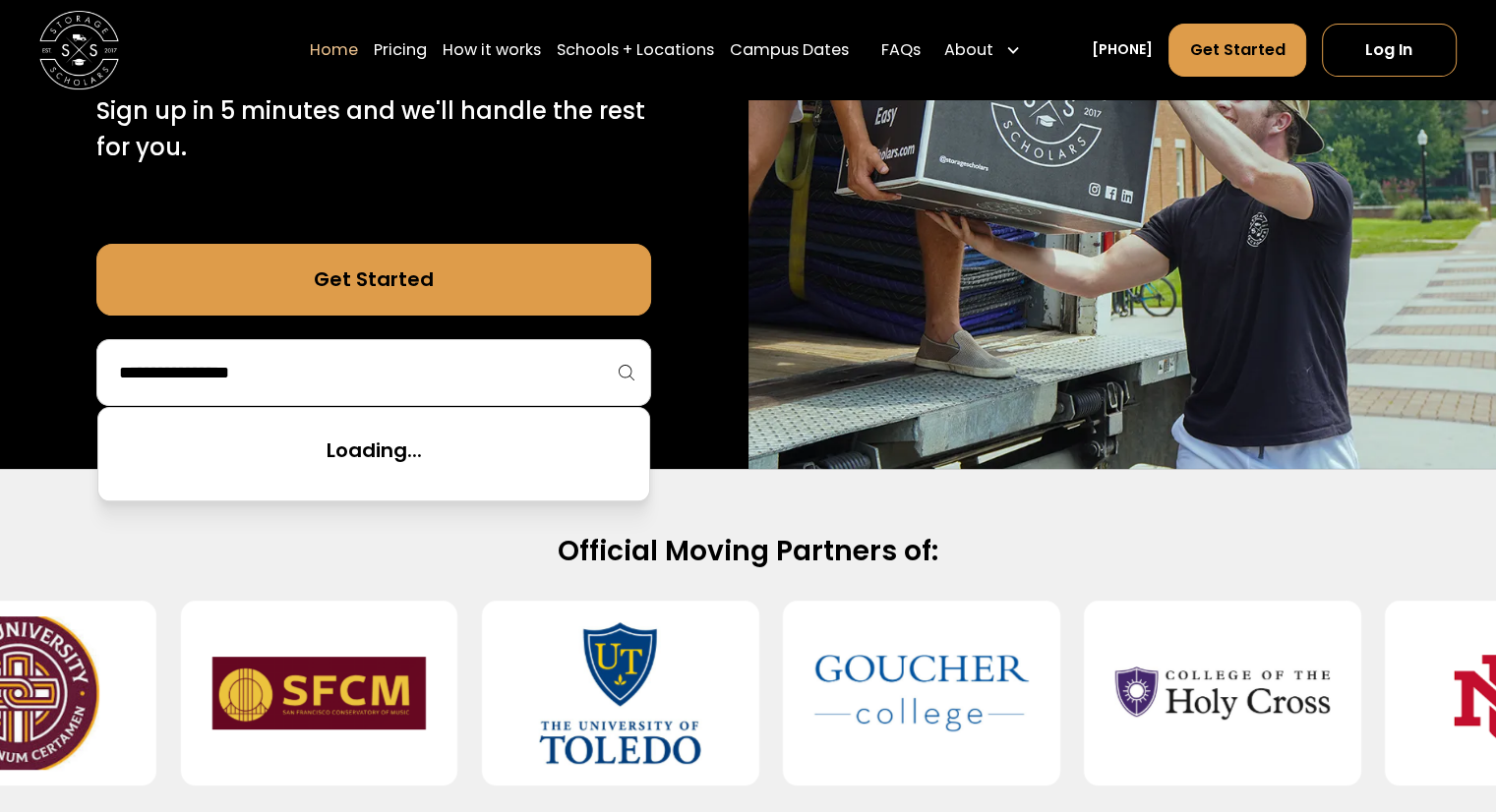 click at bounding box center (374, 373) 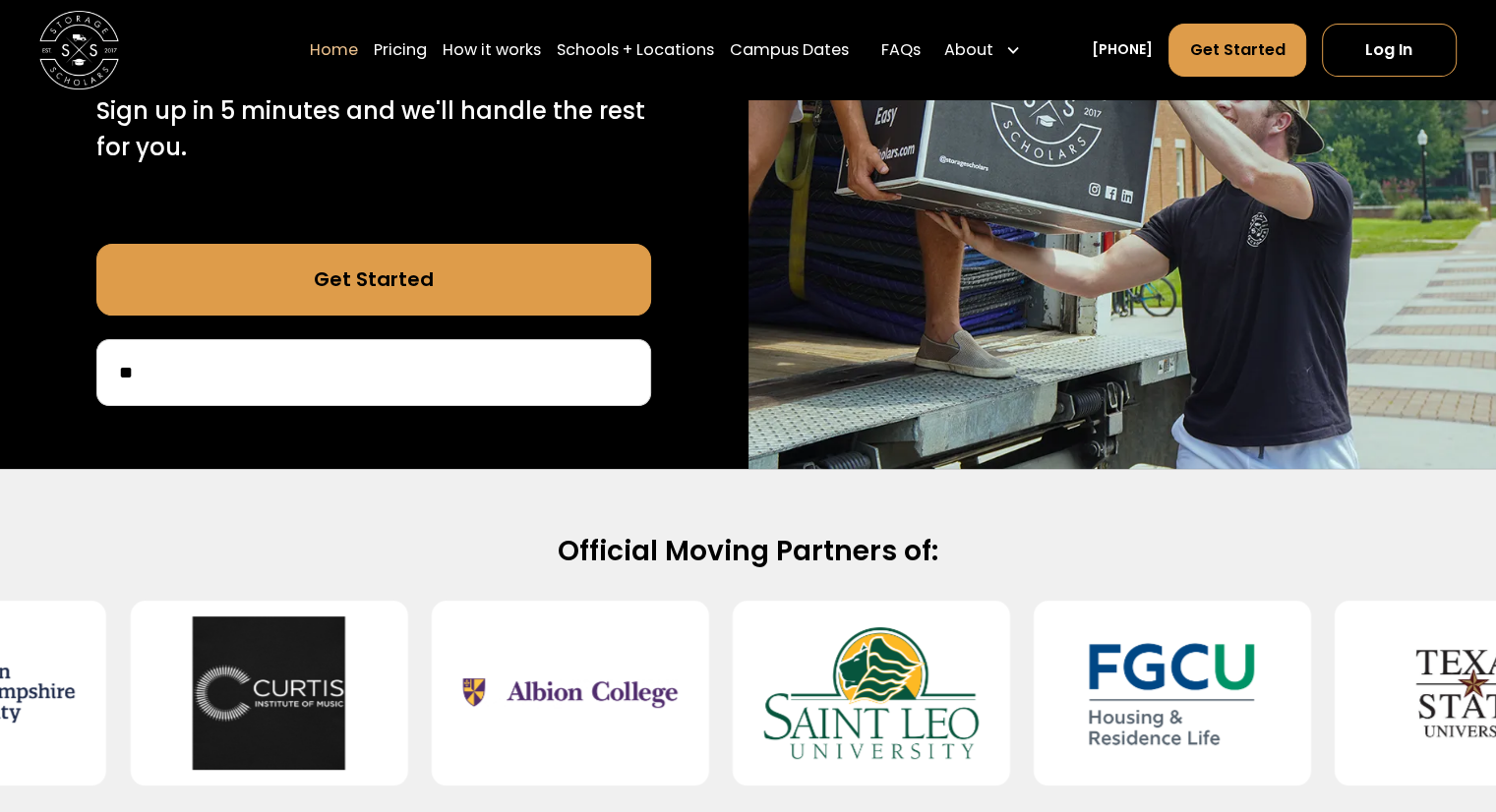 click on "**" at bounding box center (374, 373) 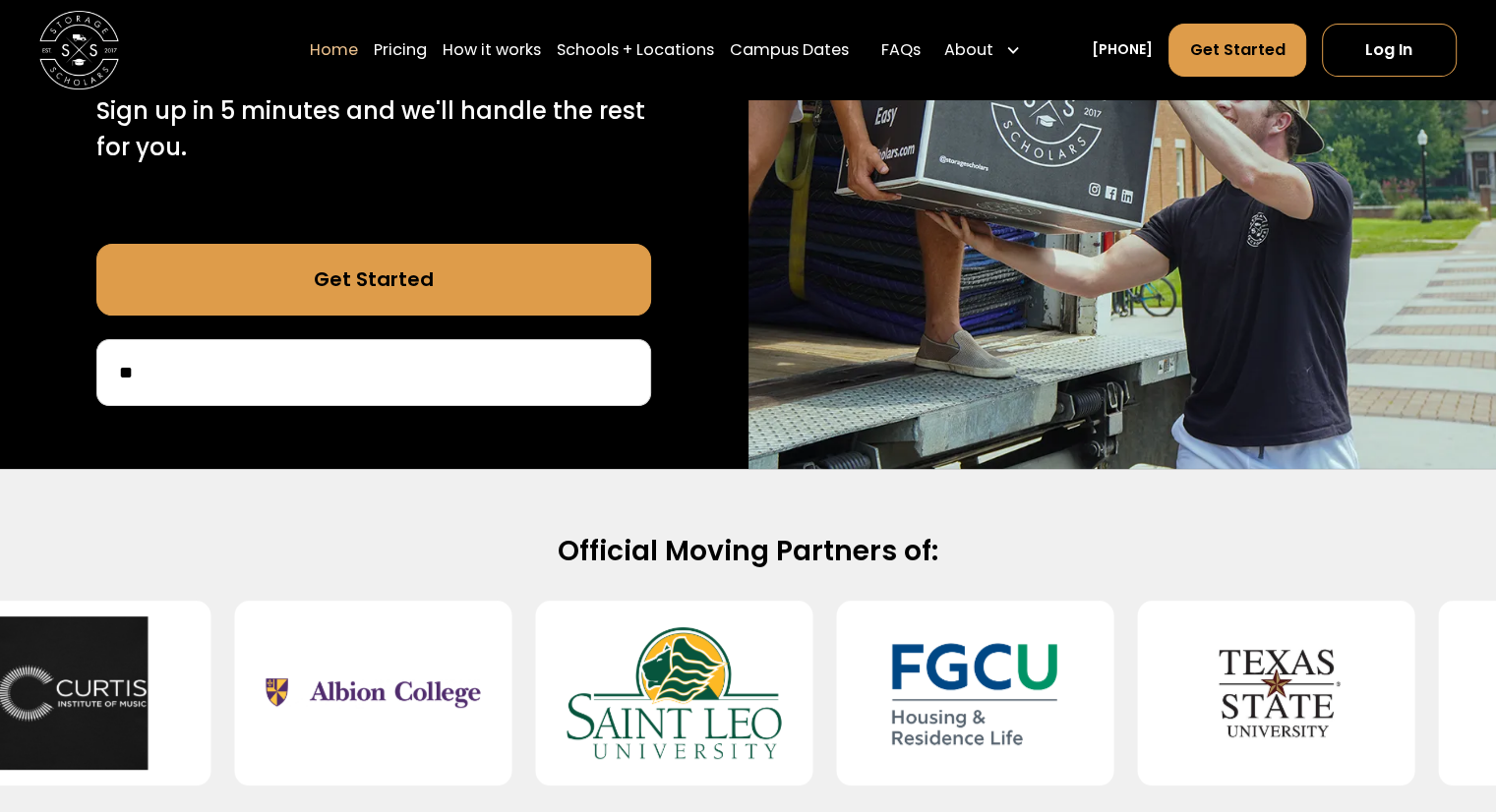 click on "**" at bounding box center [374, 373] 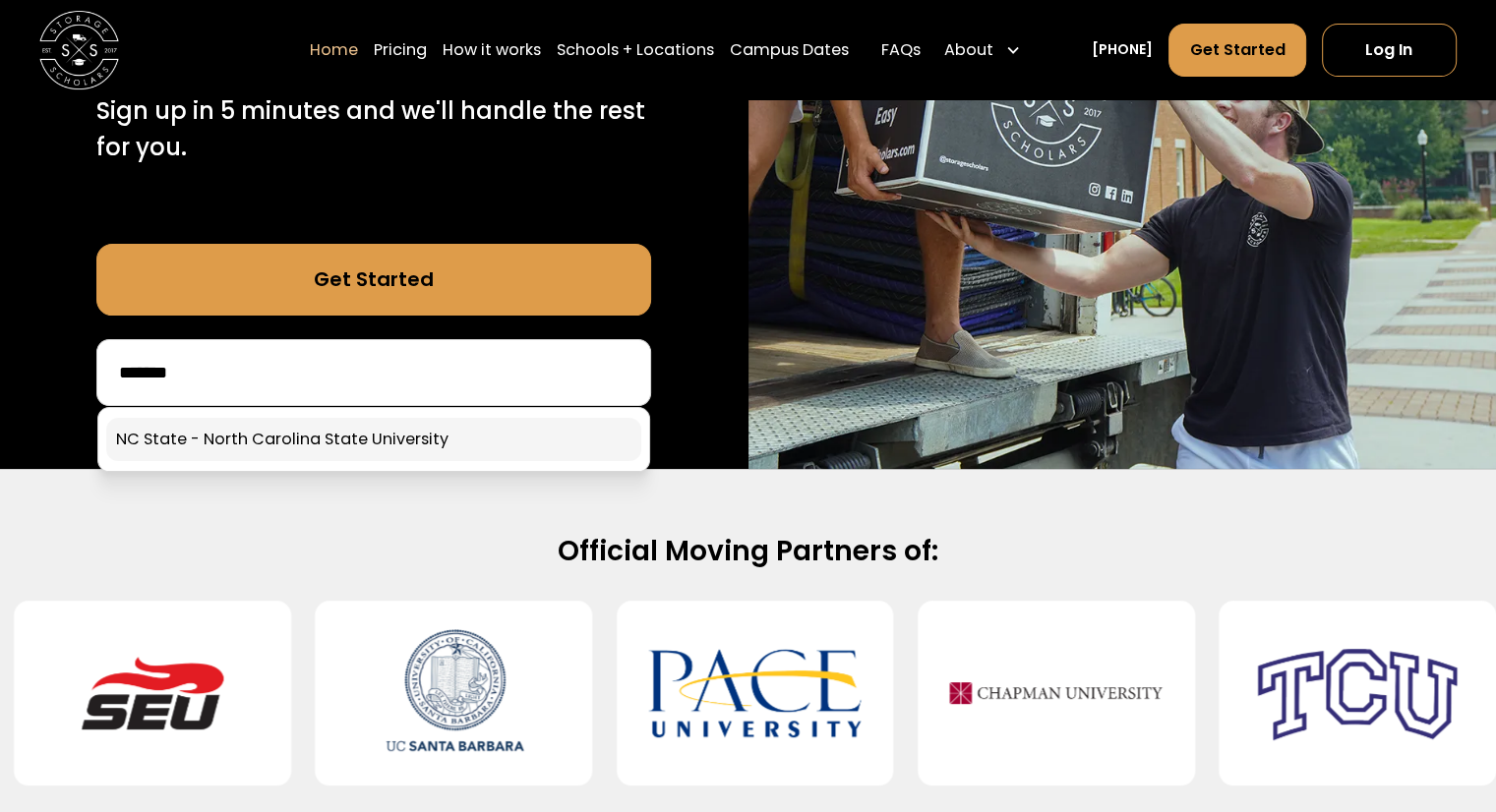 type on "*******" 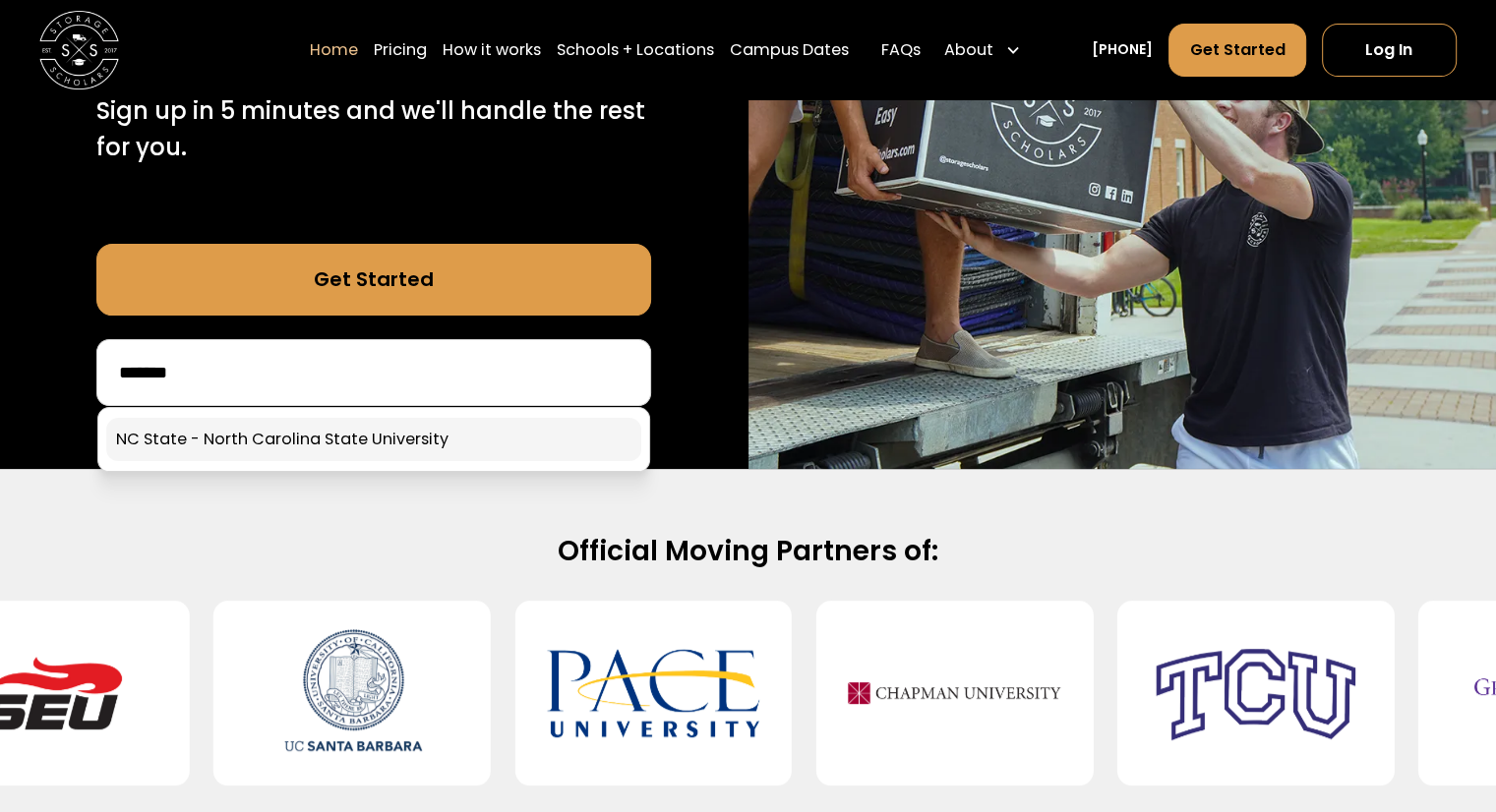 click at bounding box center (374, 439) 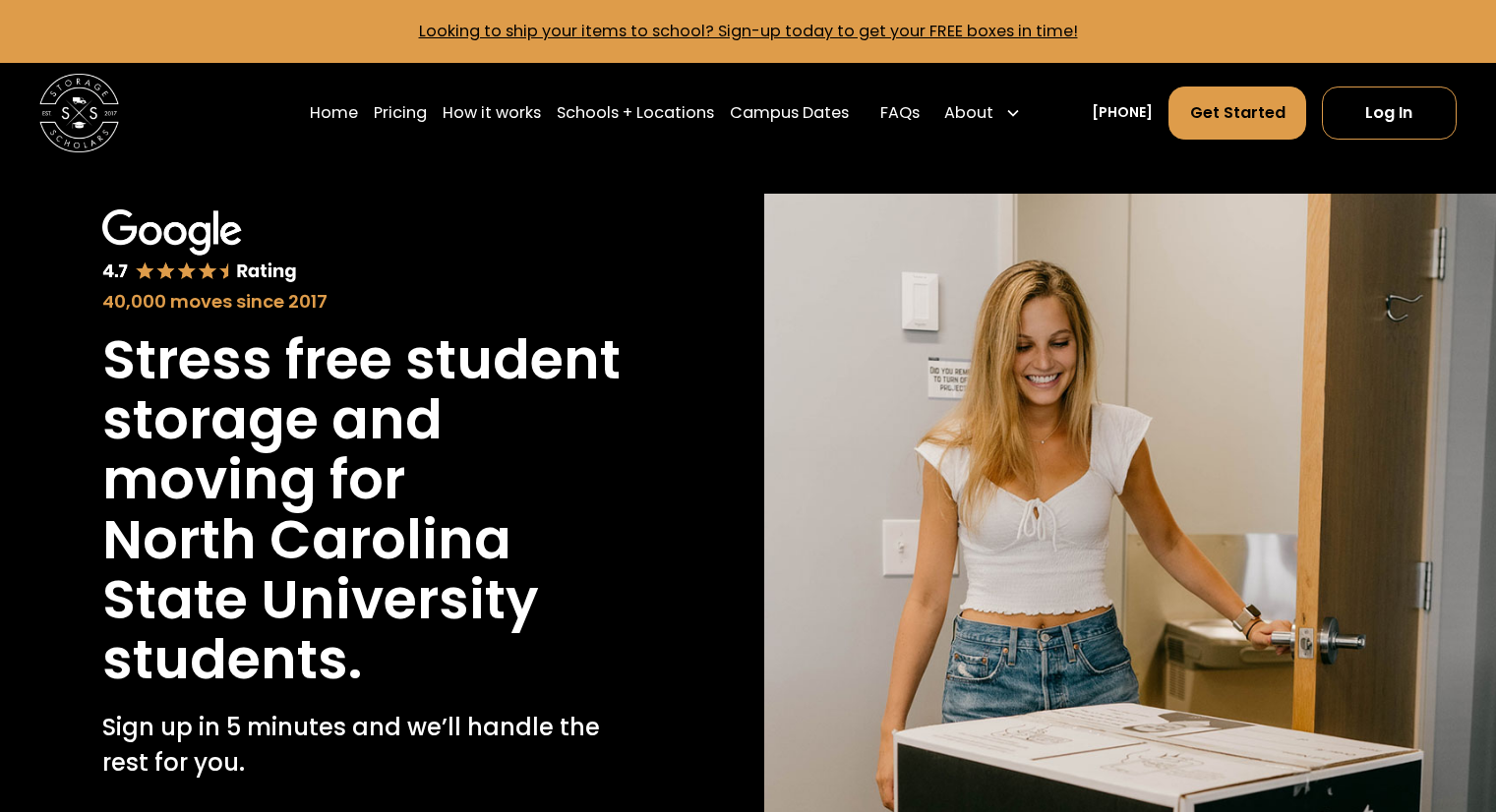 scroll, scrollTop: 0, scrollLeft: 0, axis: both 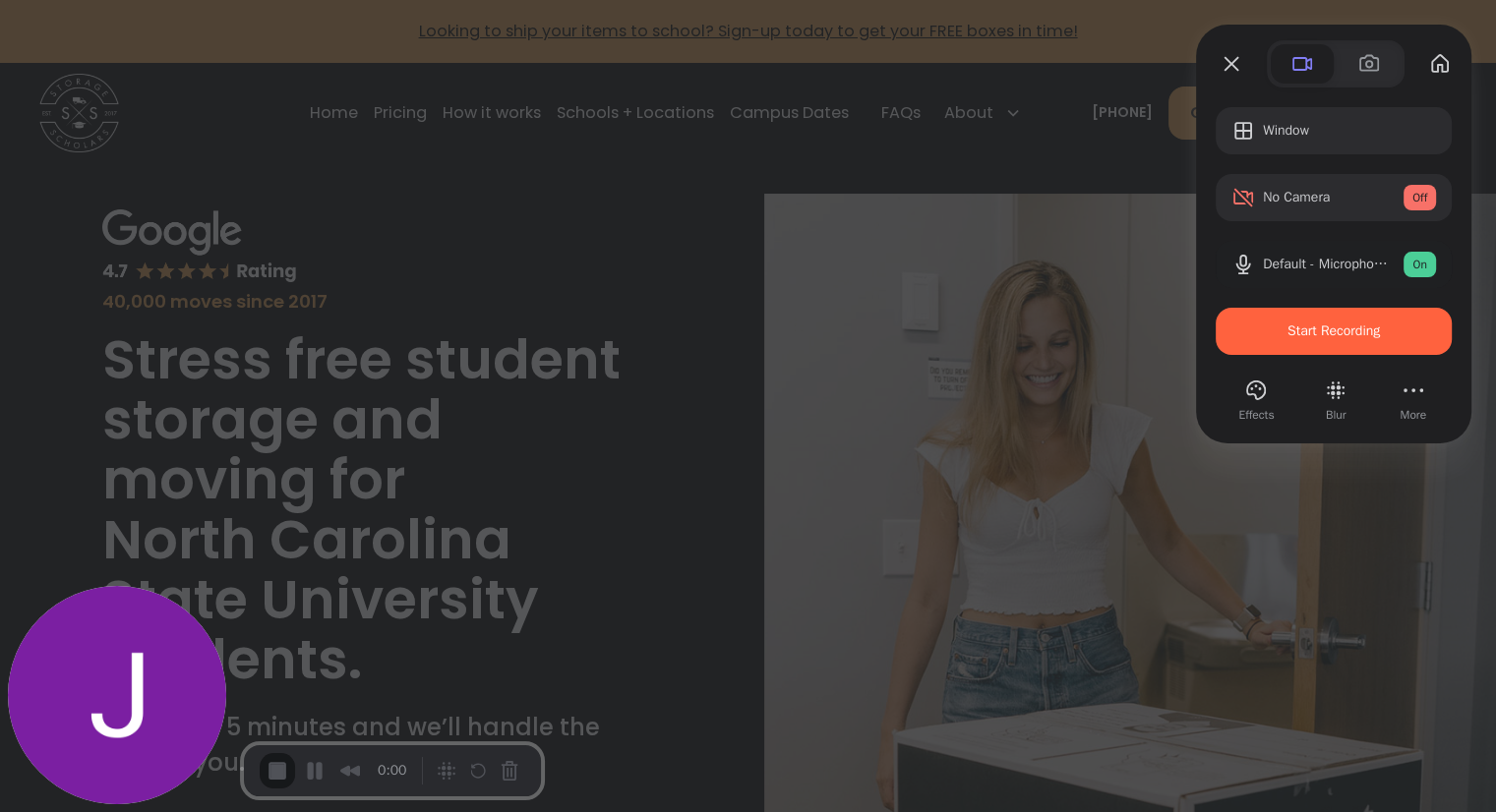 click at bounding box center [748, 406] 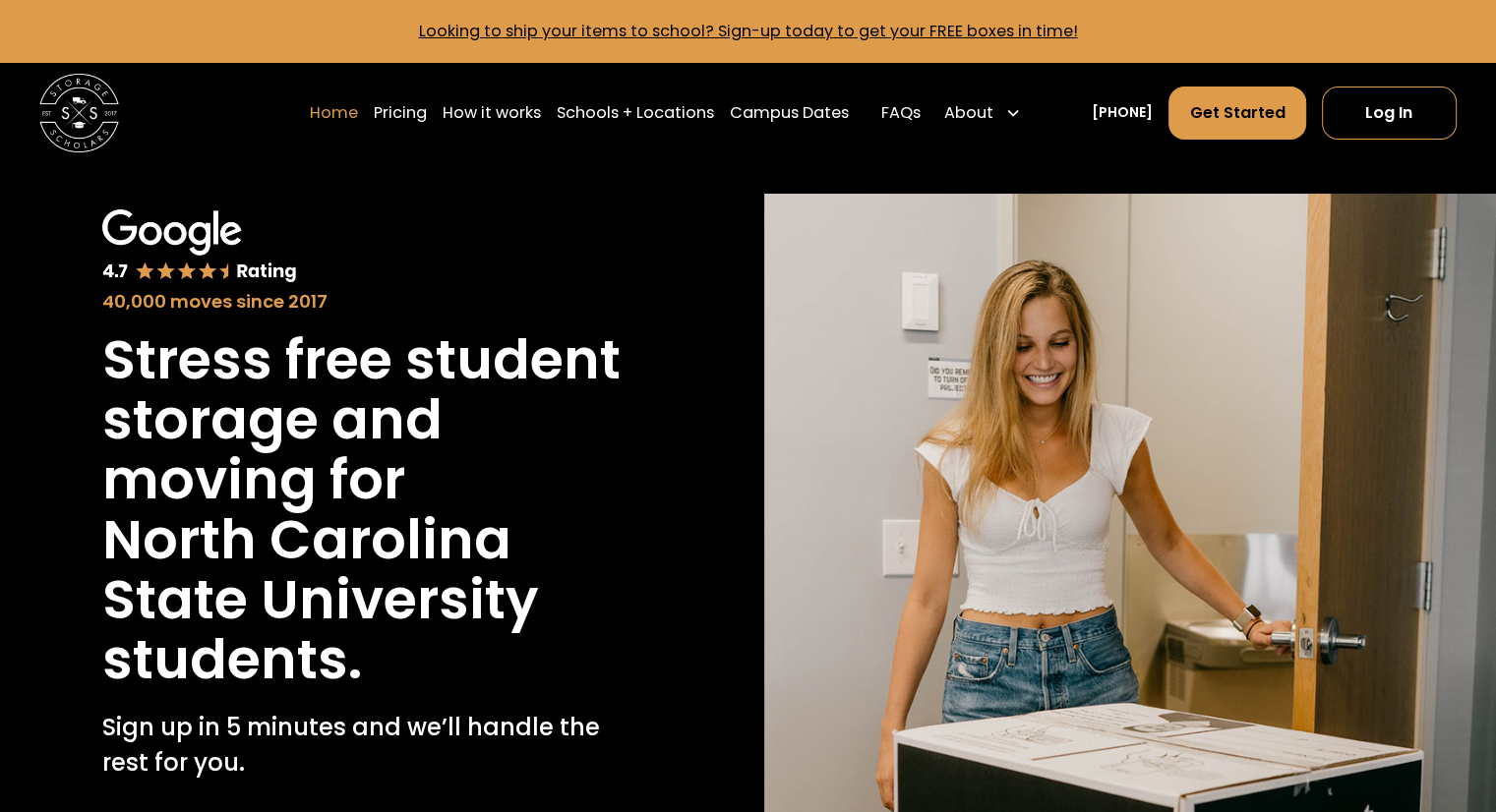 click on "Home" at bounding box center [333, 113] 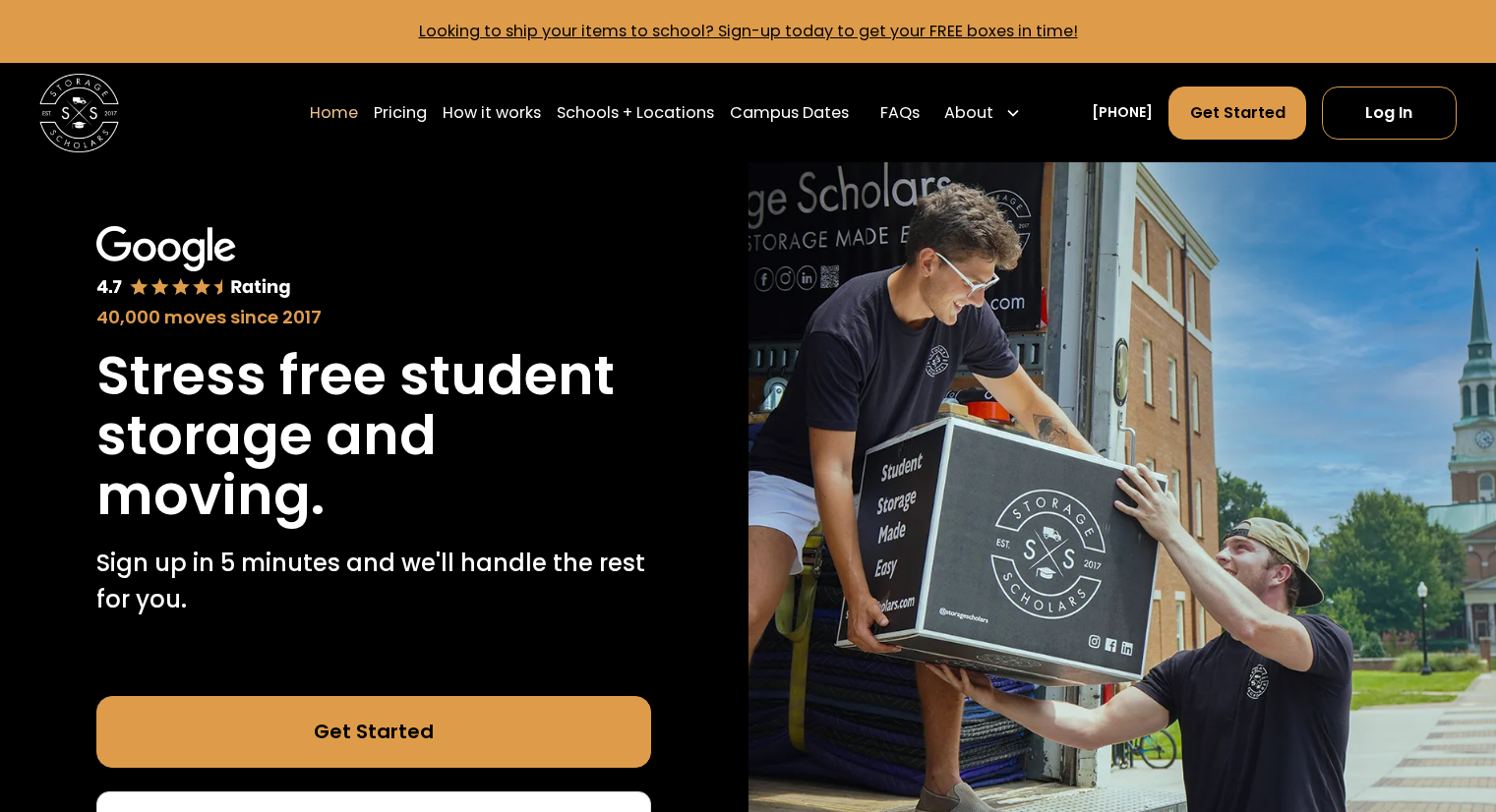 scroll, scrollTop: 0, scrollLeft: 0, axis: both 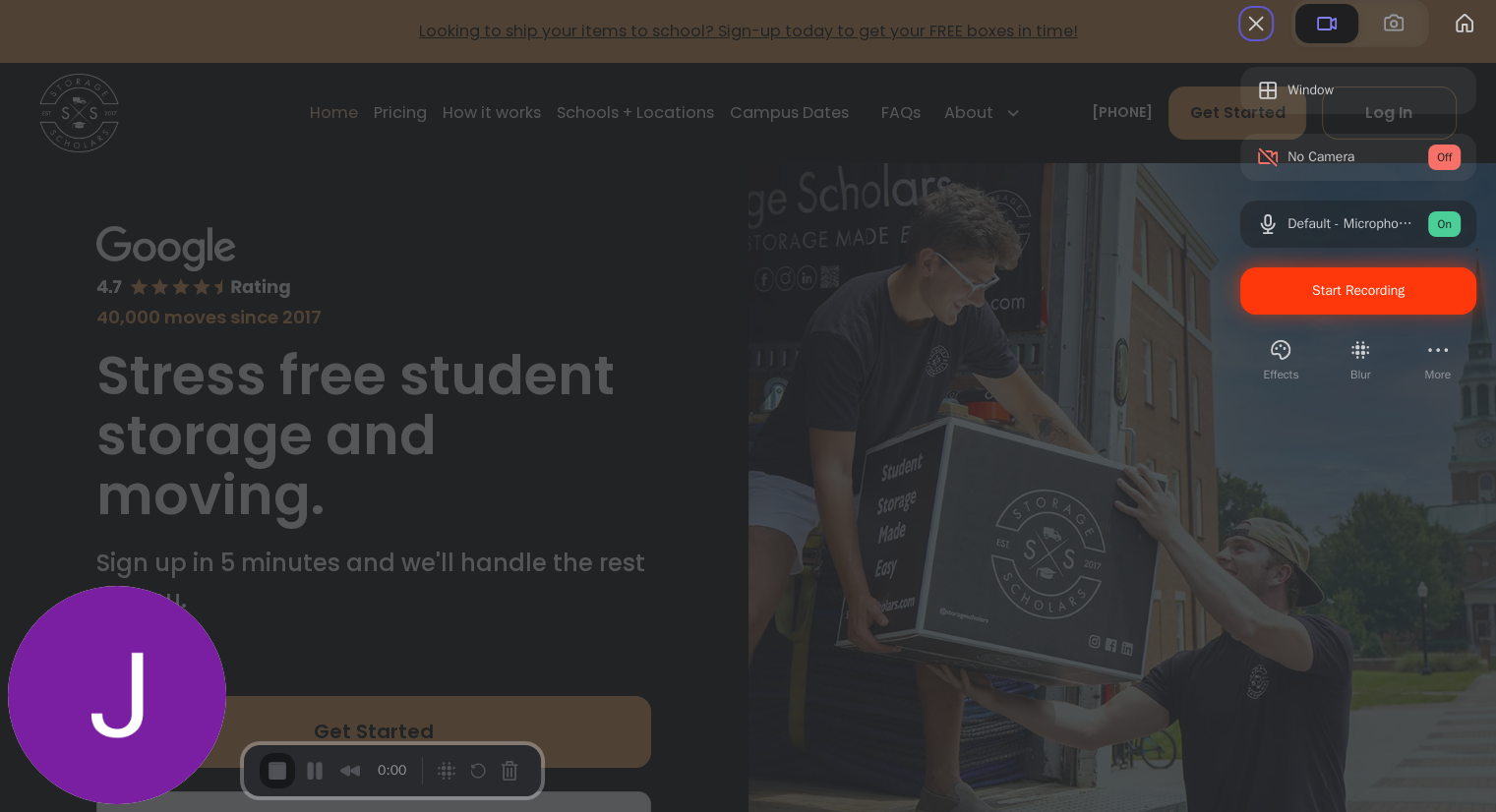 click on "Start Recording" at bounding box center [1358, 290] 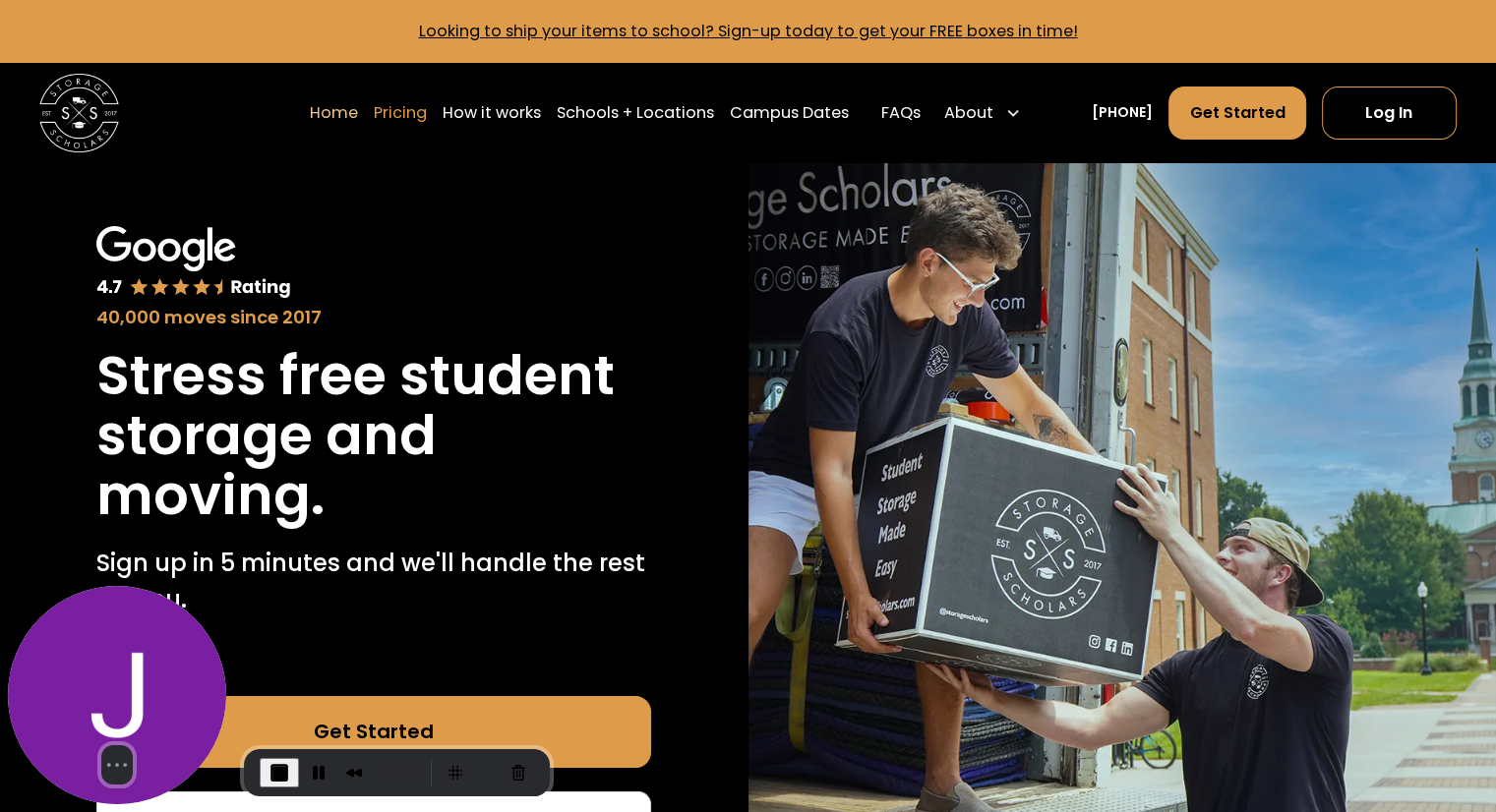 click on "Pricing" at bounding box center (400, 113) 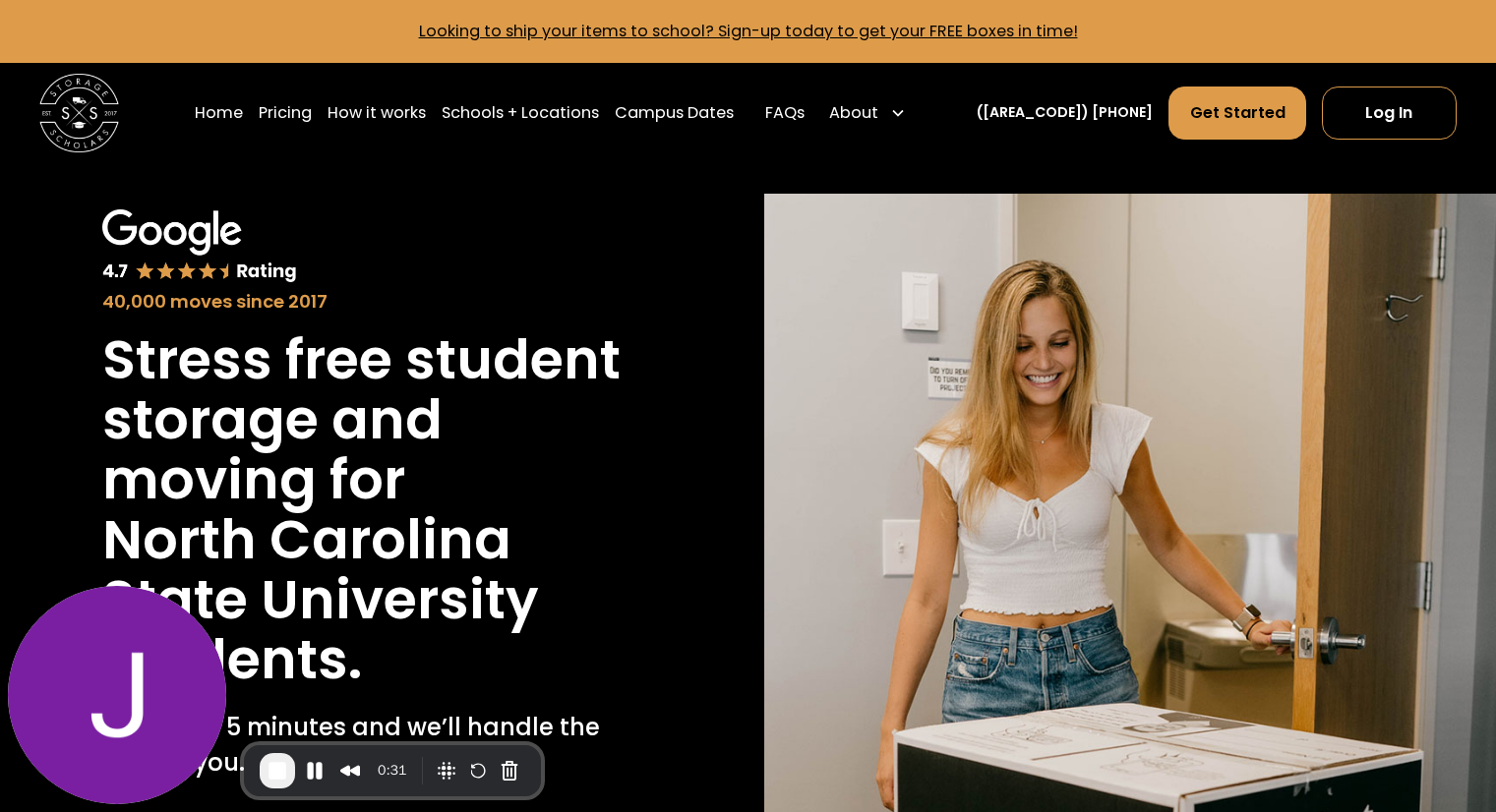 scroll, scrollTop: 4294, scrollLeft: 0, axis: vertical 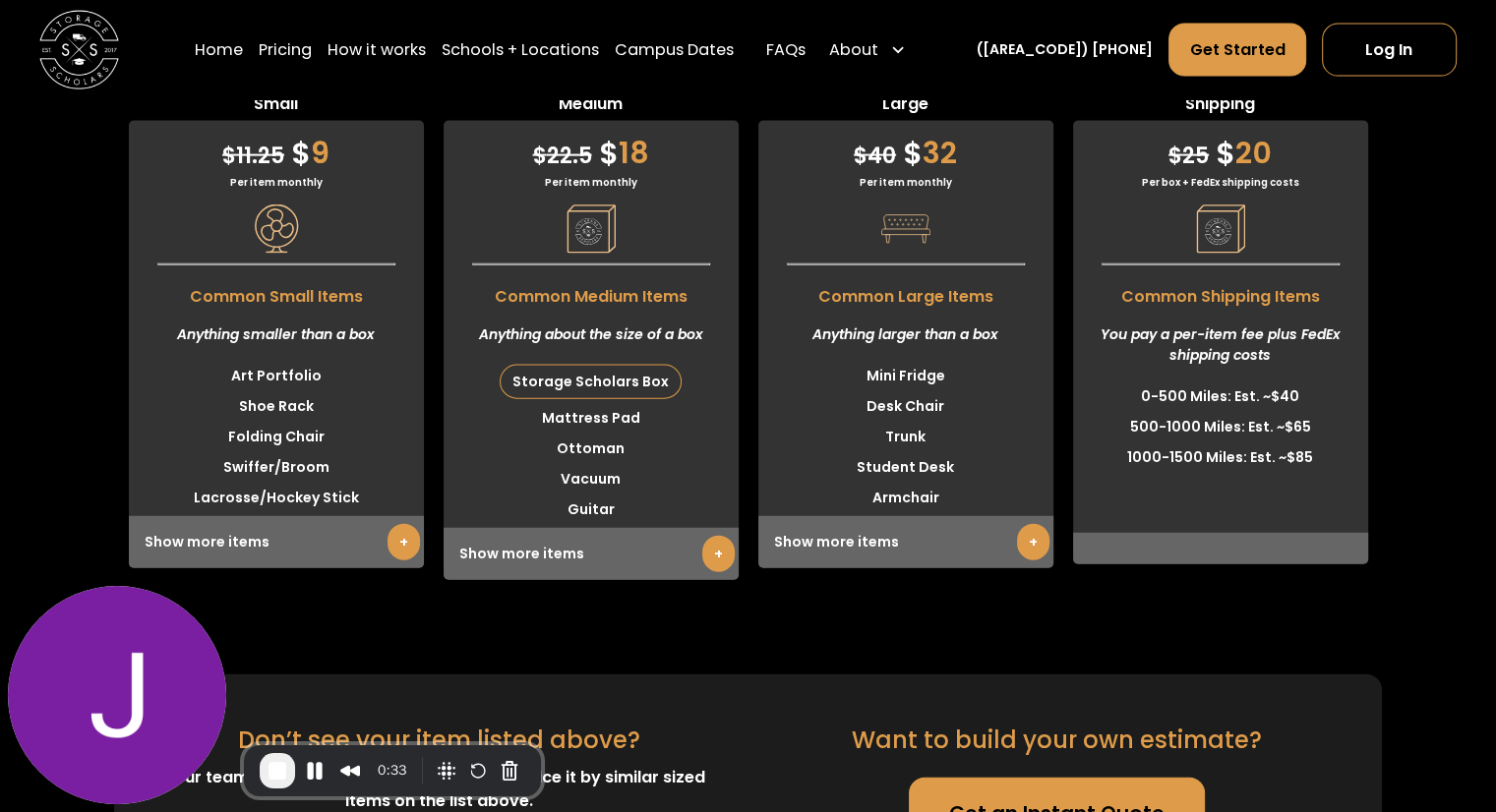 click on "+" at bounding box center [718, 553] 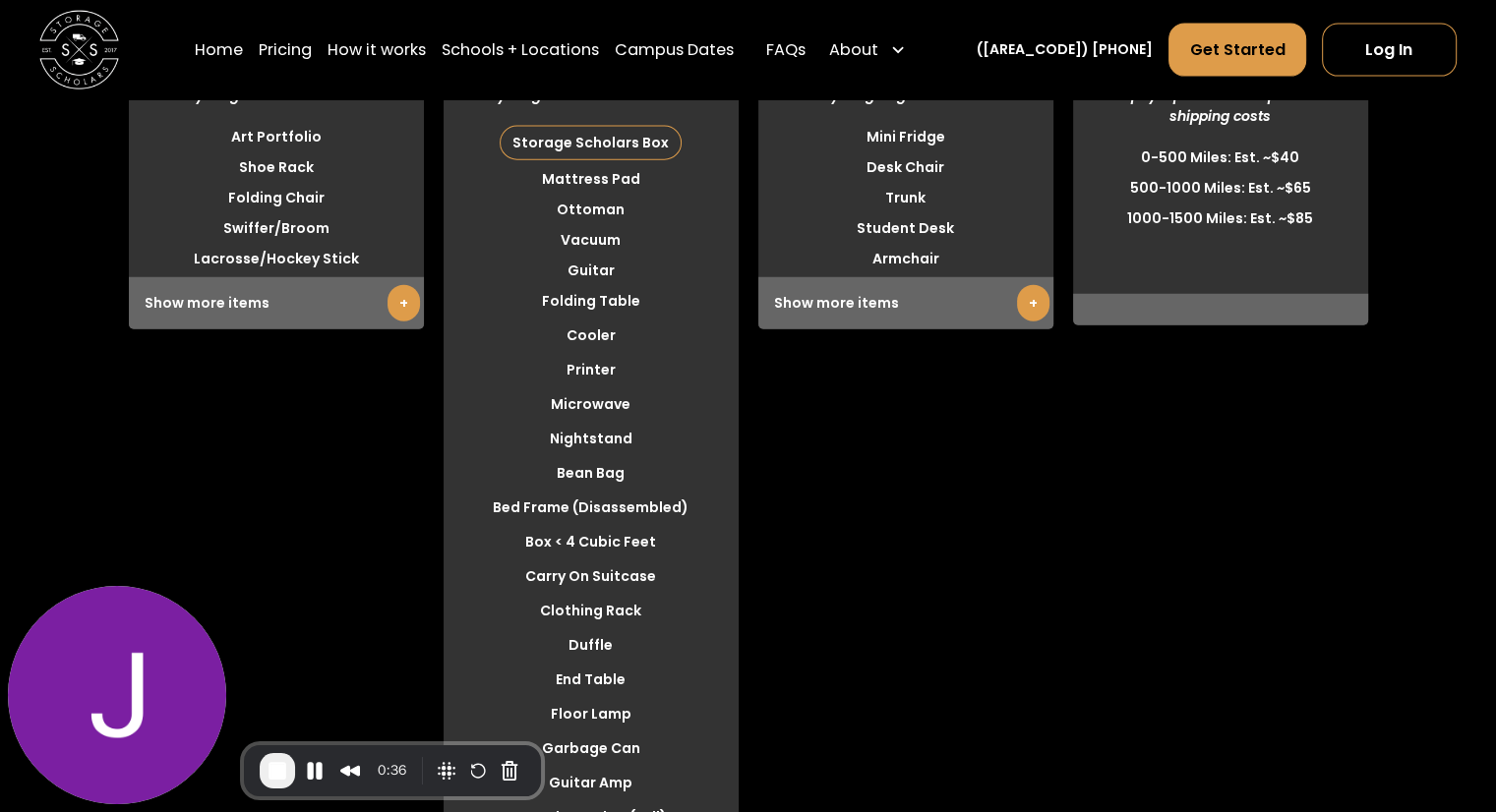scroll, scrollTop: 4526, scrollLeft: 0, axis: vertical 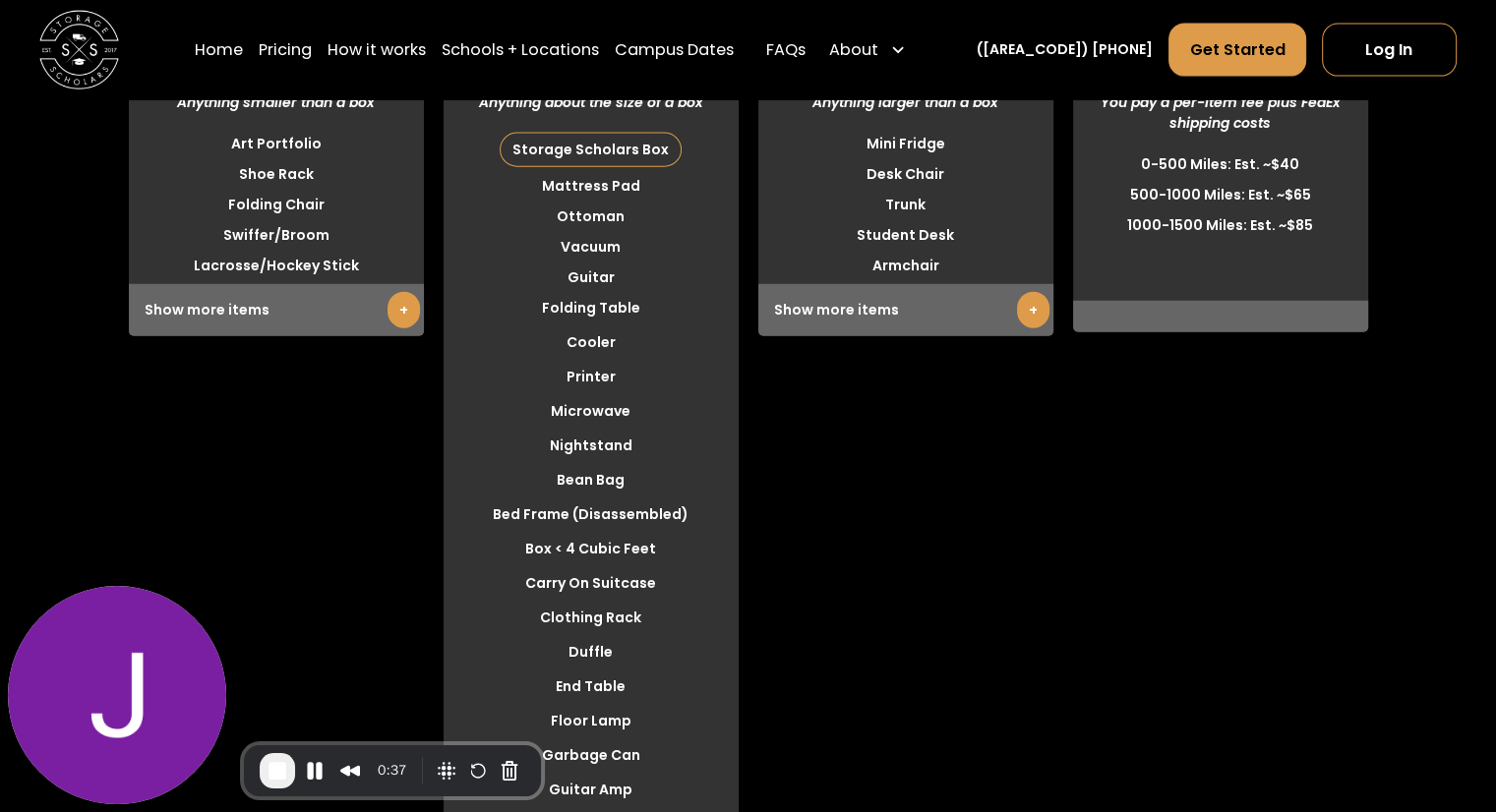 click on "+" at bounding box center [1033, 310] 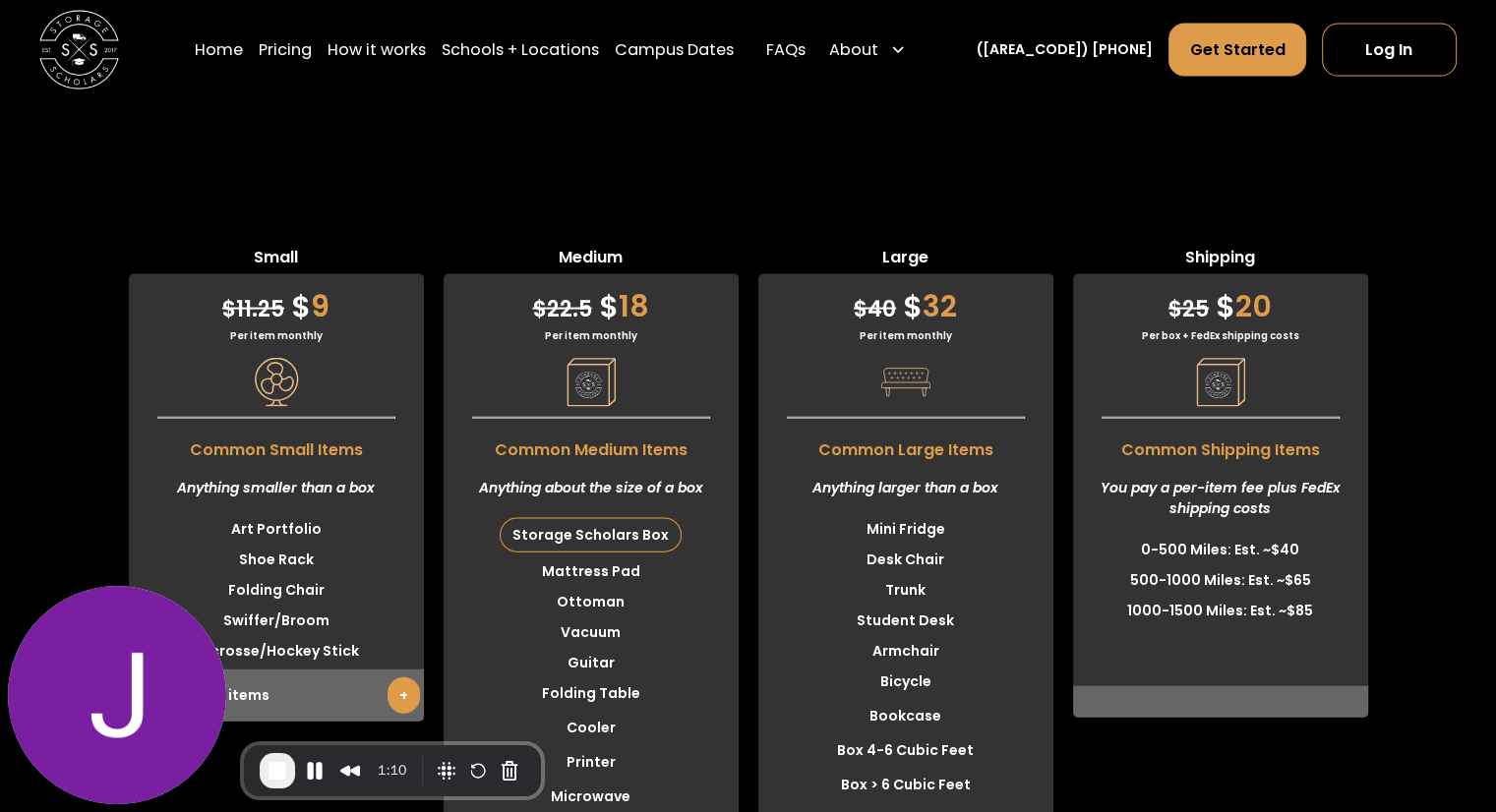 scroll, scrollTop: 4322, scrollLeft: 0, axis: vertical 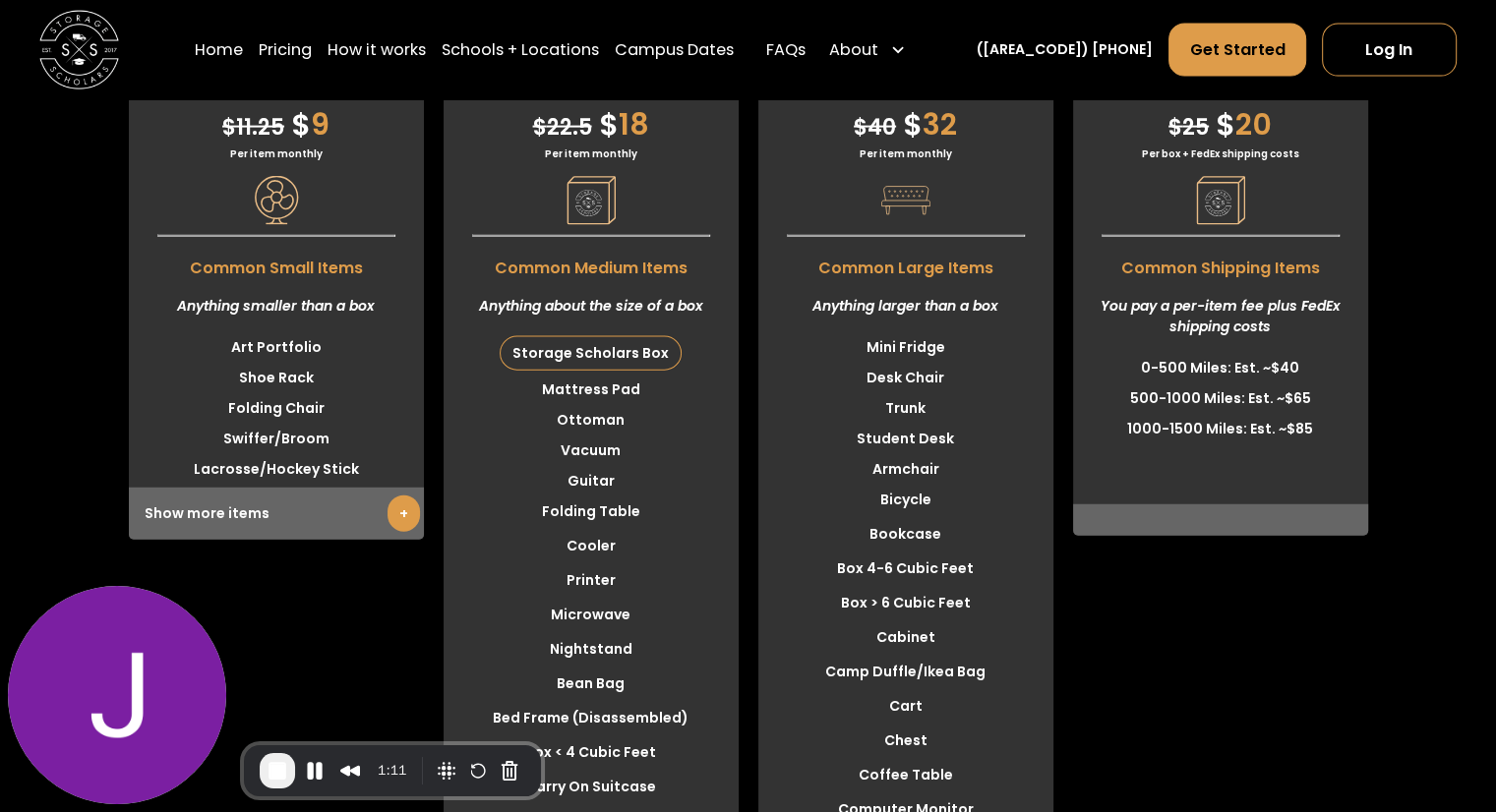 click on "+" at bounding box center (403, 513) 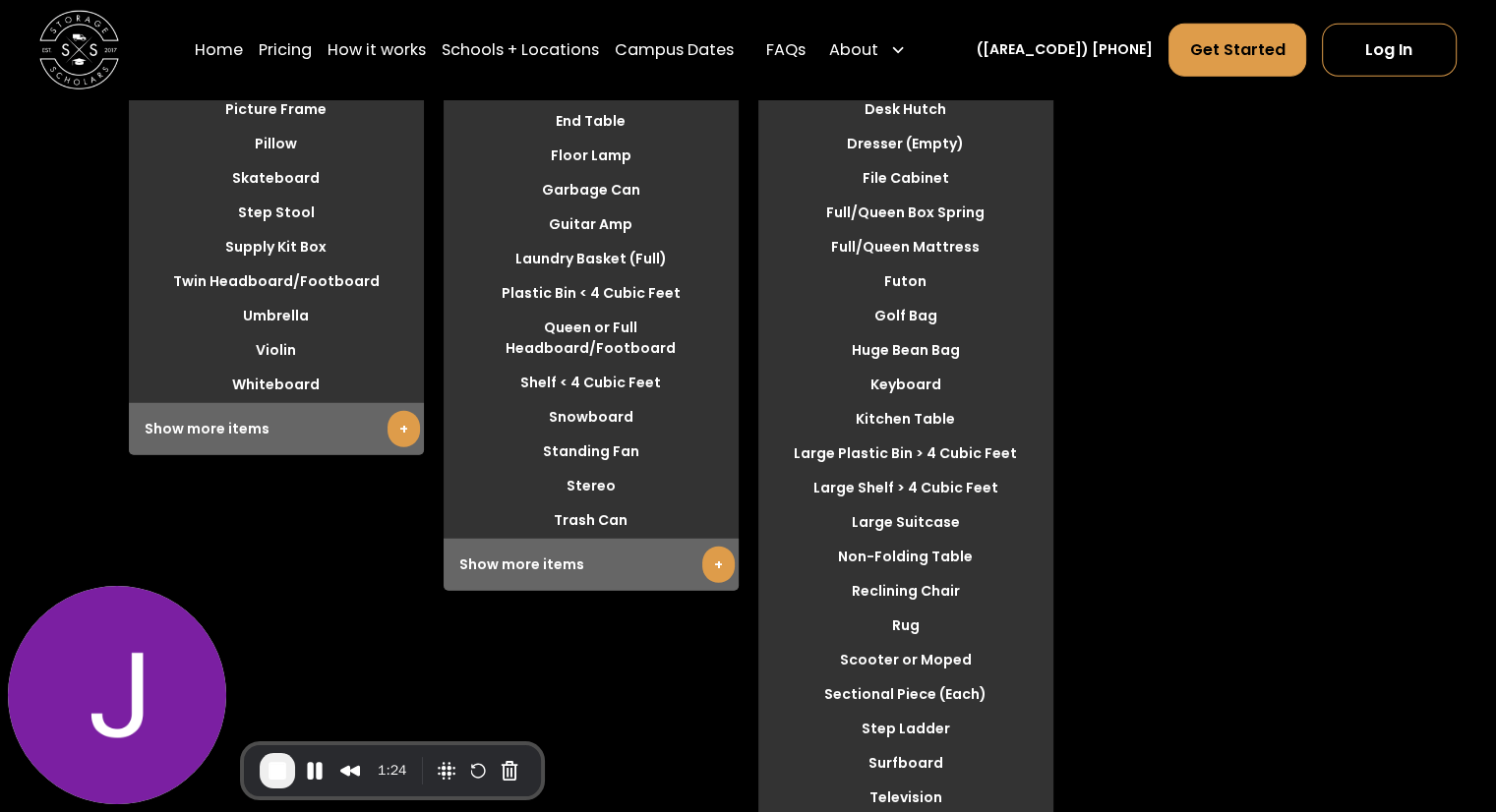 scroll, scrollTop: 5093, scrollLeft: 0, axis: vertical 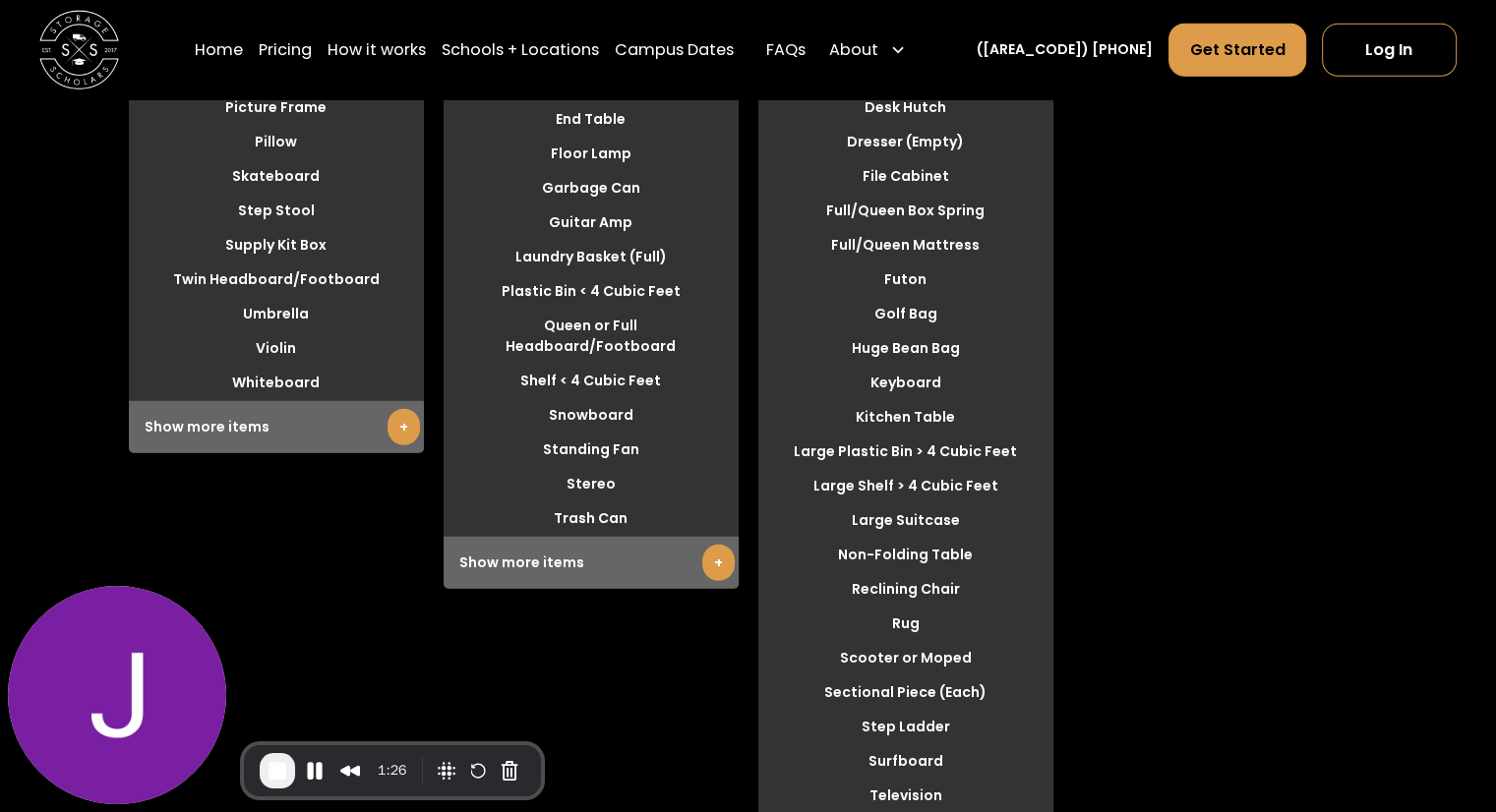 click on "+" at bounding box center [718, 562] 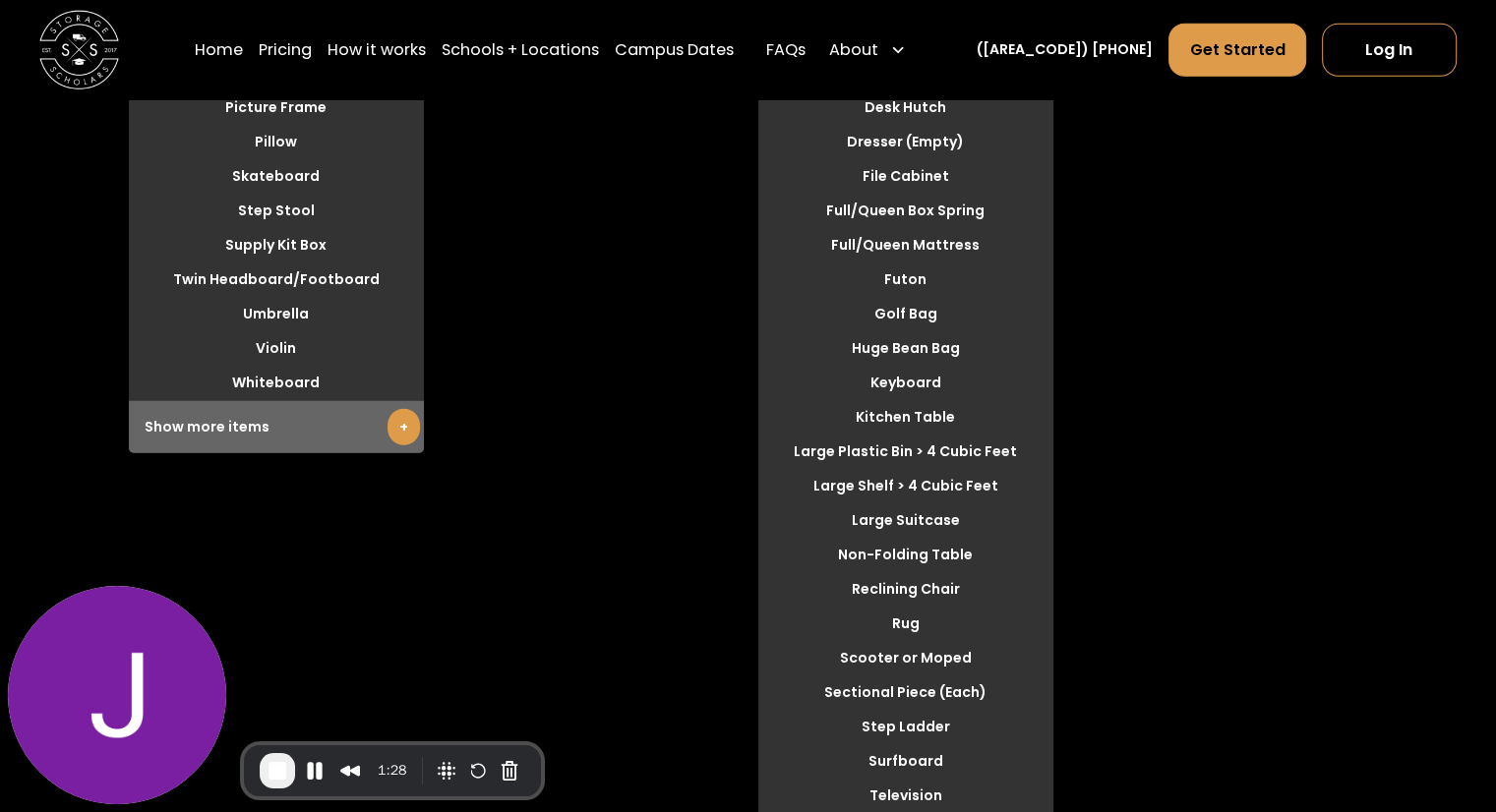 click on "+" at bounding box center [403, 427] 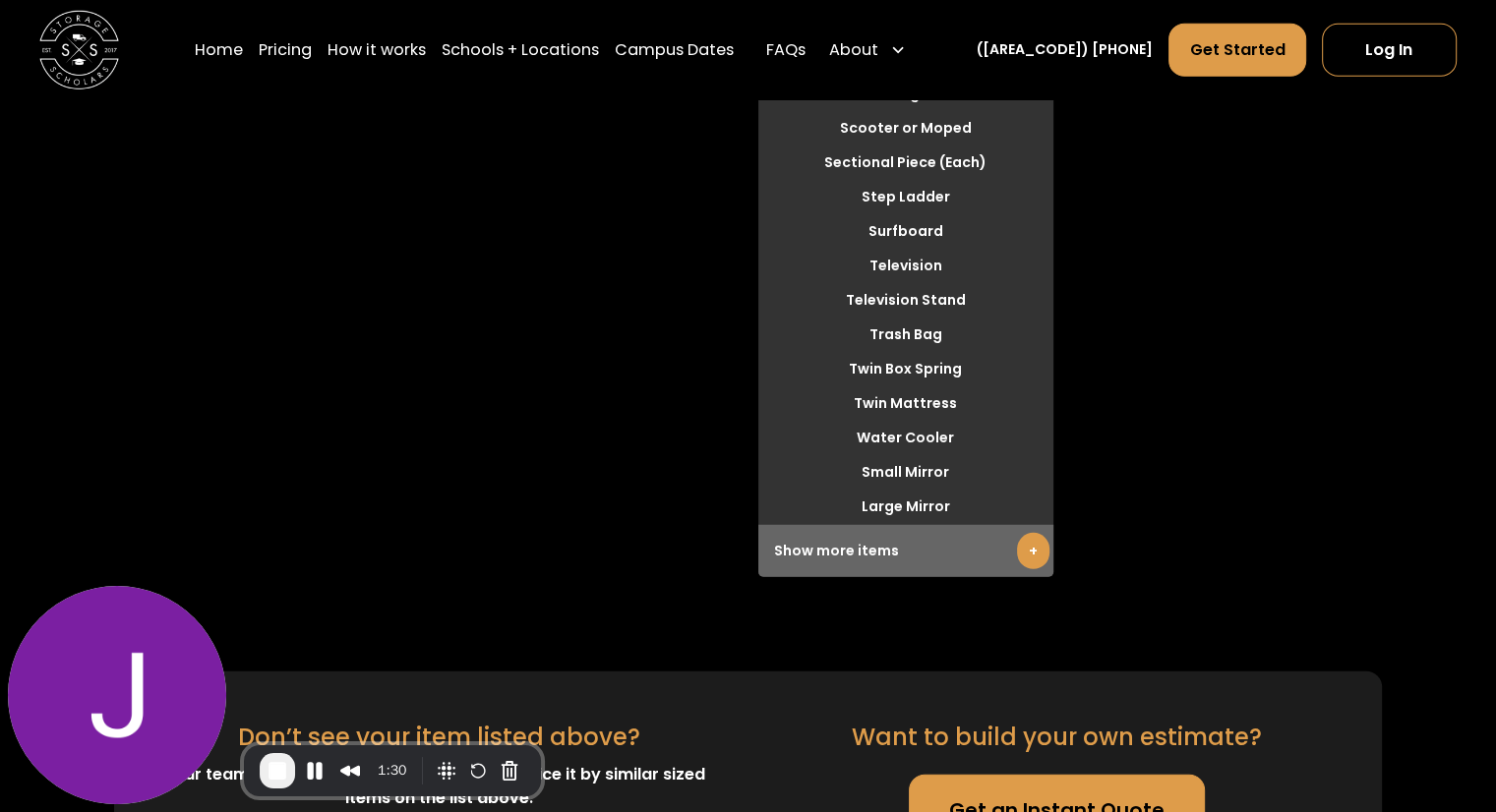 scroll, scrollTop: 5728, scrollLeft: 0, axis: vertical 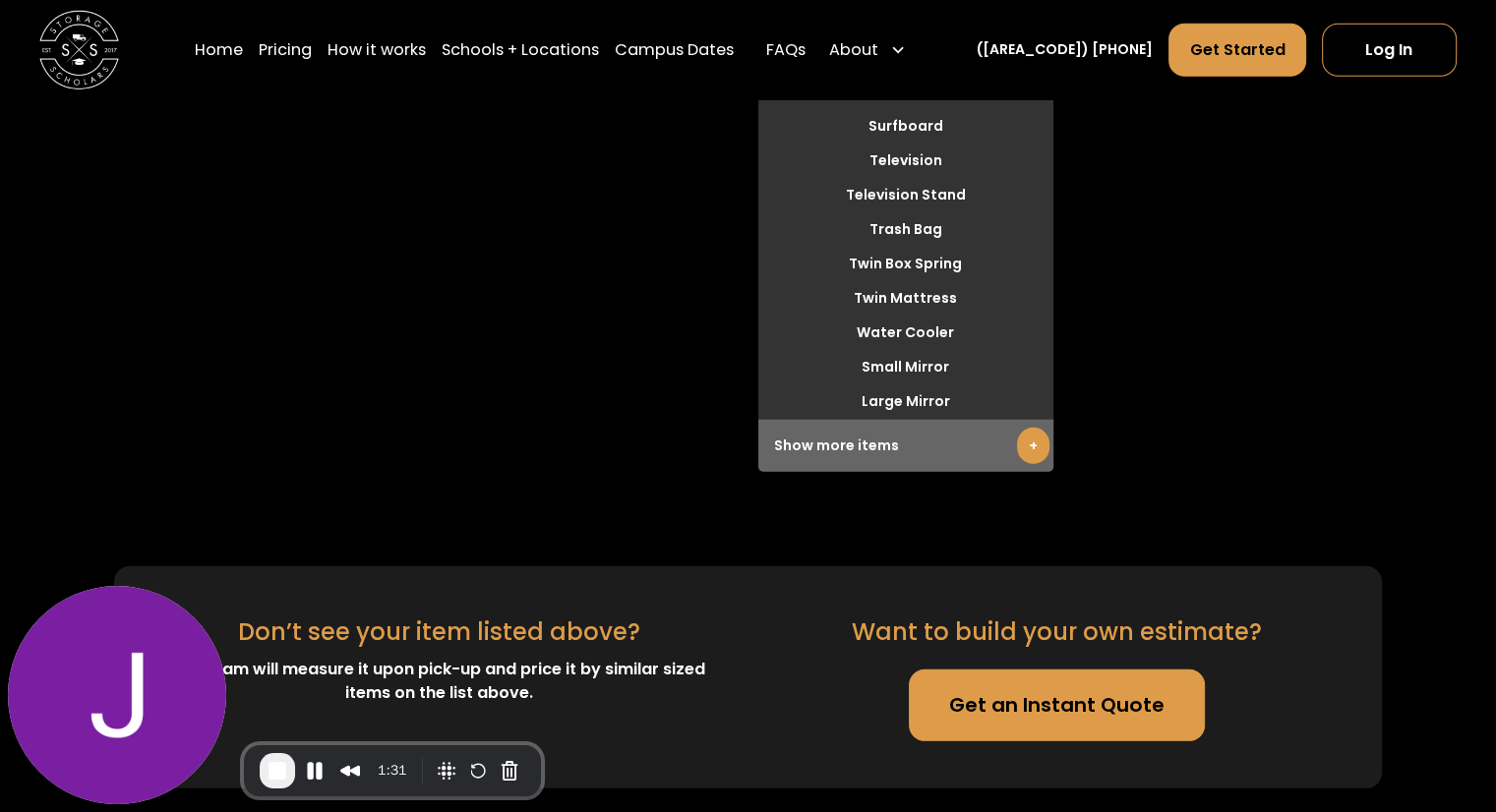 click on "+" at bounding box center [1033, 445] 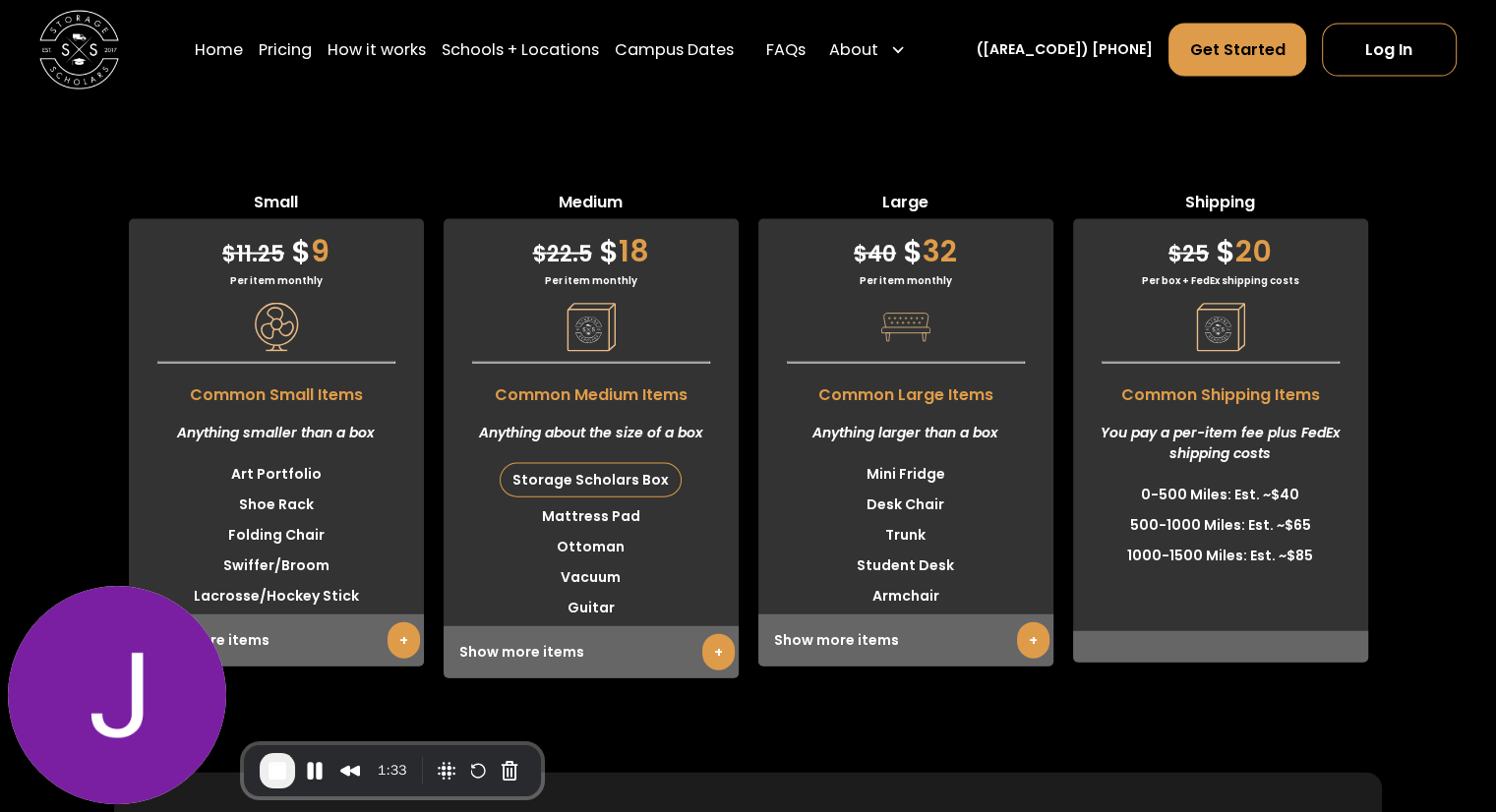 scroll, scrollTop: 4188, scrollLeft: 0, axis: vertical 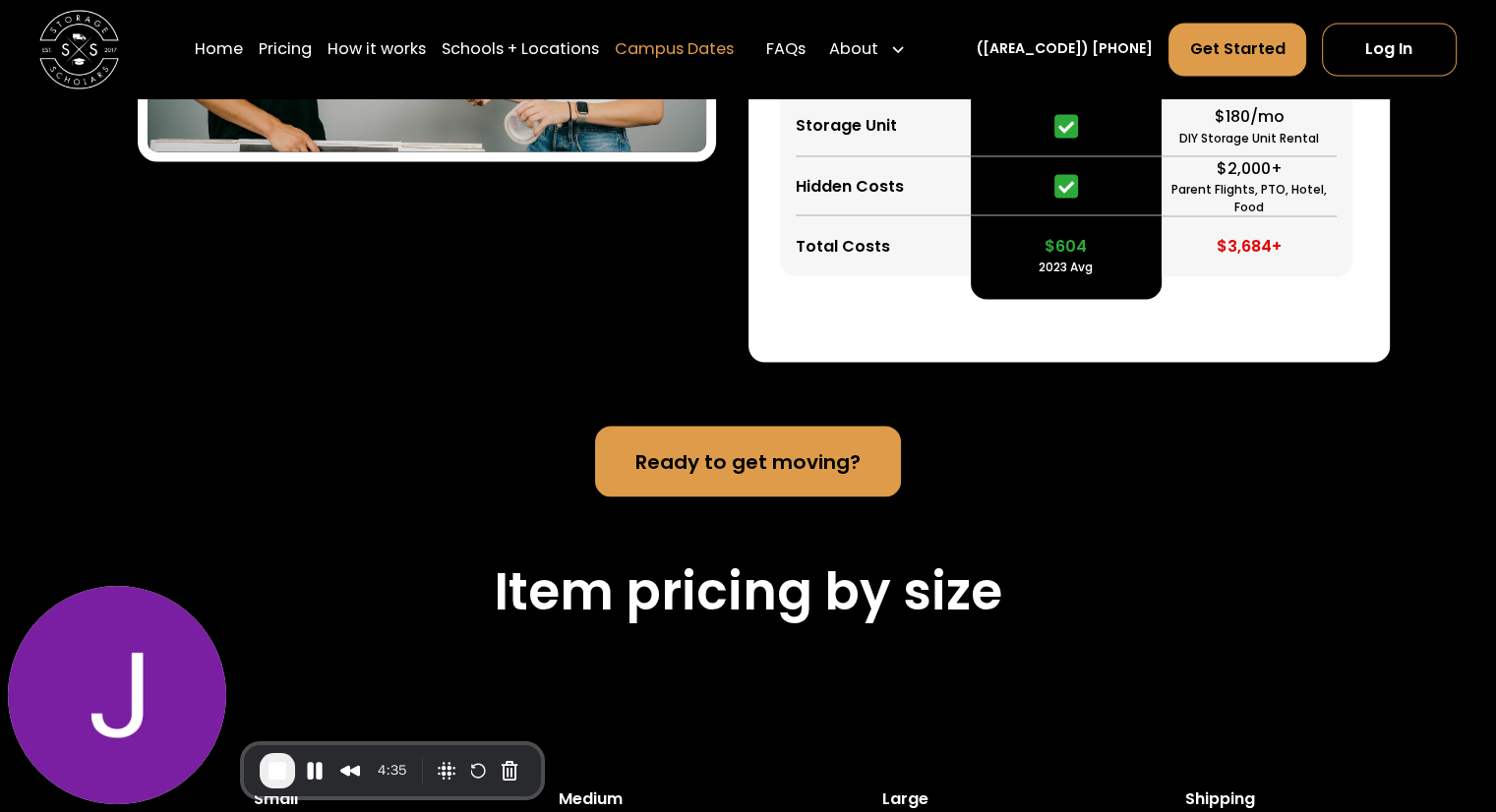 click on "Campus Dates" at bounding box center [674, 49] 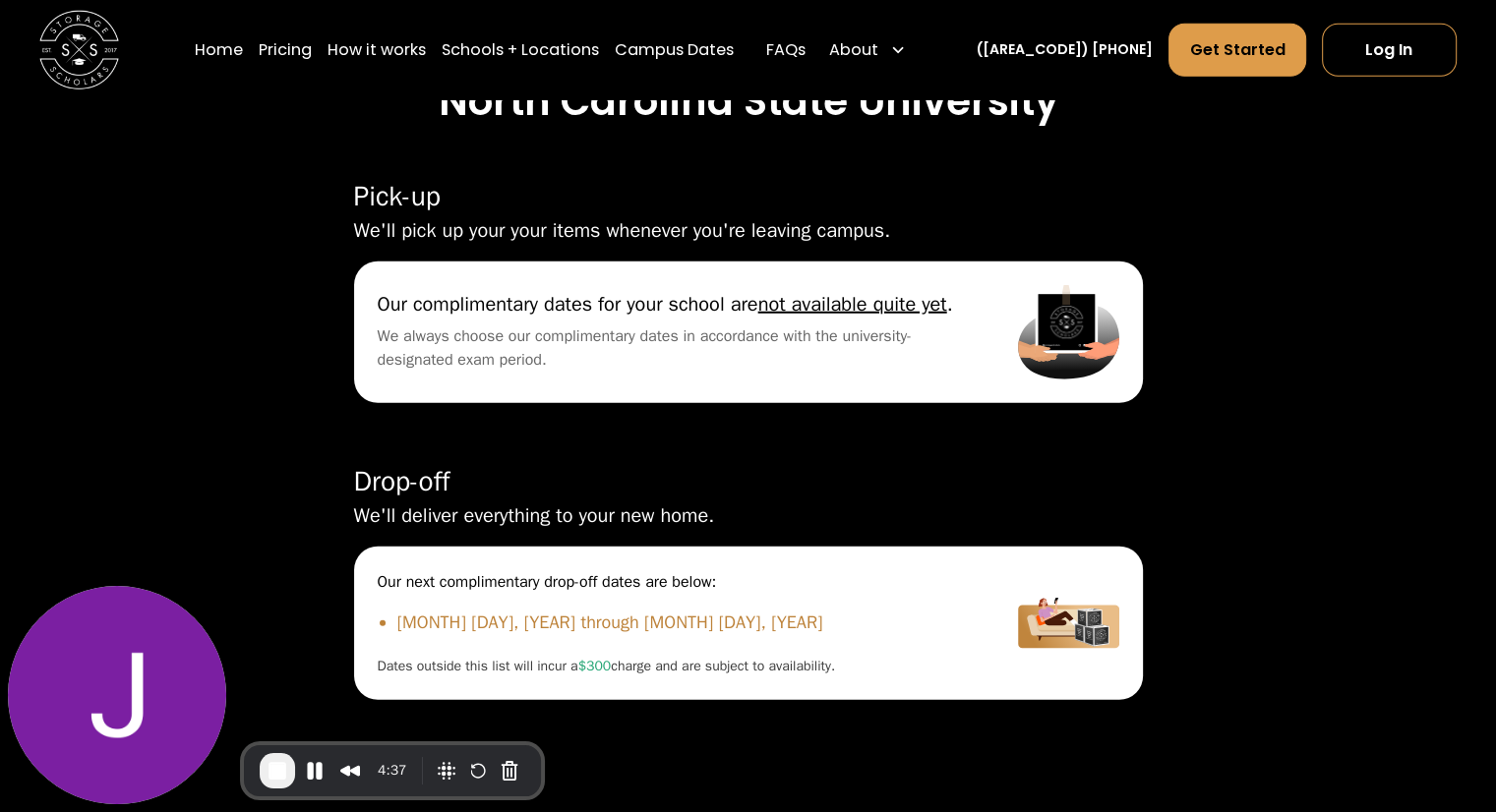 scroll, scrollTop: 5320, scrollLeft: 0, axis: vertical 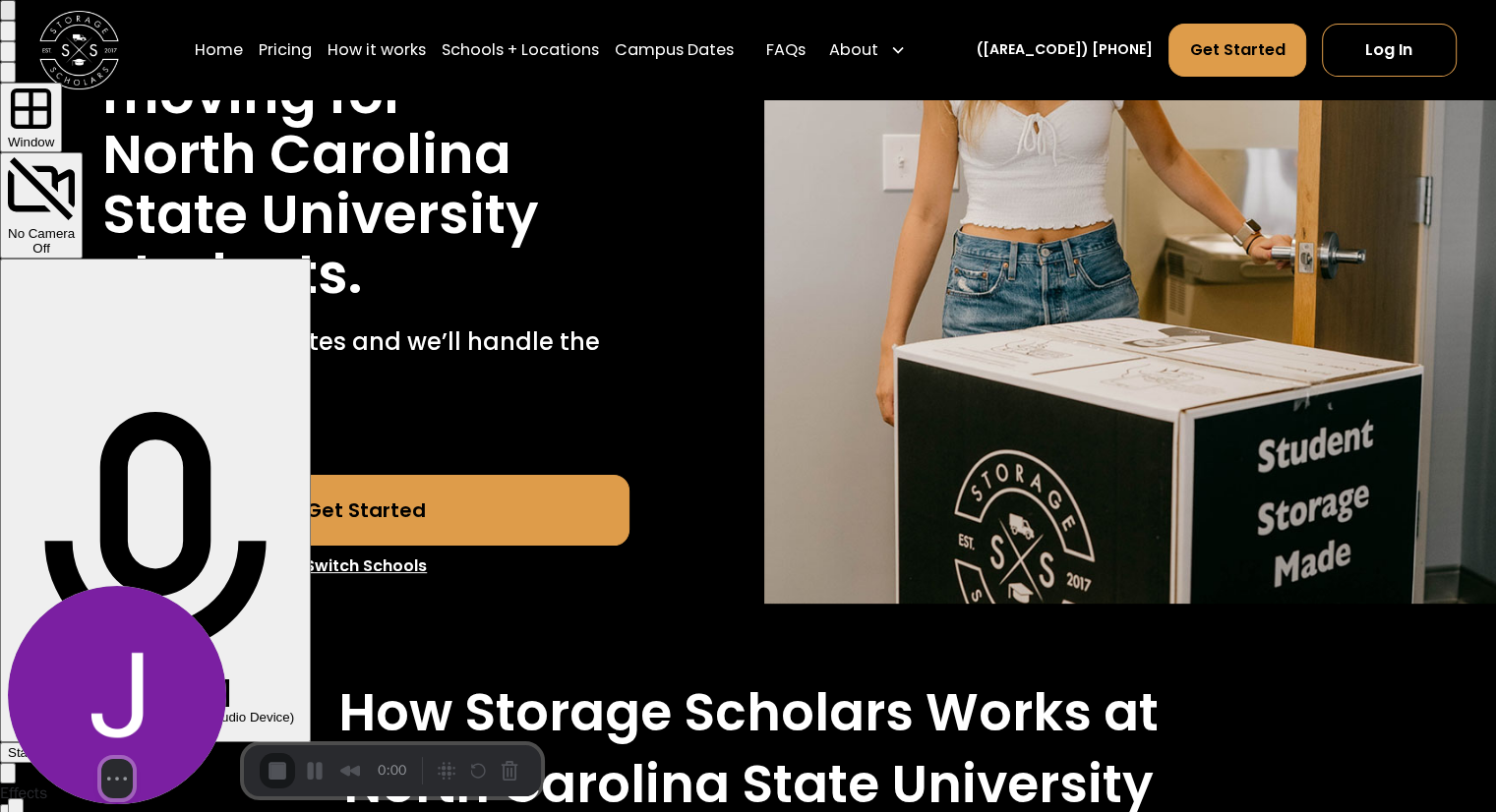 click on "Start Recording" at bounding box center [53, 752] 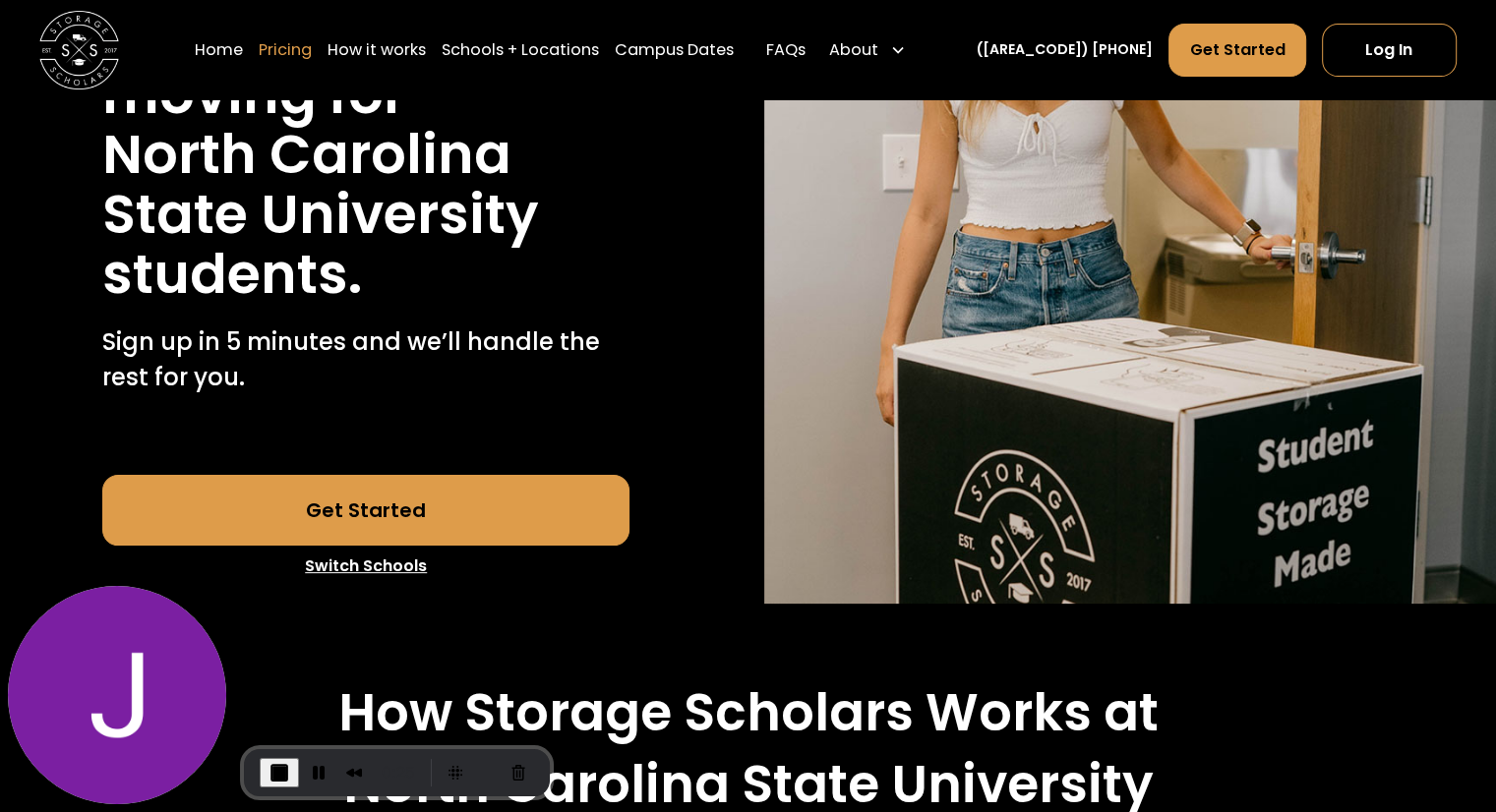 click on "Pricing" at bounding box center [285, 49] 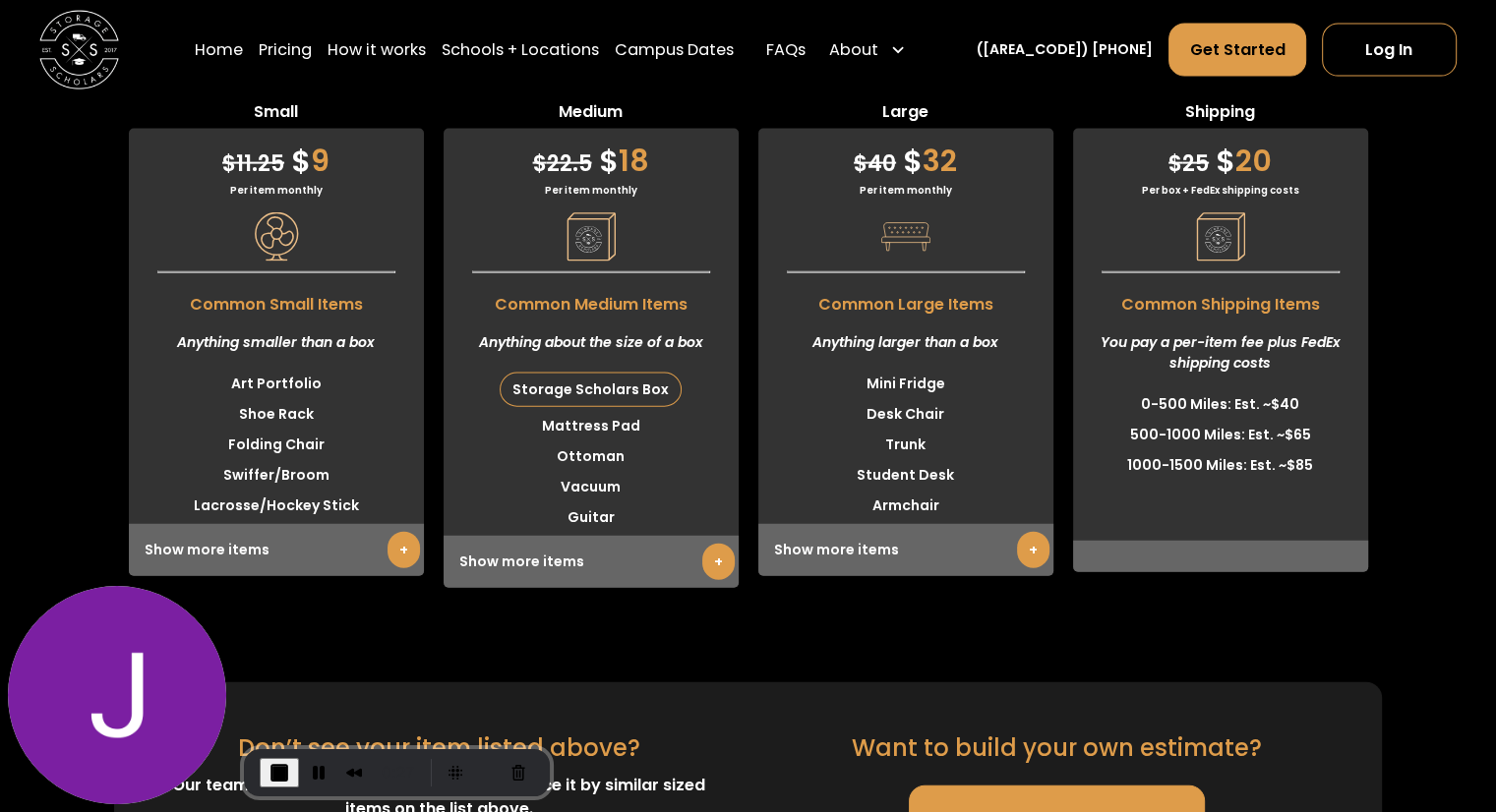 scroll, scrollTop: 4294, scrollLeft: 0, axis: vertical 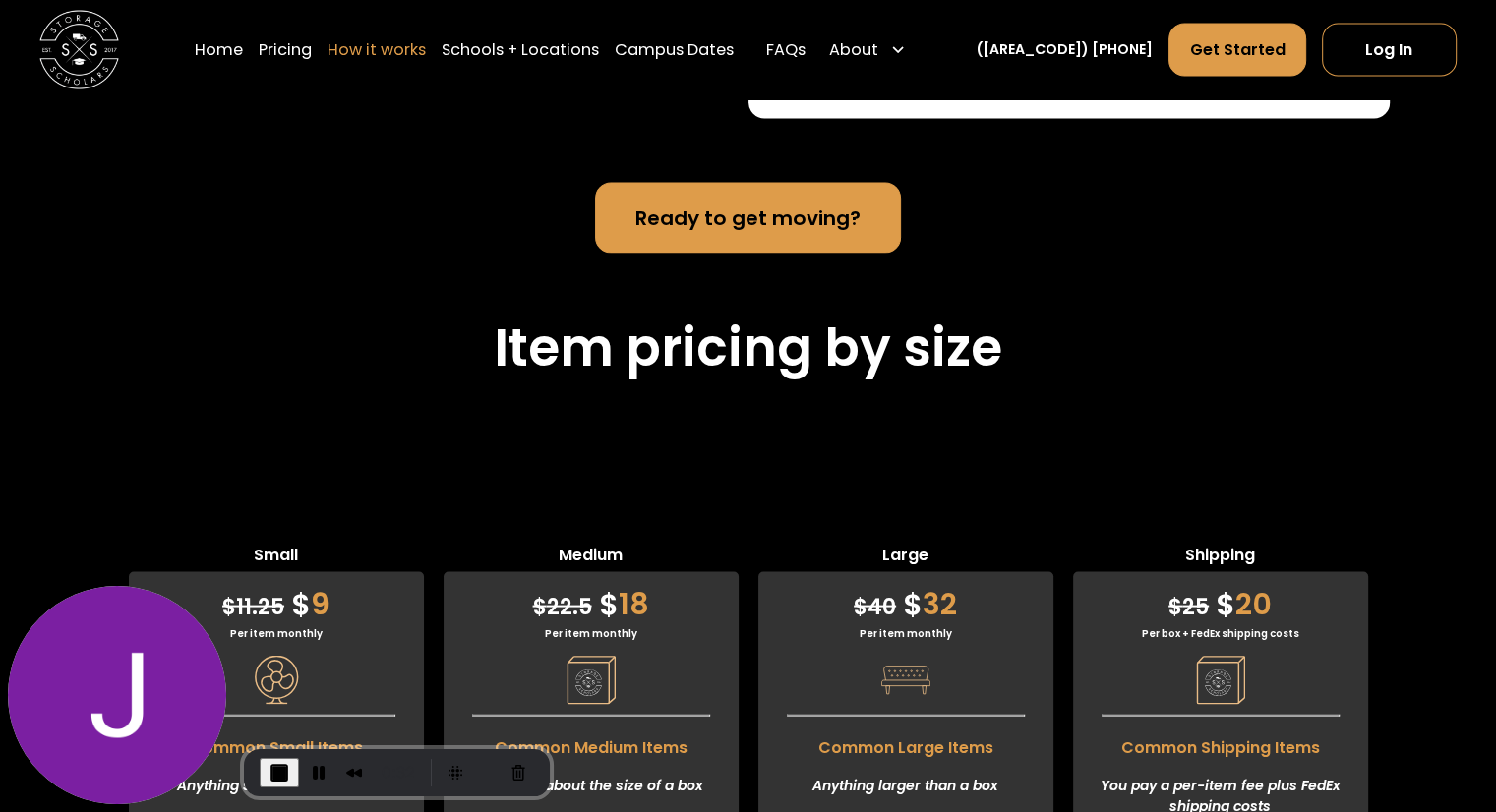 click on "How it works" at bounding box center (377, 49) 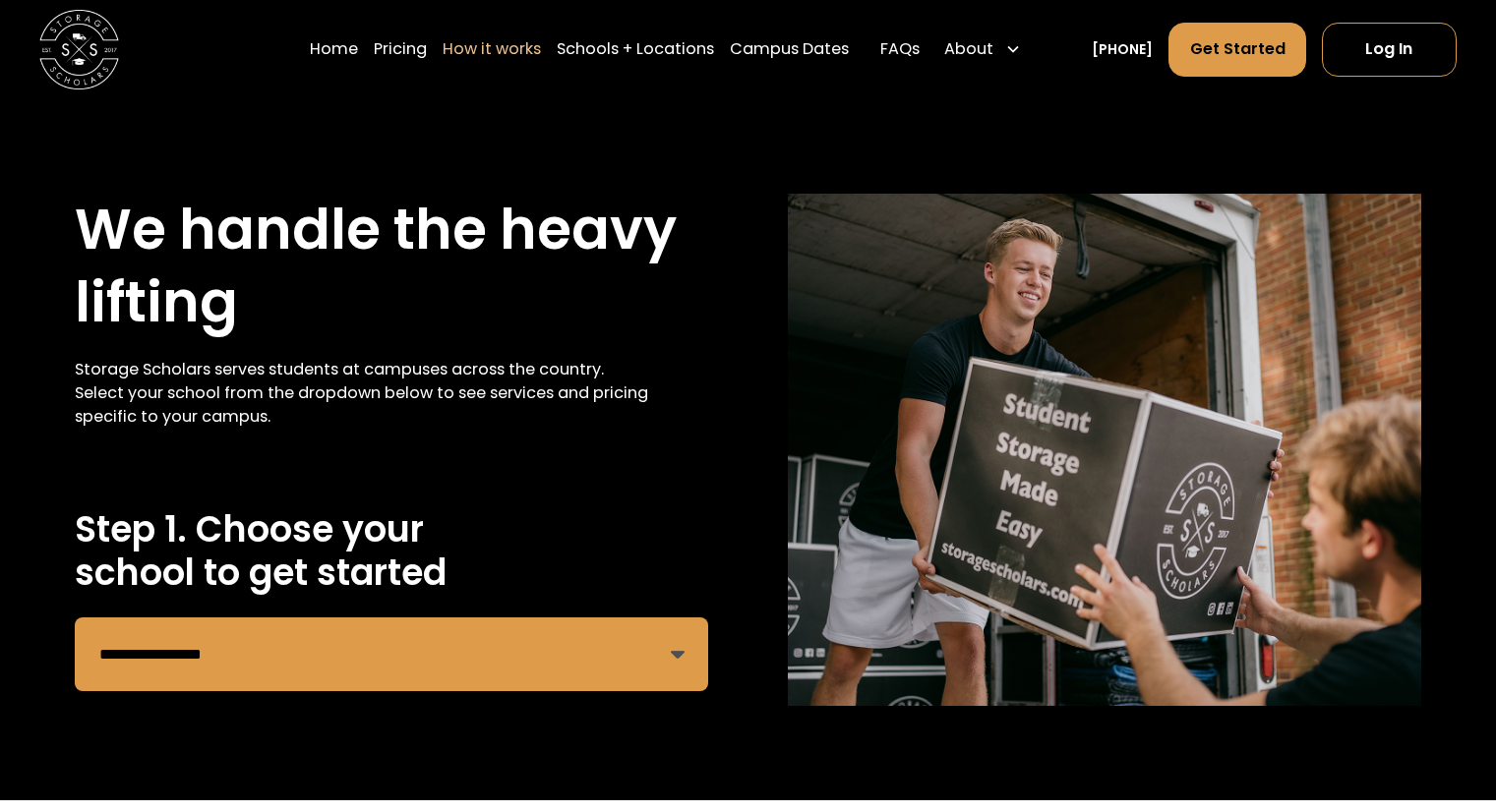 click on "**********" at bounding box center (391, 654) 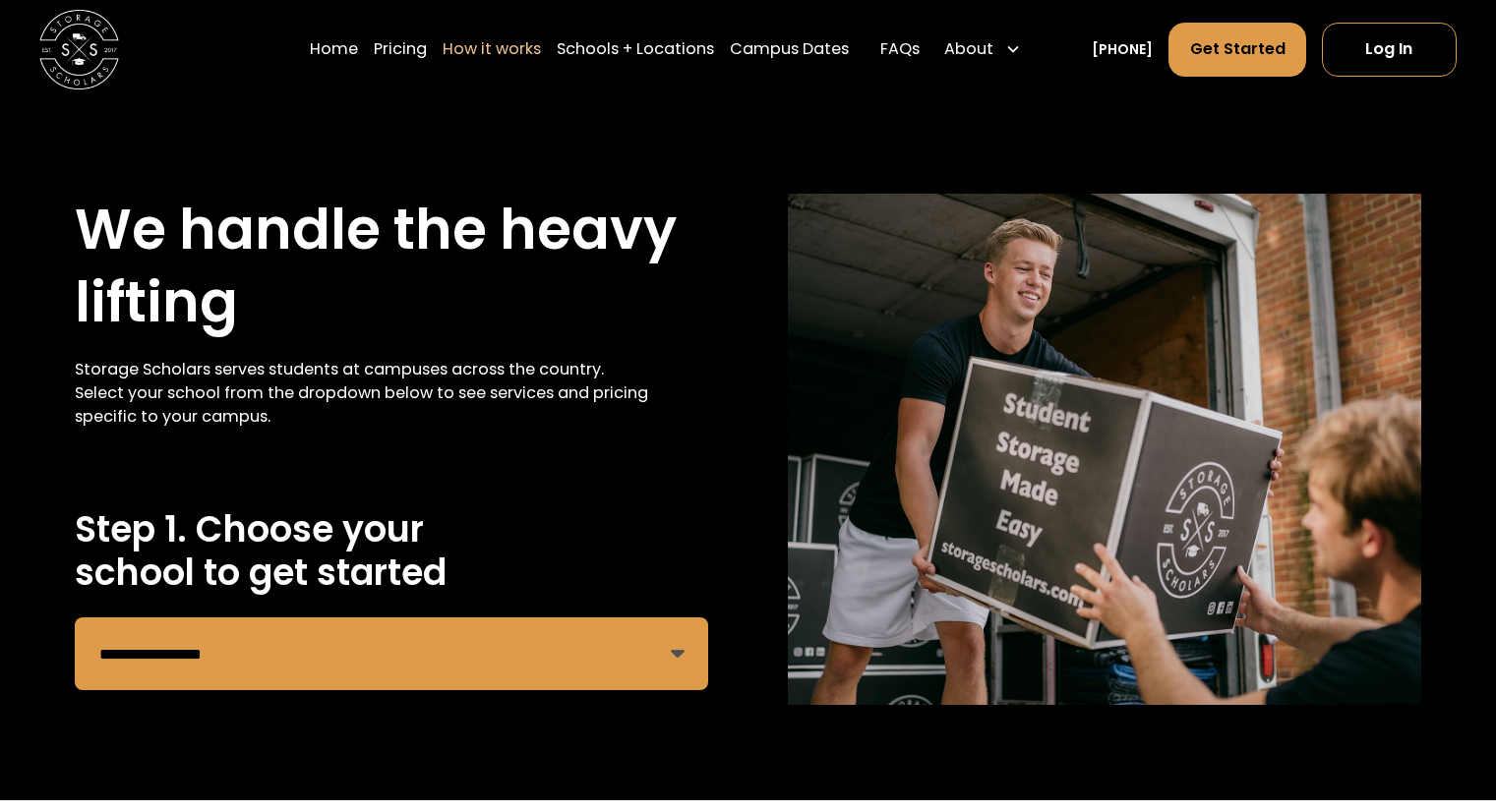 scroll, scrollTop: 216, scrollLeft: 0, axis: vertical 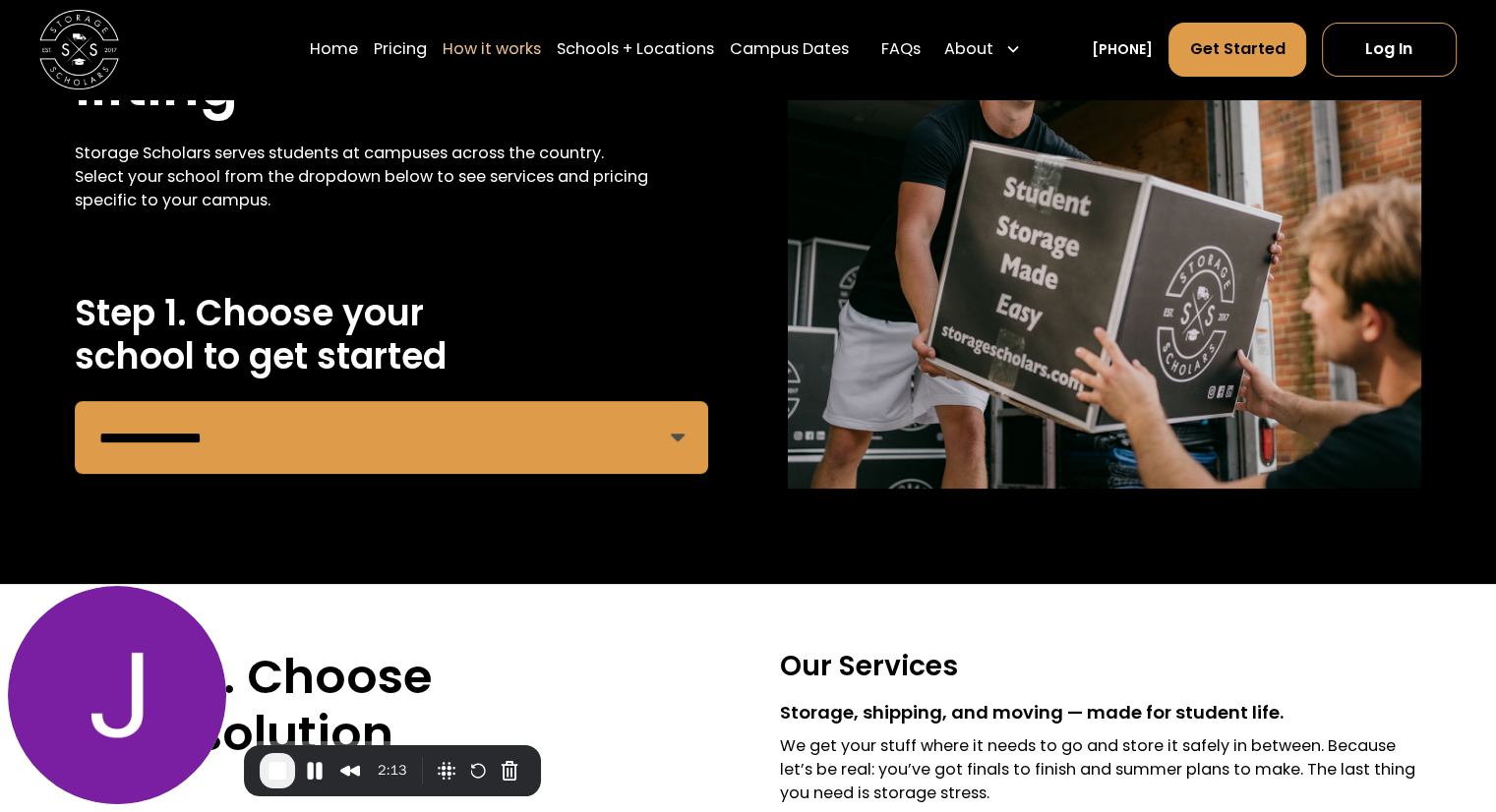 select on "**********" 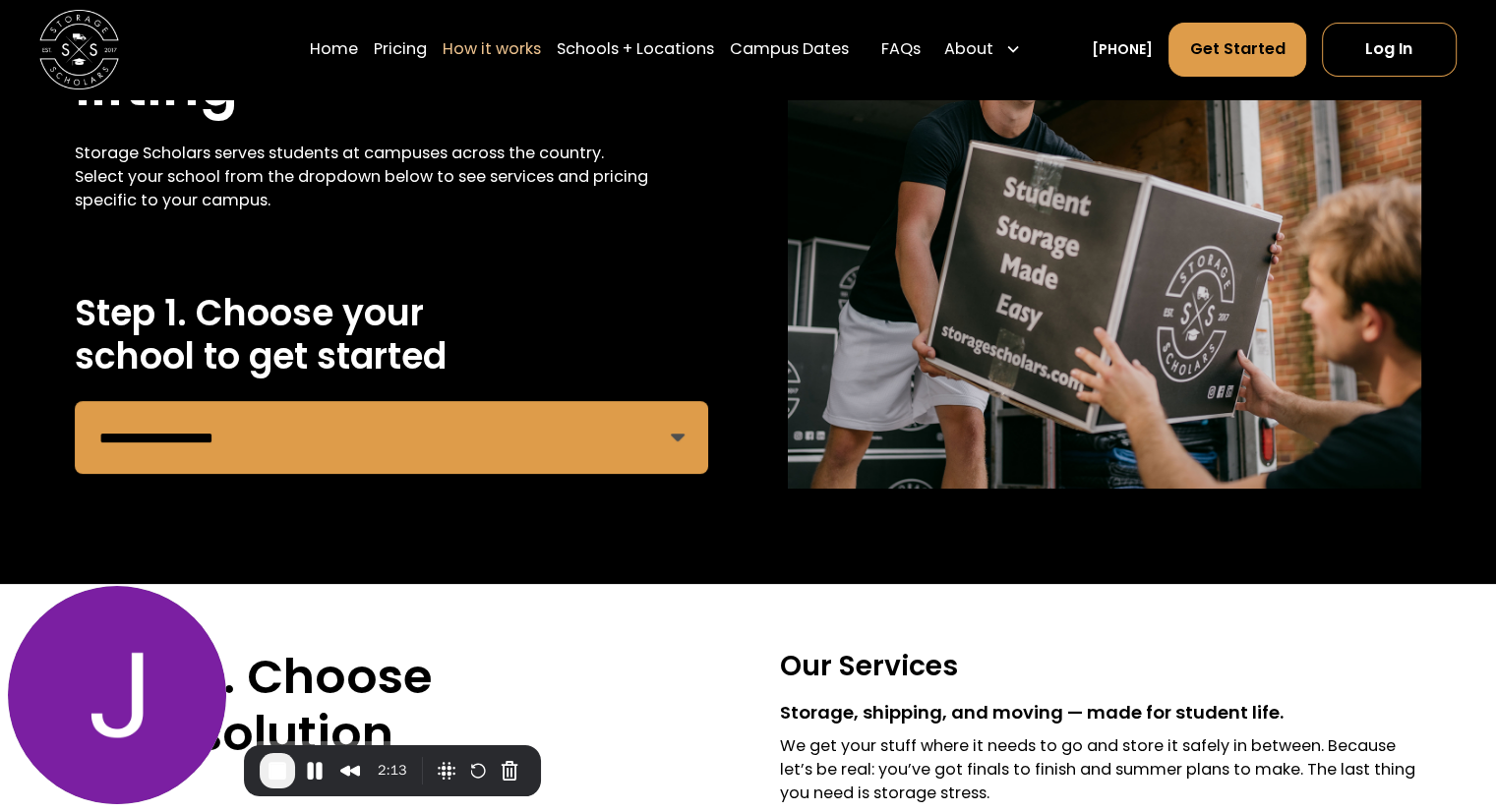 click on "**********" at bounding box center (391, 437) 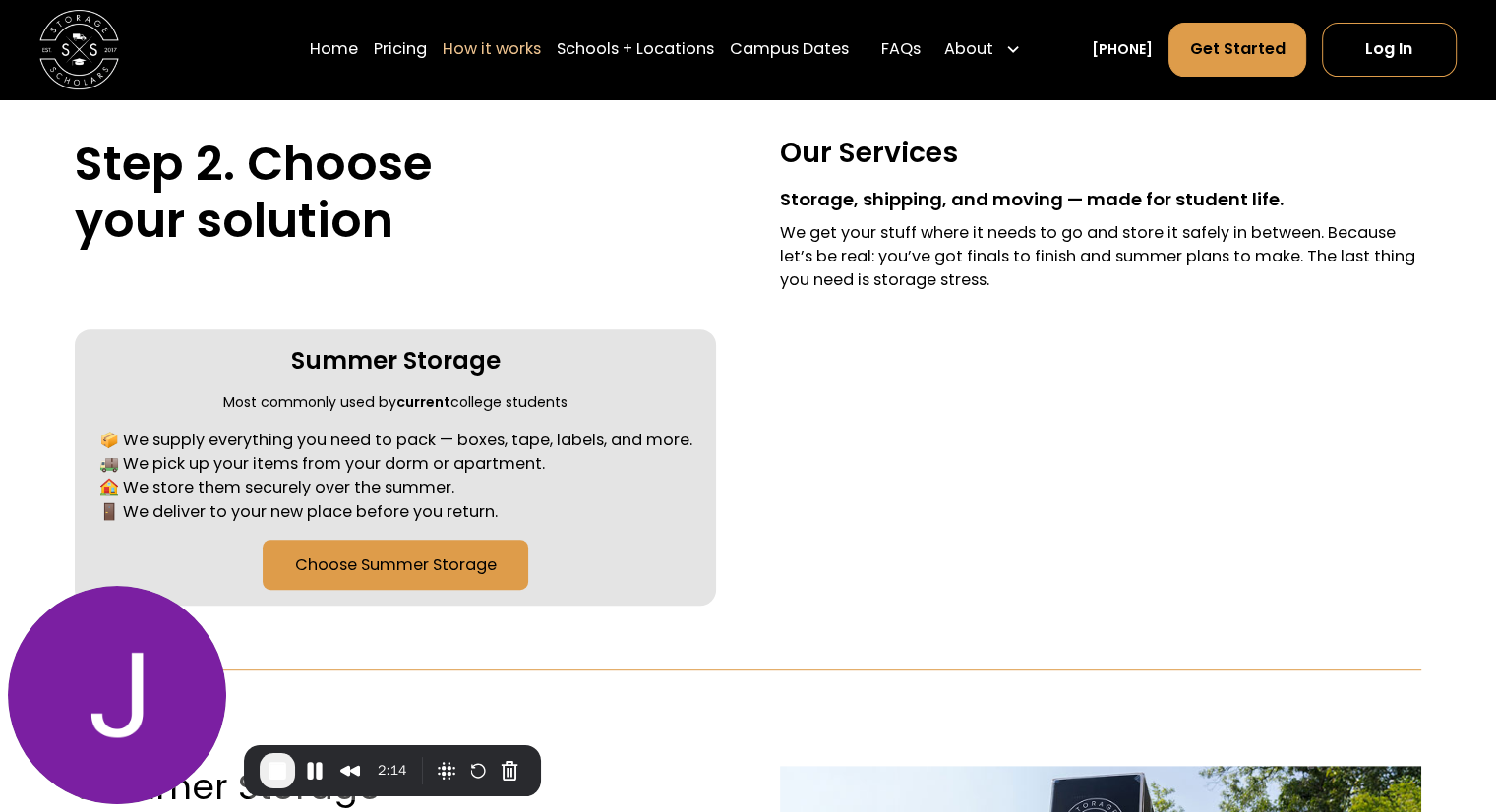 scroll, scrollTop: 818, scrollLeft: 0, axis: vertical 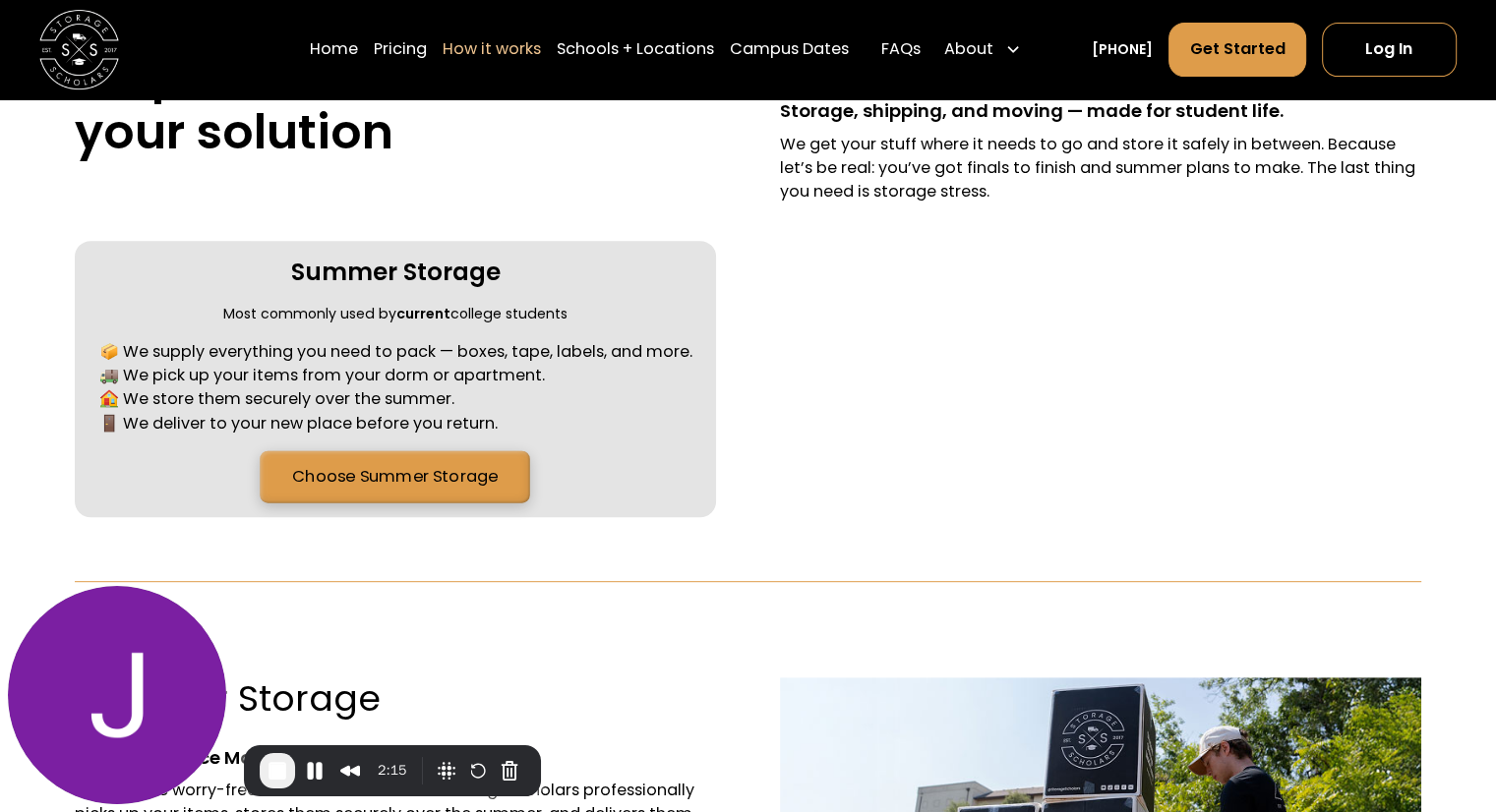 click on "Choose Summer Storage" at bounding box center (395, 476) 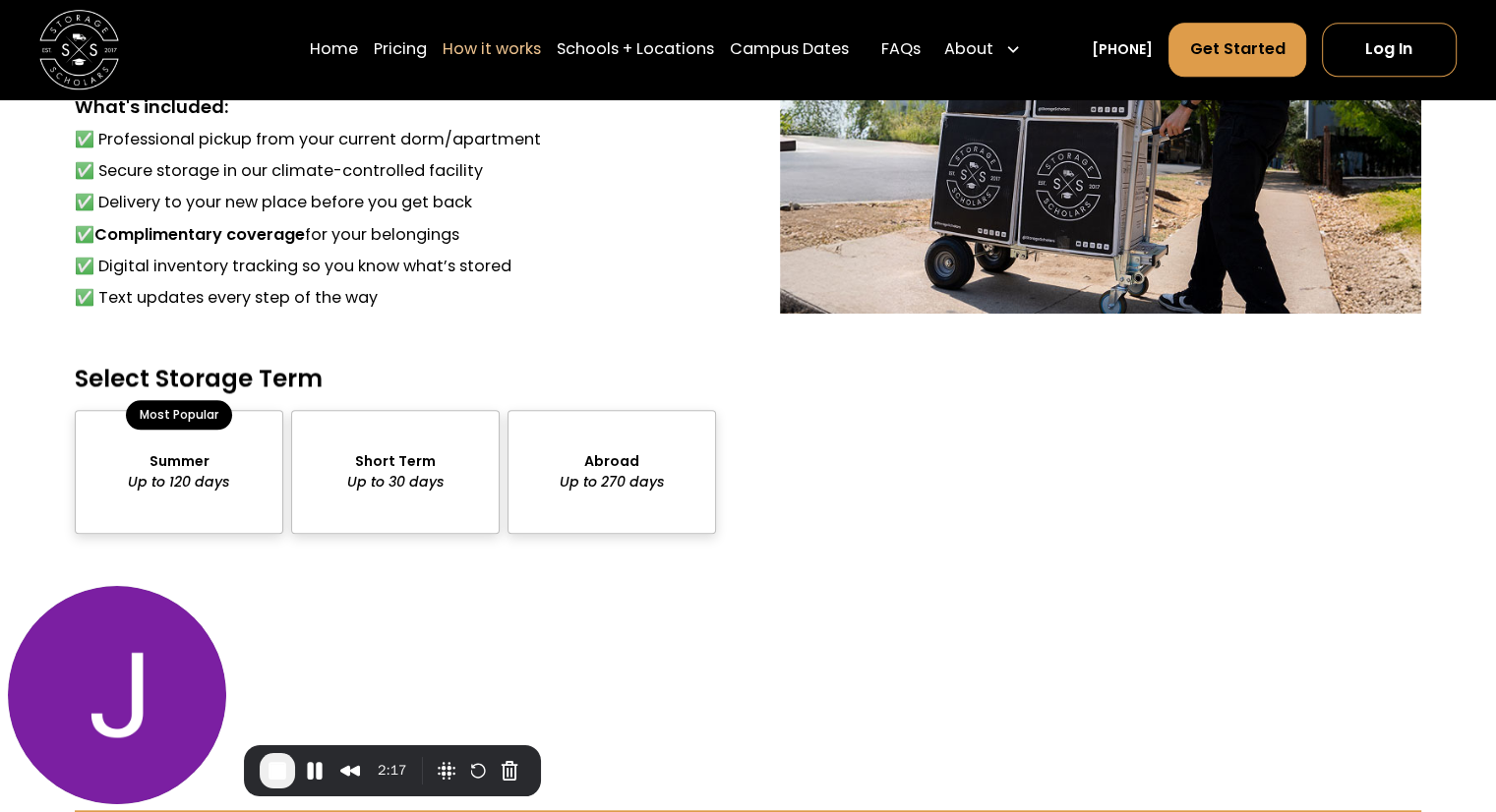 scroll, scrollTop: 1636, scrollLeft: 0, axis: vertical 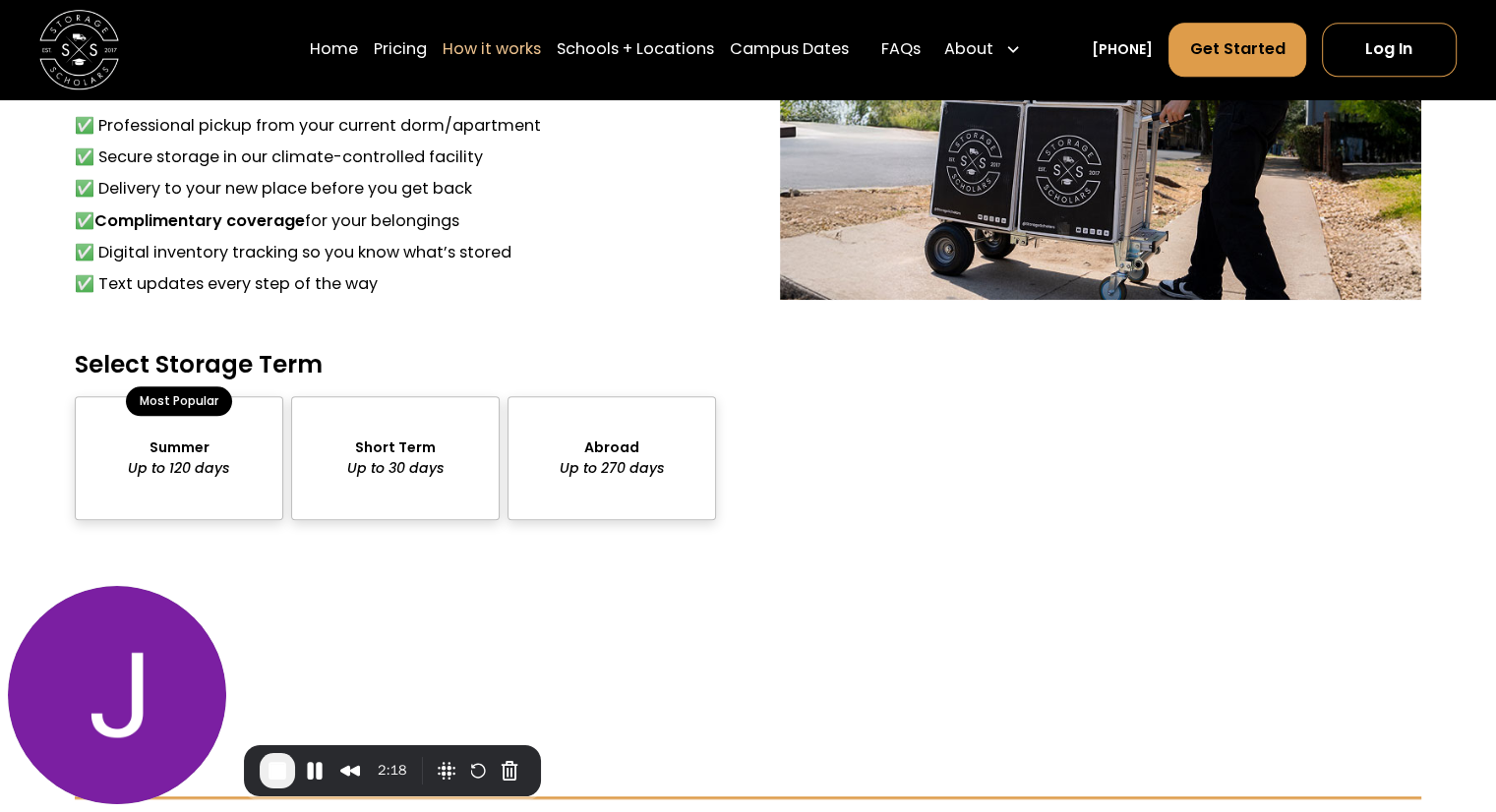 click at bounding box center [395, 458] 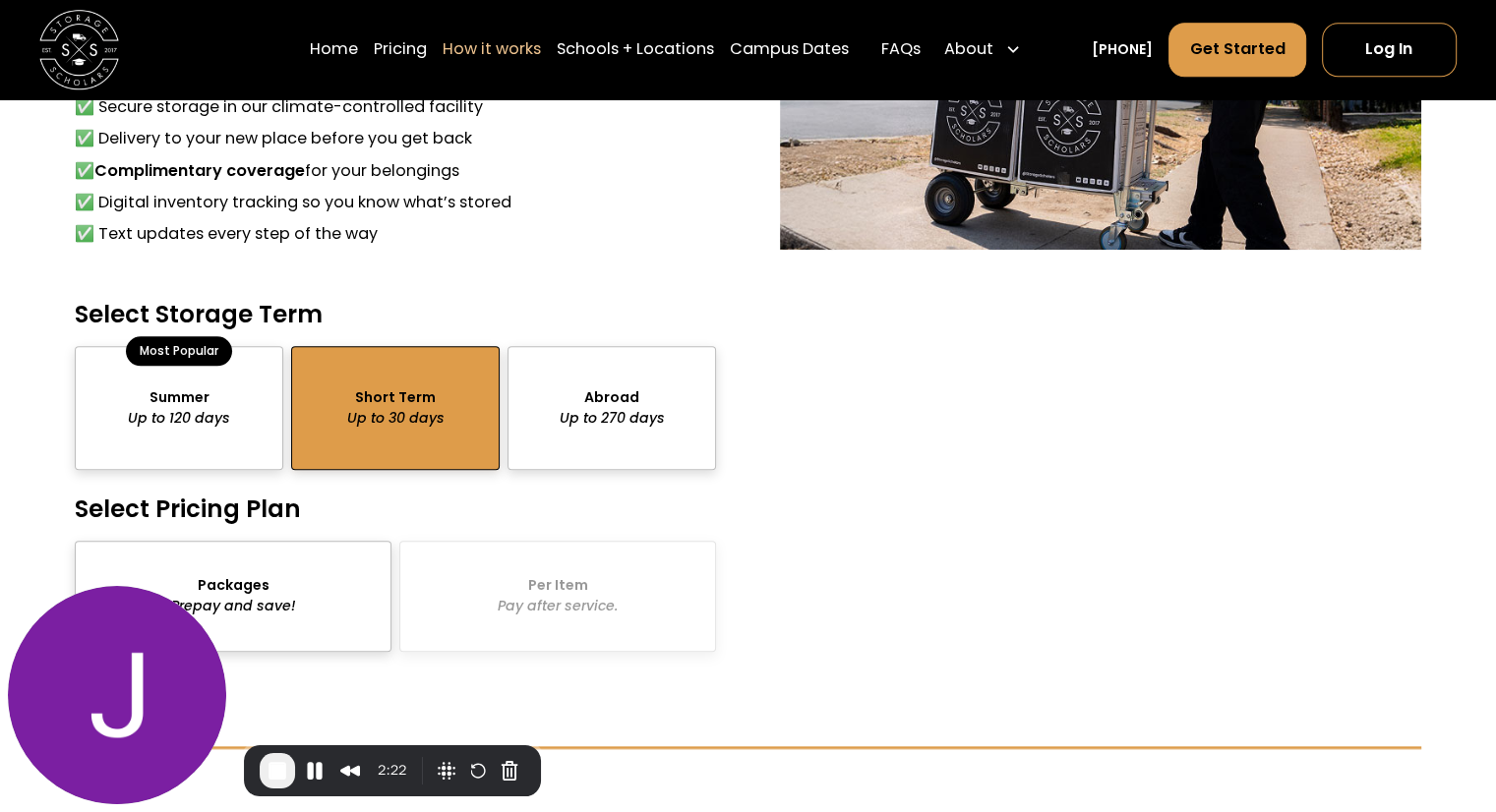 scroll, scrollTop: 1685, scrollLeft: 0, axis: vertical 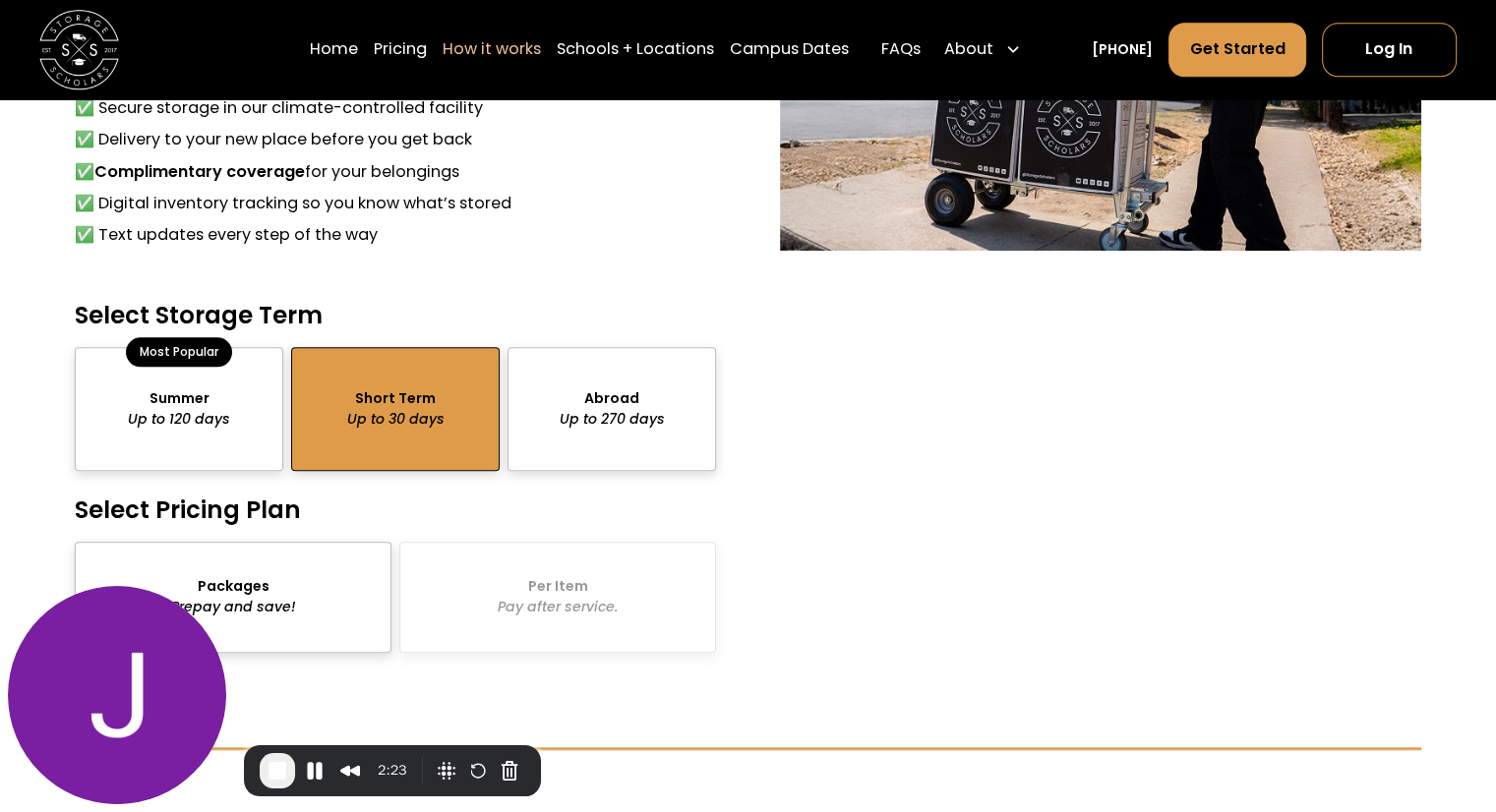 click at bounding box center (233, 597) 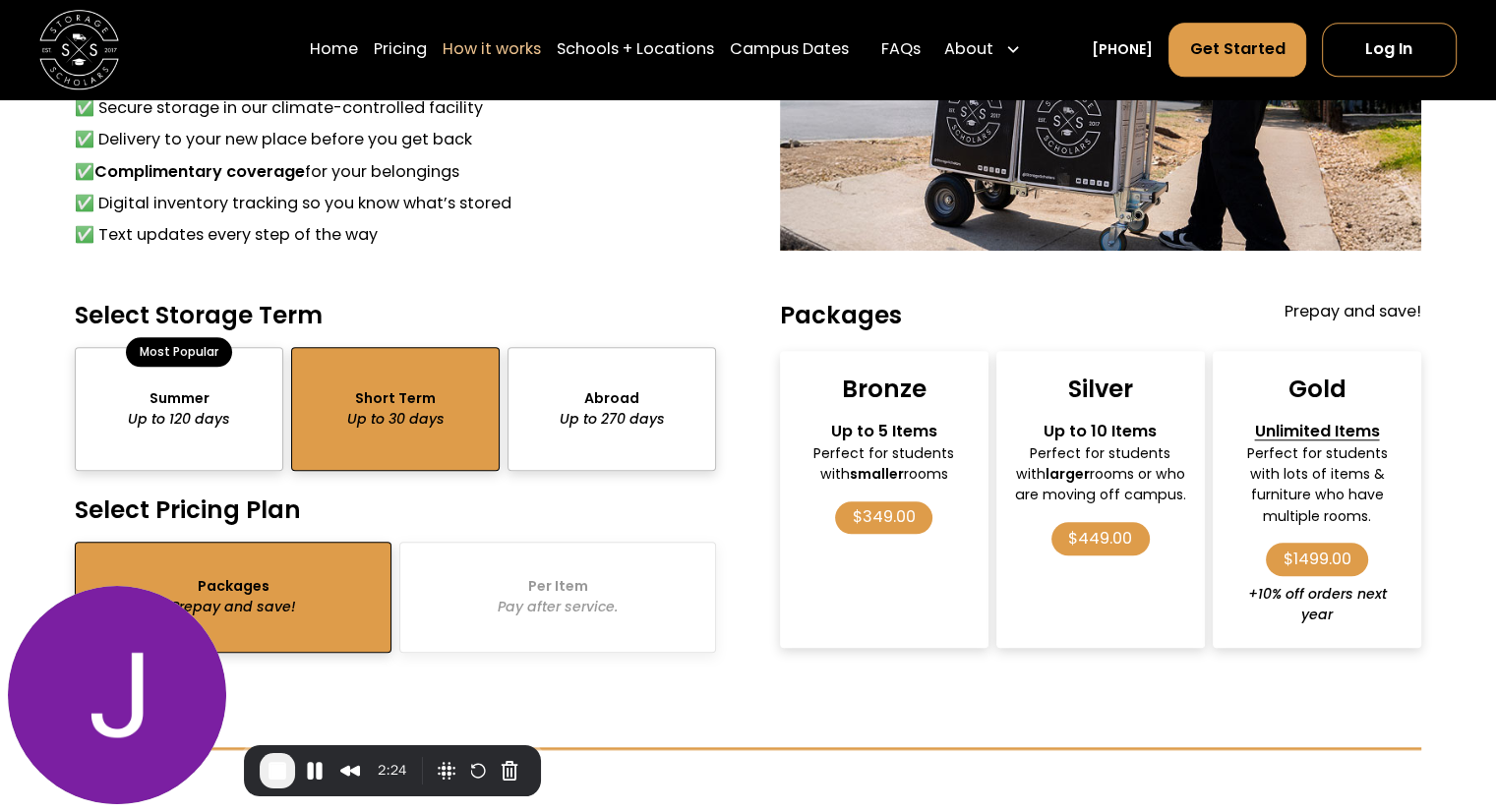 click on "Packages Prepay and save! Per Item Pay after service." at bounding box center [395, 597] 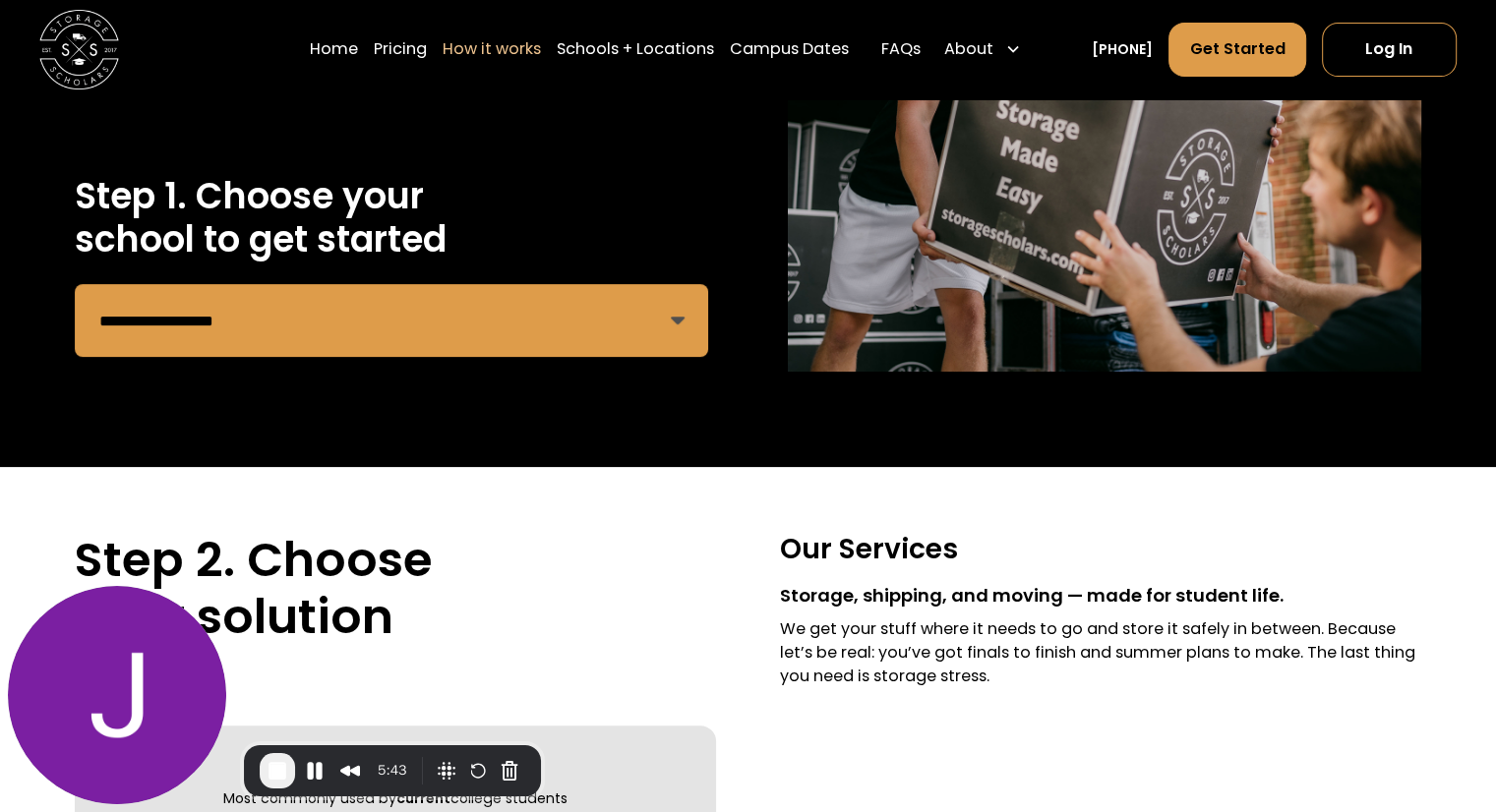 scroll, scrollTop: 334, scrollLeft: 0, axis: vertical 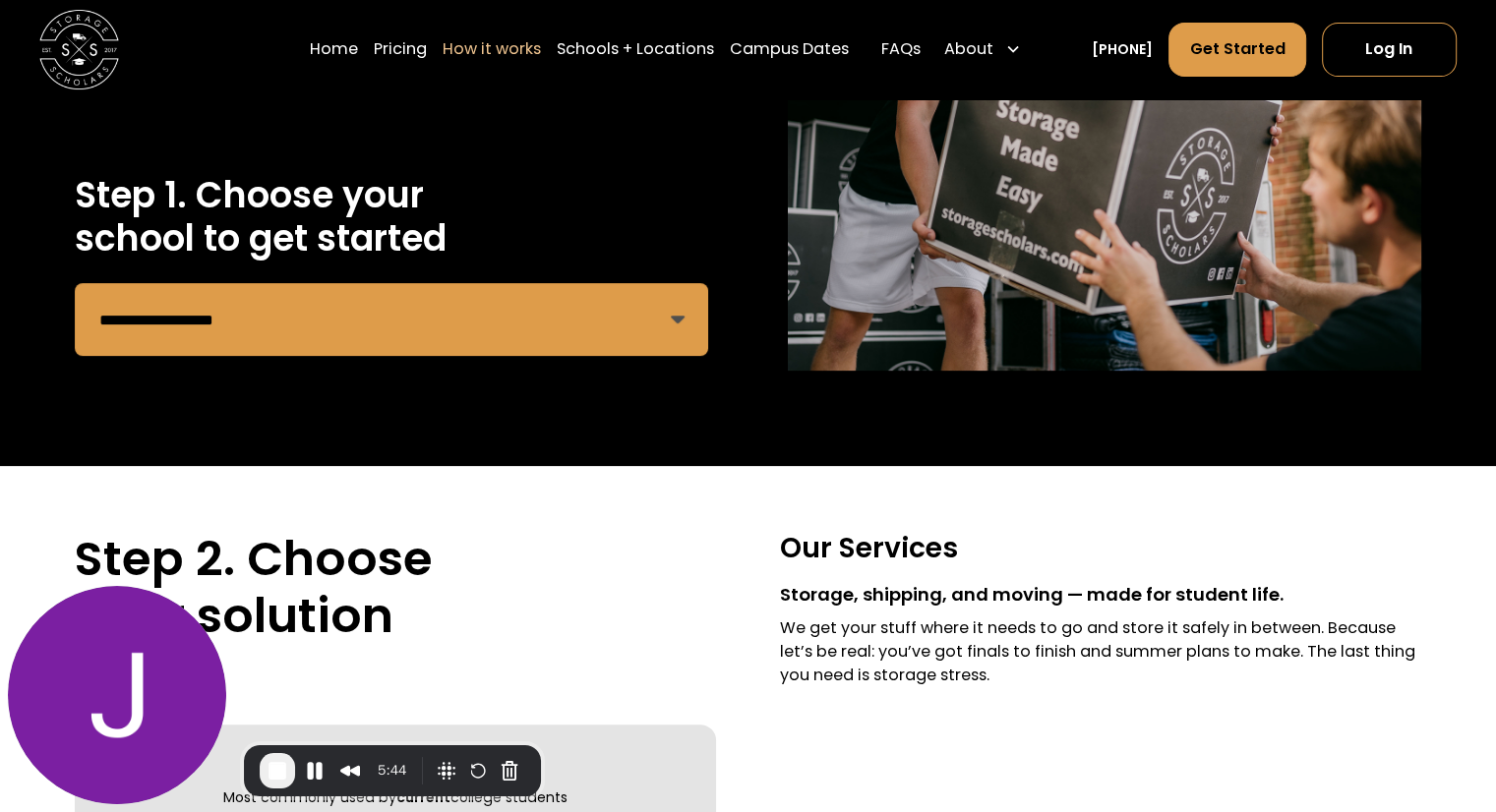 click on "**********" at bounding box center (391, 319) 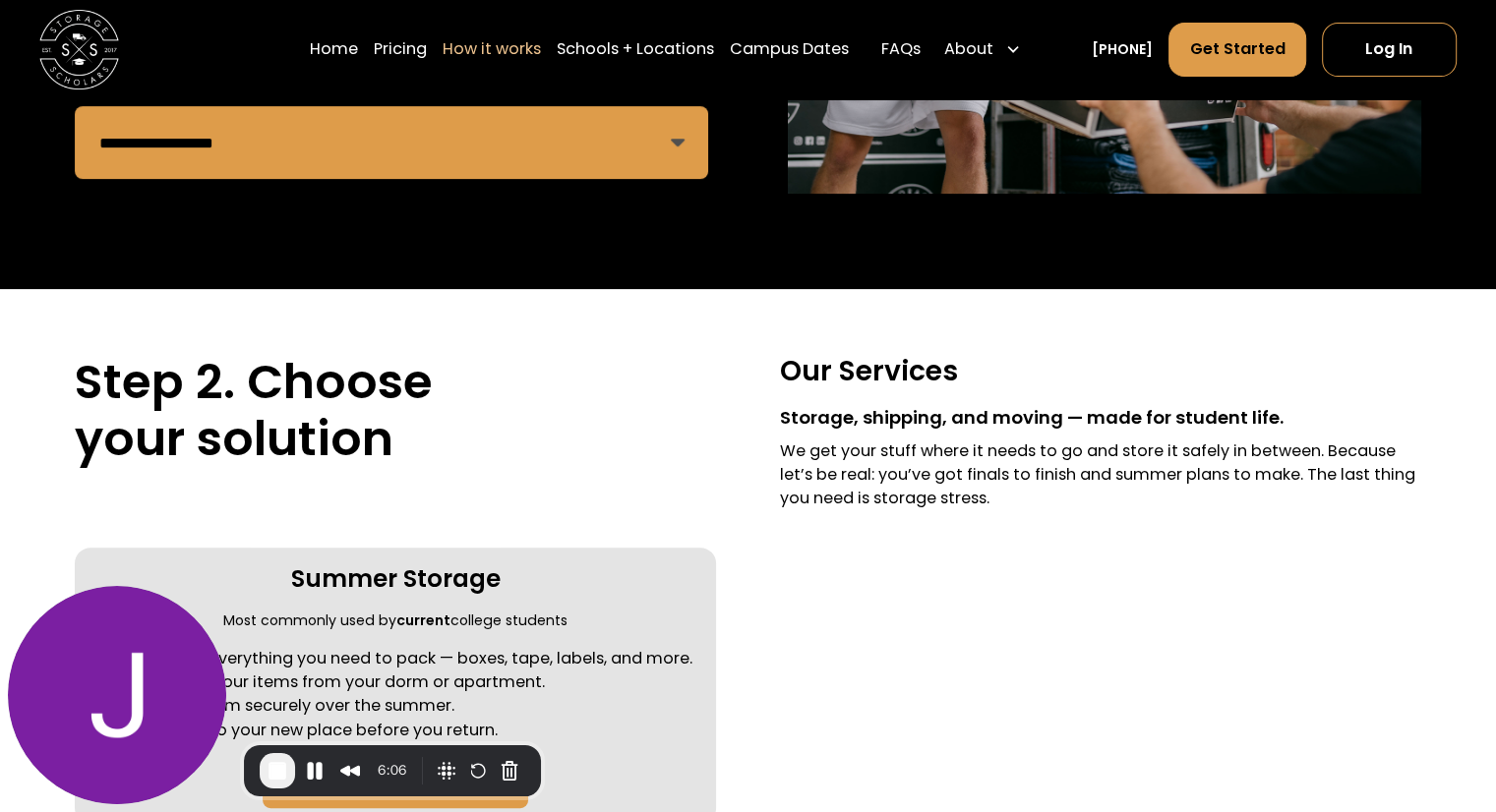 scroll, scrollTop: 511, scrollLeft: 0, axis: vertical 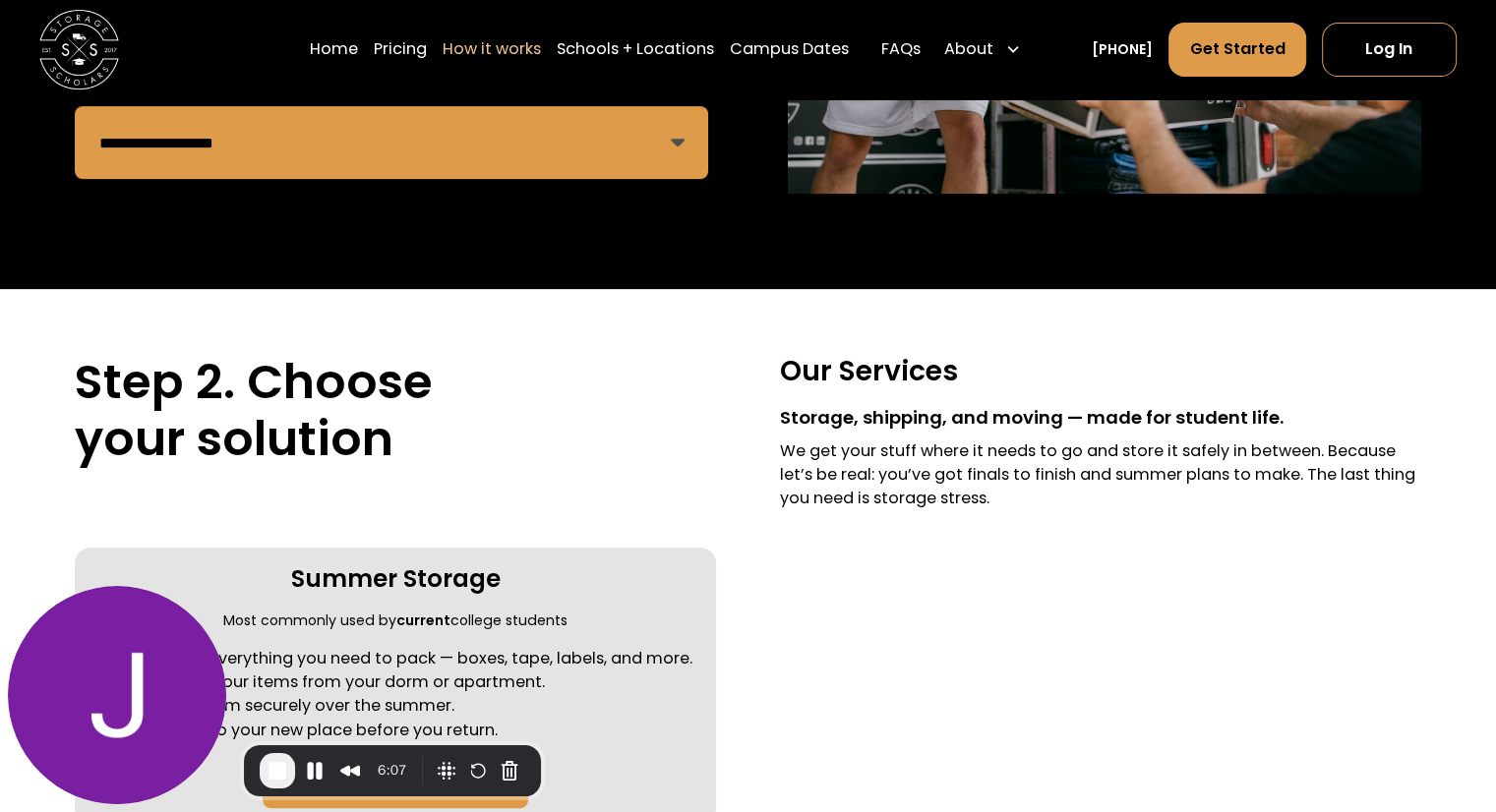 click on "**********" at bounding box center [391, 143] 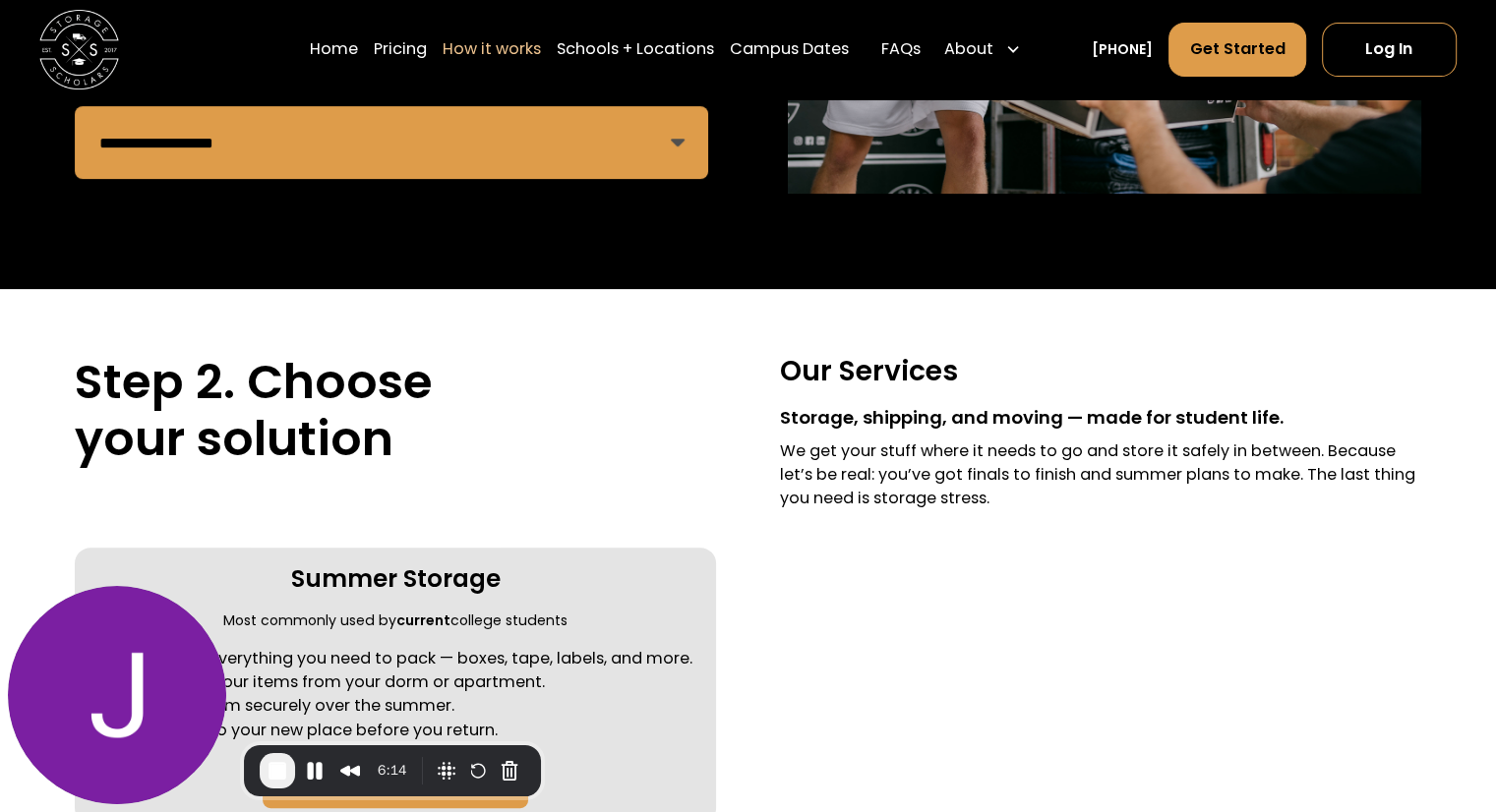 drag, startPoint x: 910, startPoint y: 409, endPoint x: 763, endPoint y: 483, distance: 164.57521 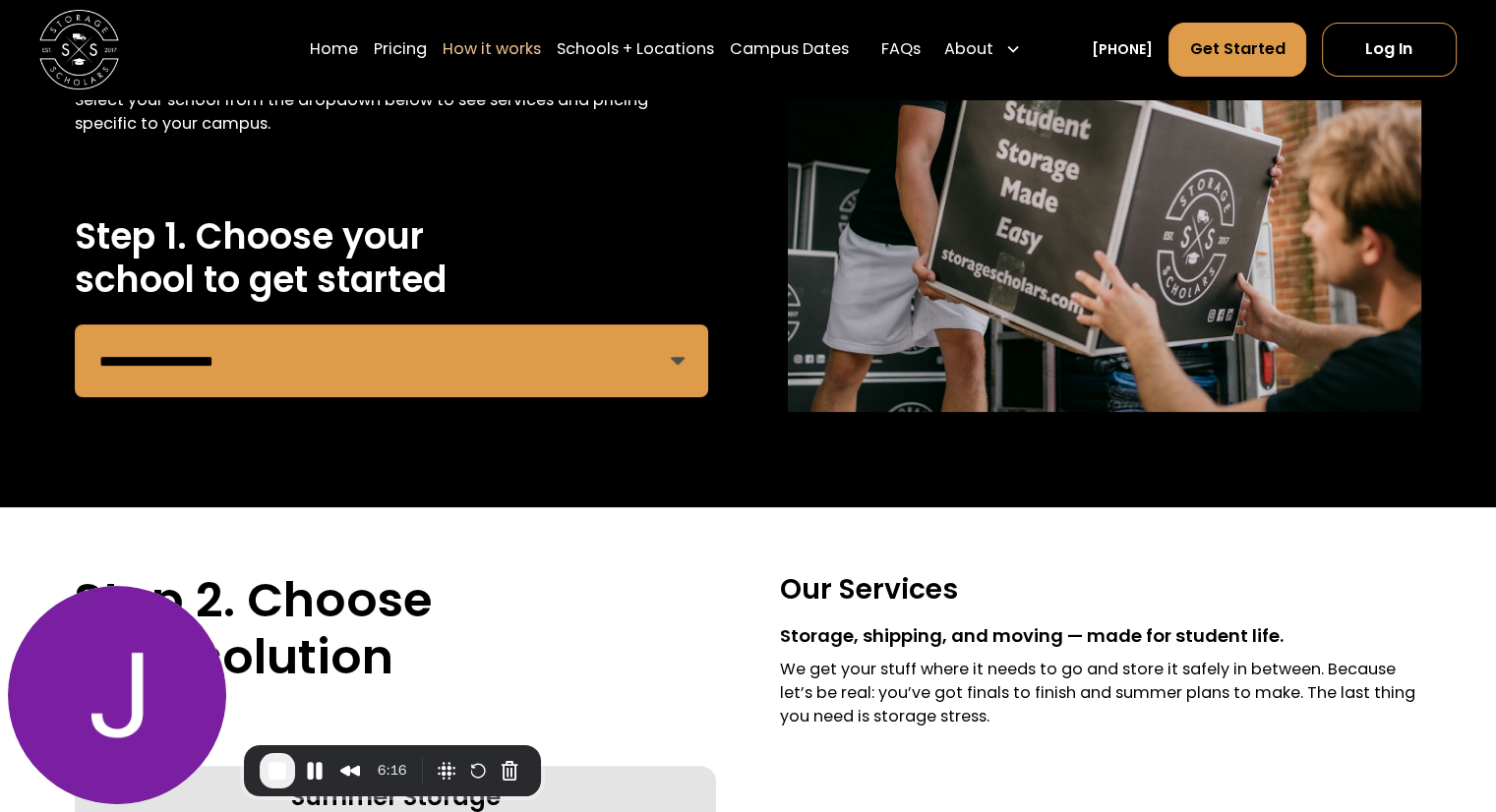 scroll, scrollTop: 274, scrollLeft: 0, axis: vertical 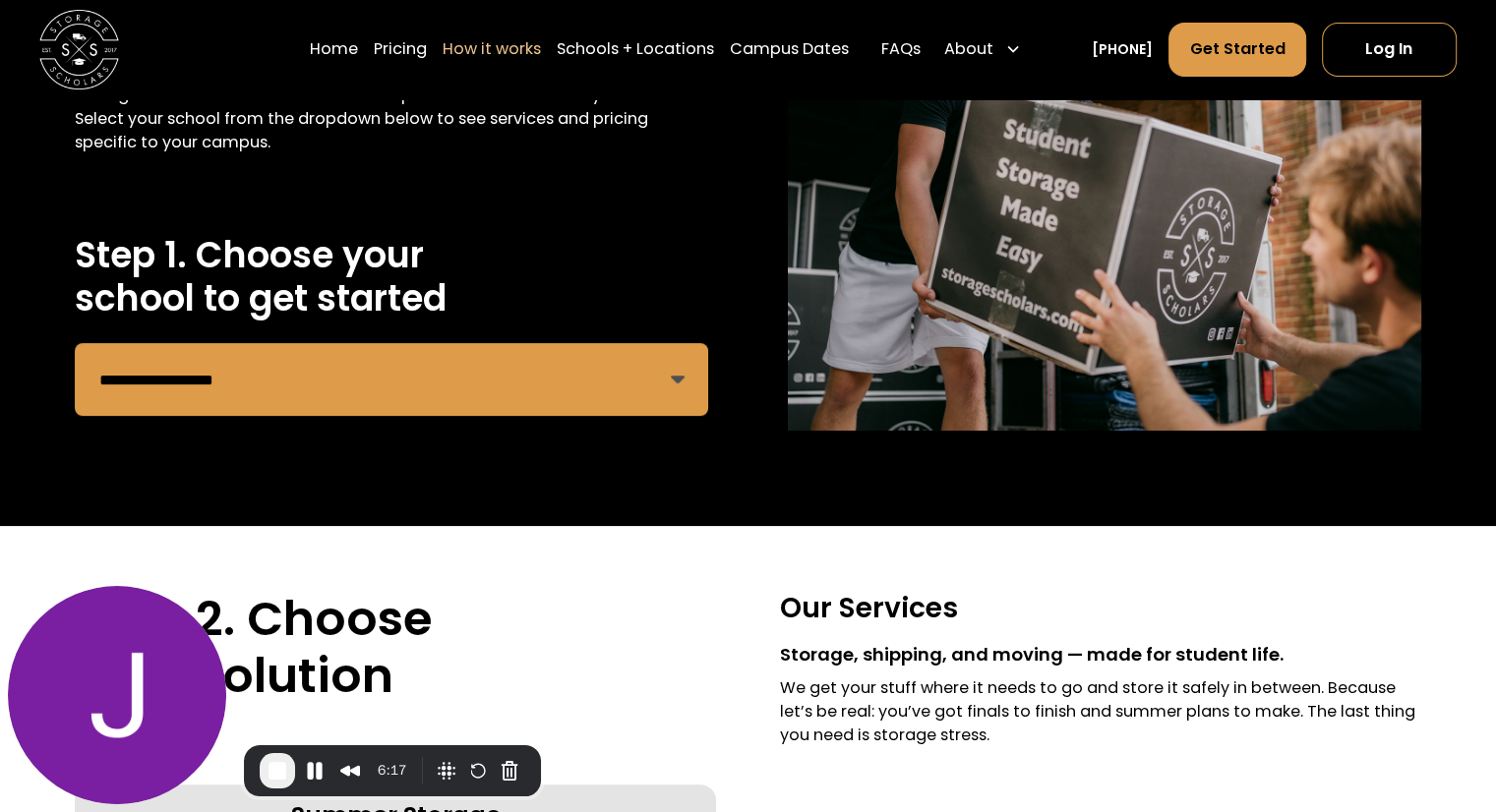 click on "**********" at bounding box center [391, 379] 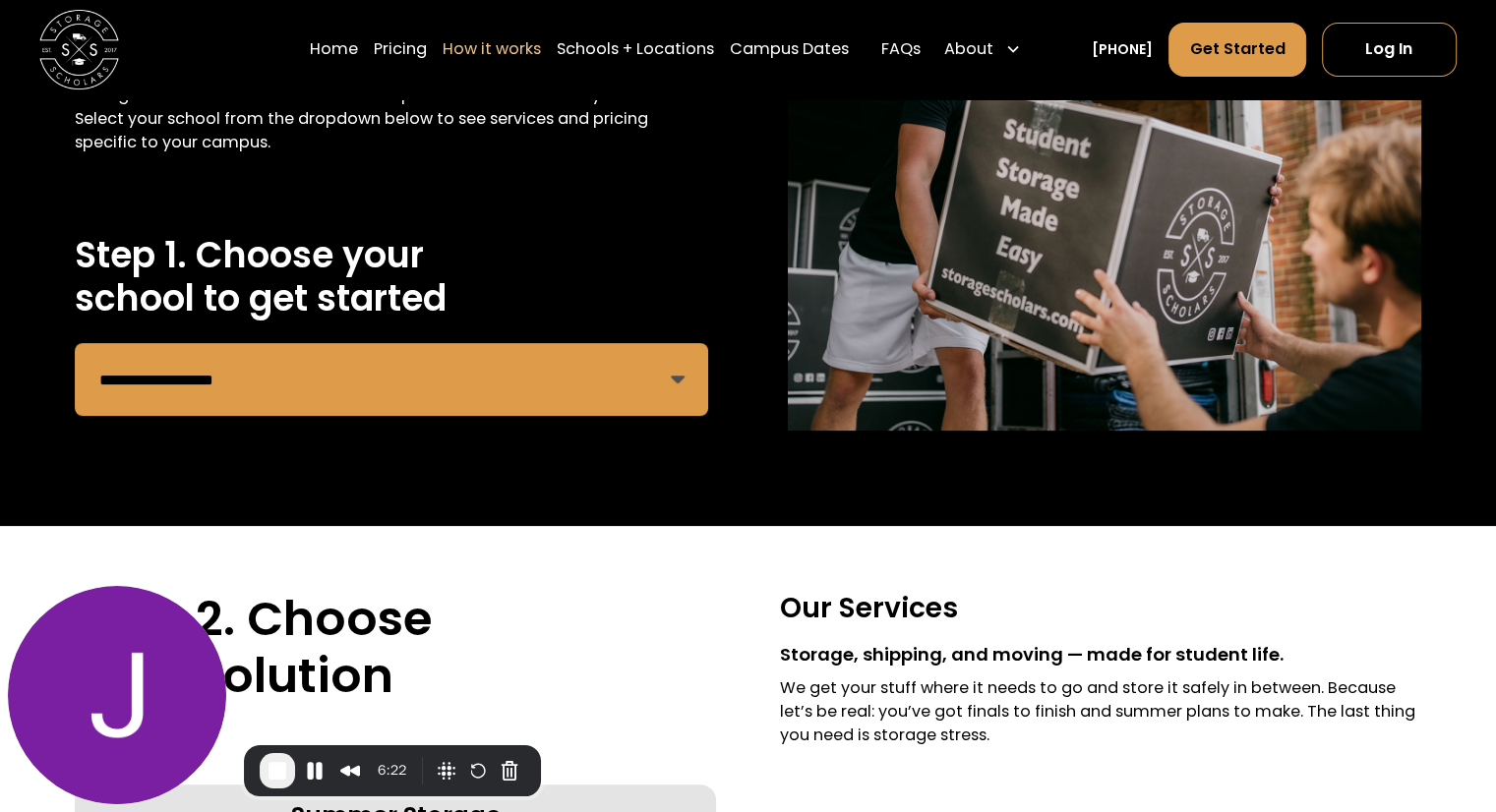 select 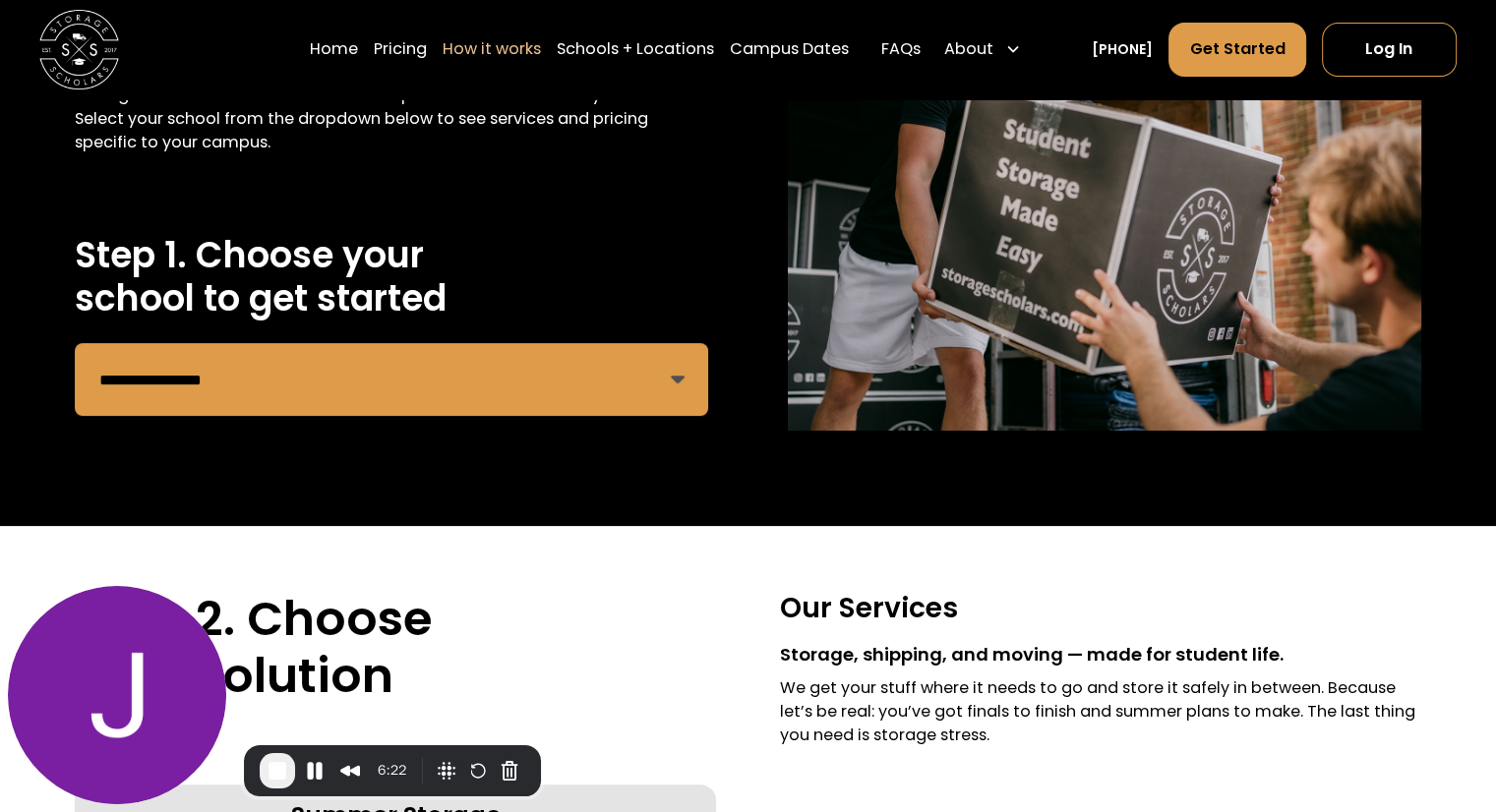 click on "**********" at bounding box center [391, 379] 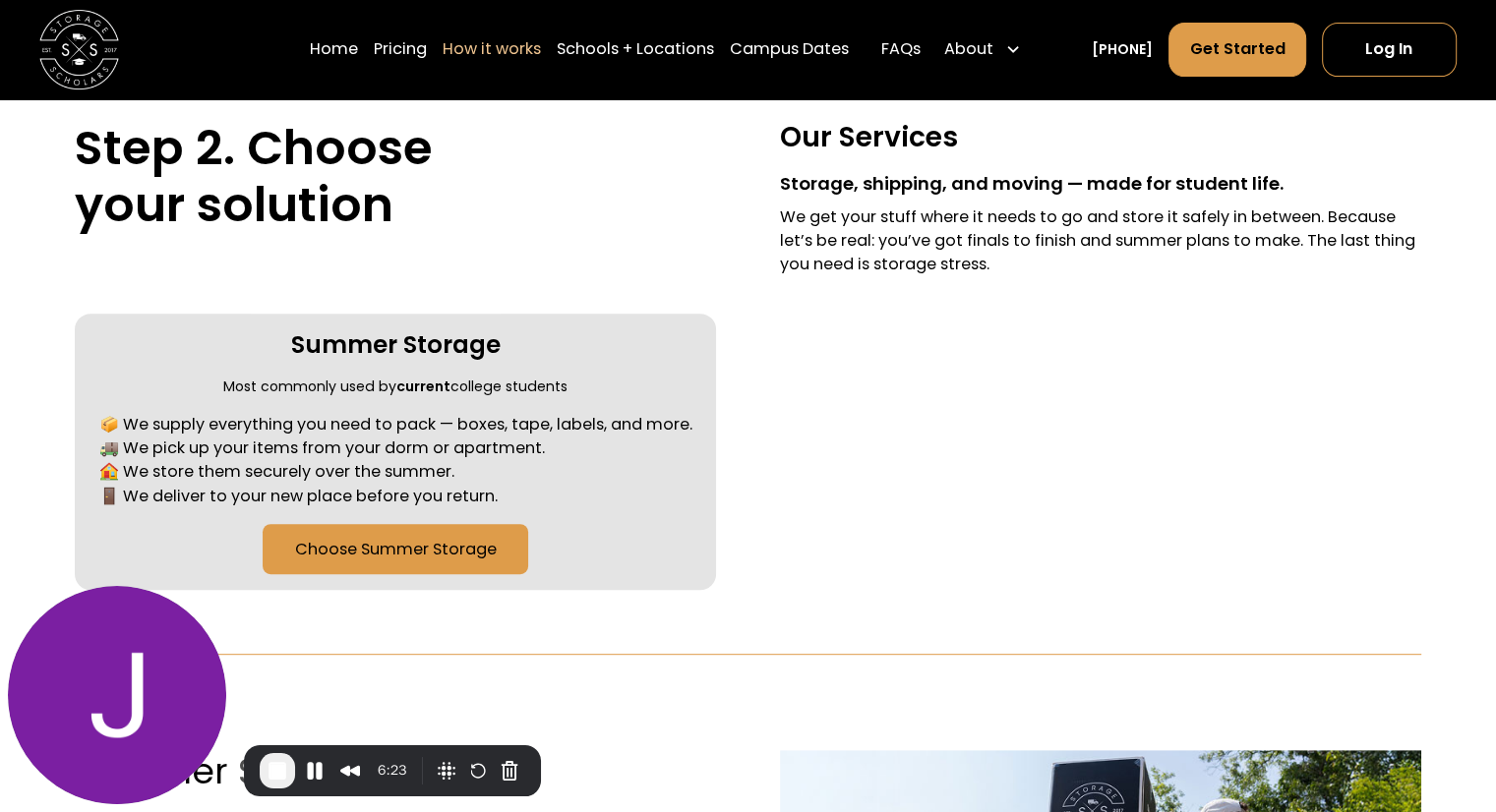 scroll, scrollTop: 801, scrollLeft: 0, axis: vertical 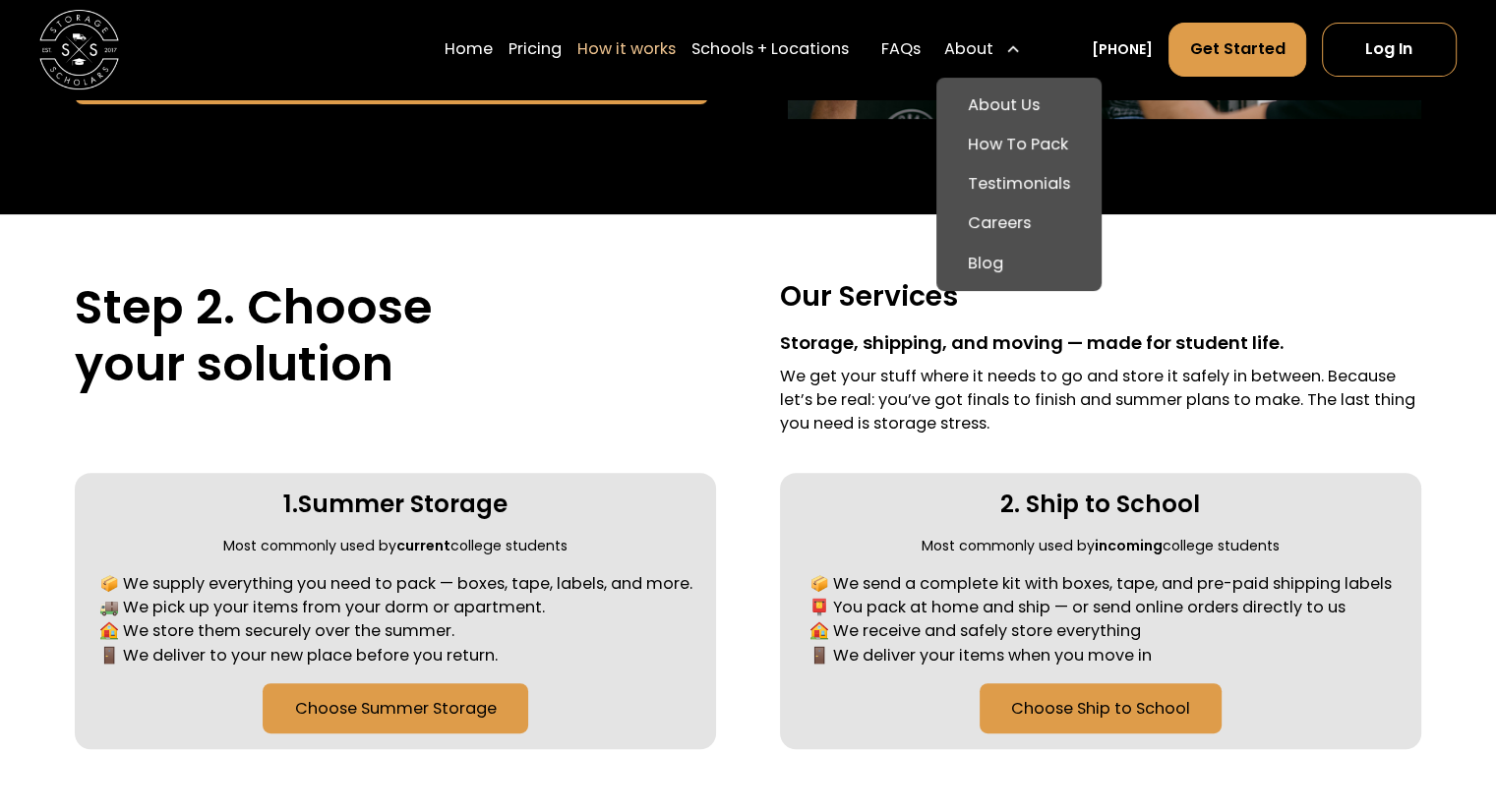 click on "About" at bounding box center [983, 49] 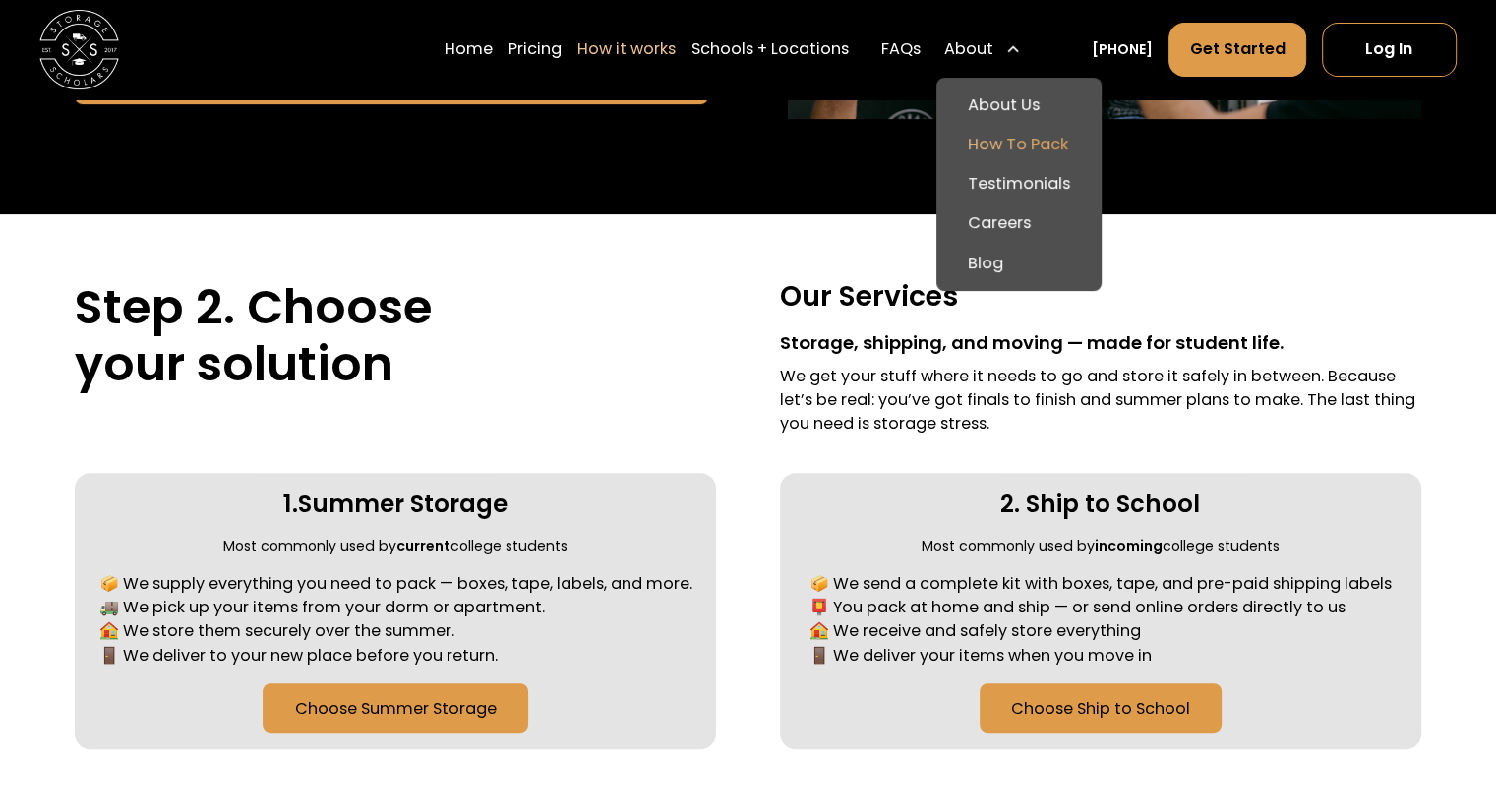 click on "How To Pack" at bounding box center [1019, 145] 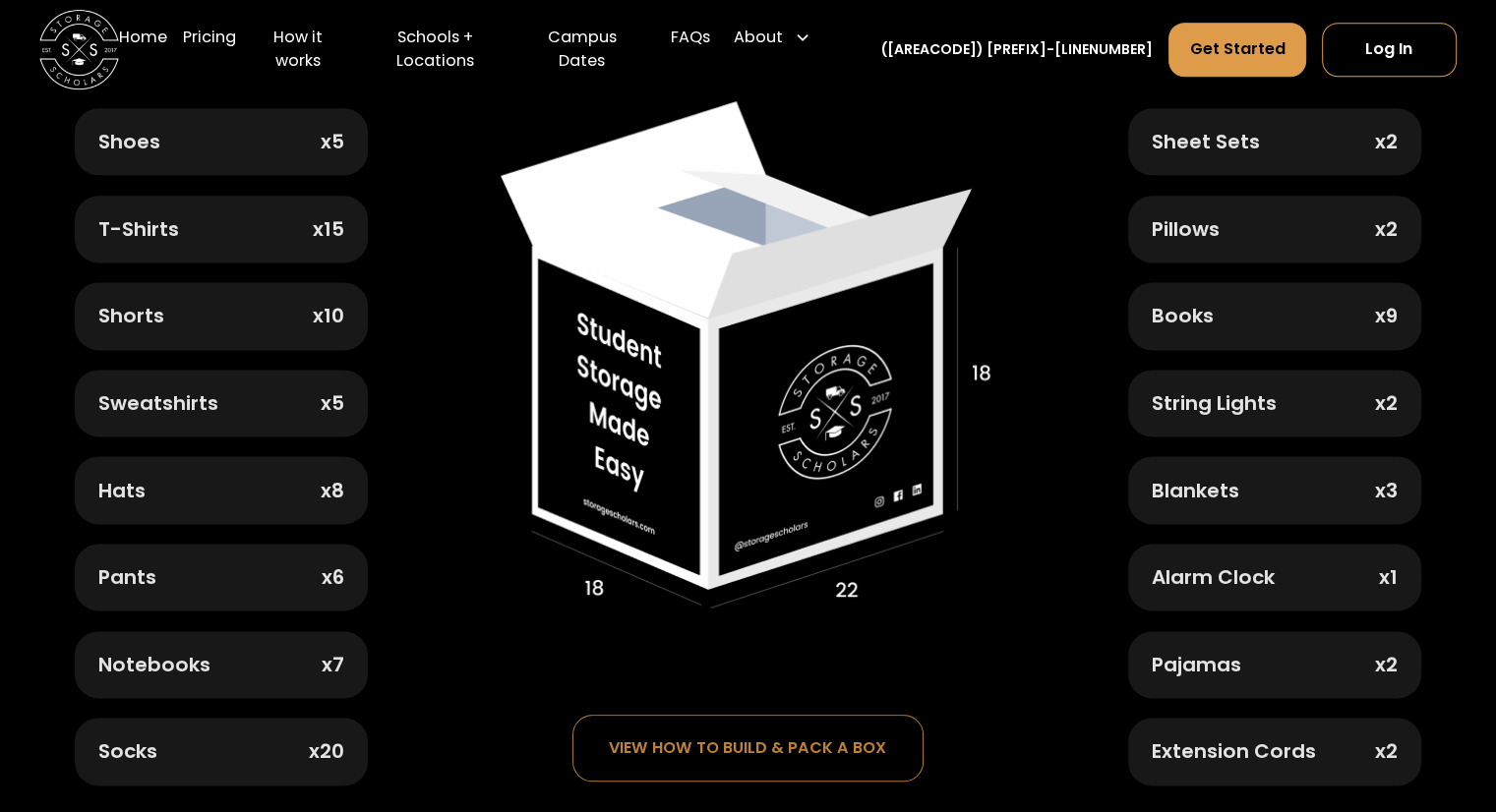 scroll, scrollTop: 1007, scrollLeft: 0, axis: vertical 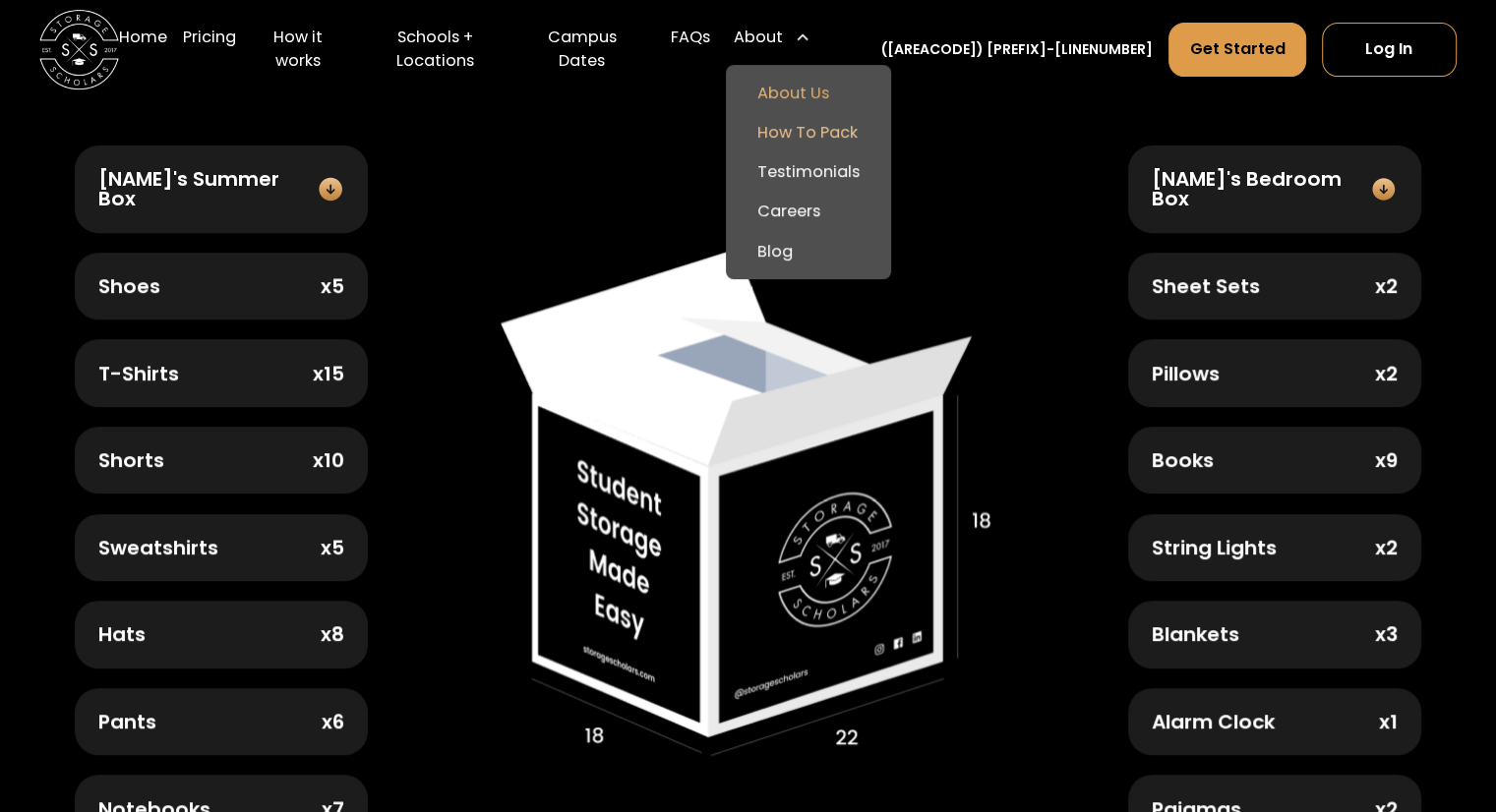 click on "About Us" at bounding box center (808, 93) 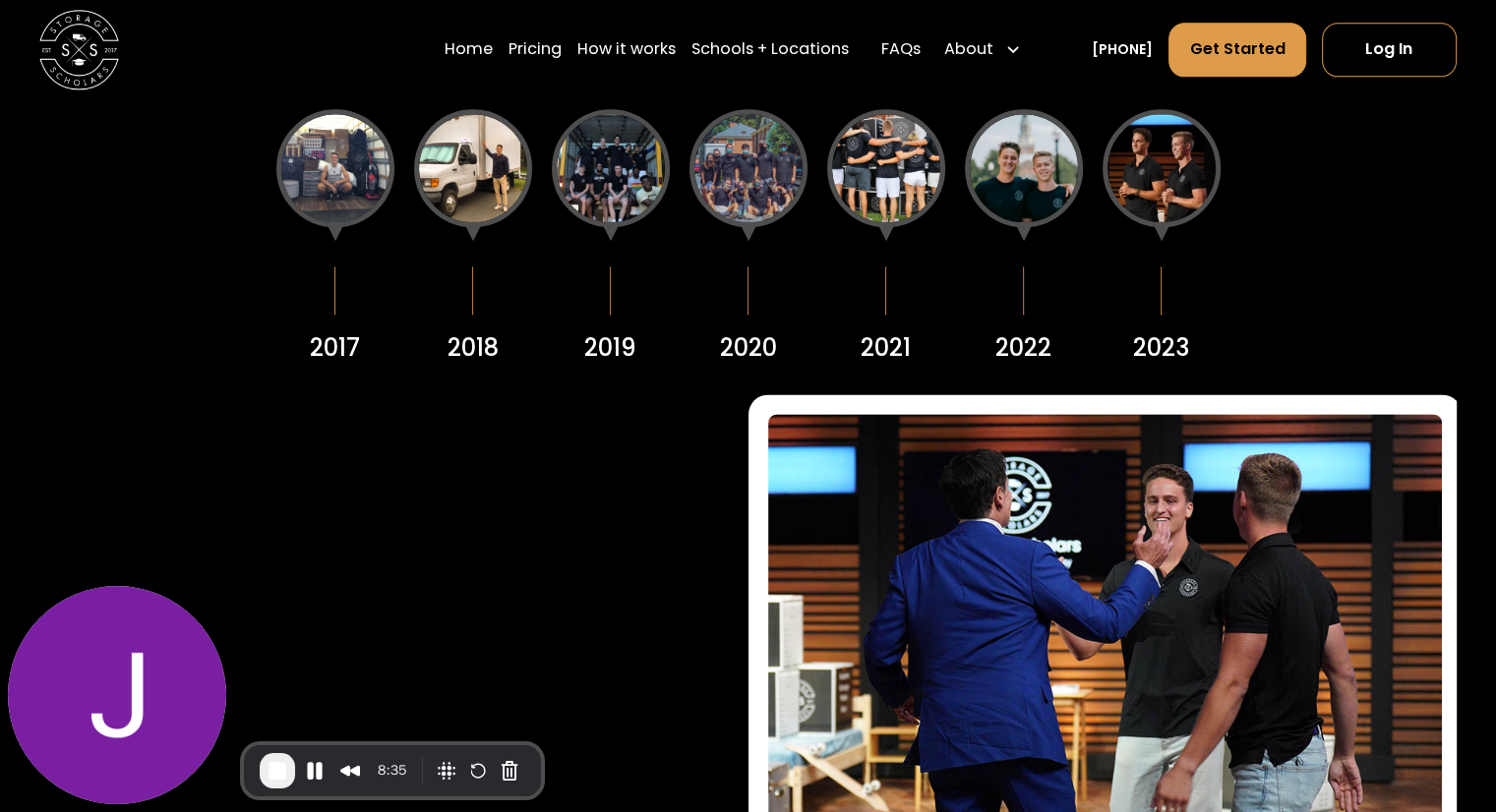 scroll, scrollTop: 2560, scrollLeft: 0, axis: vertical 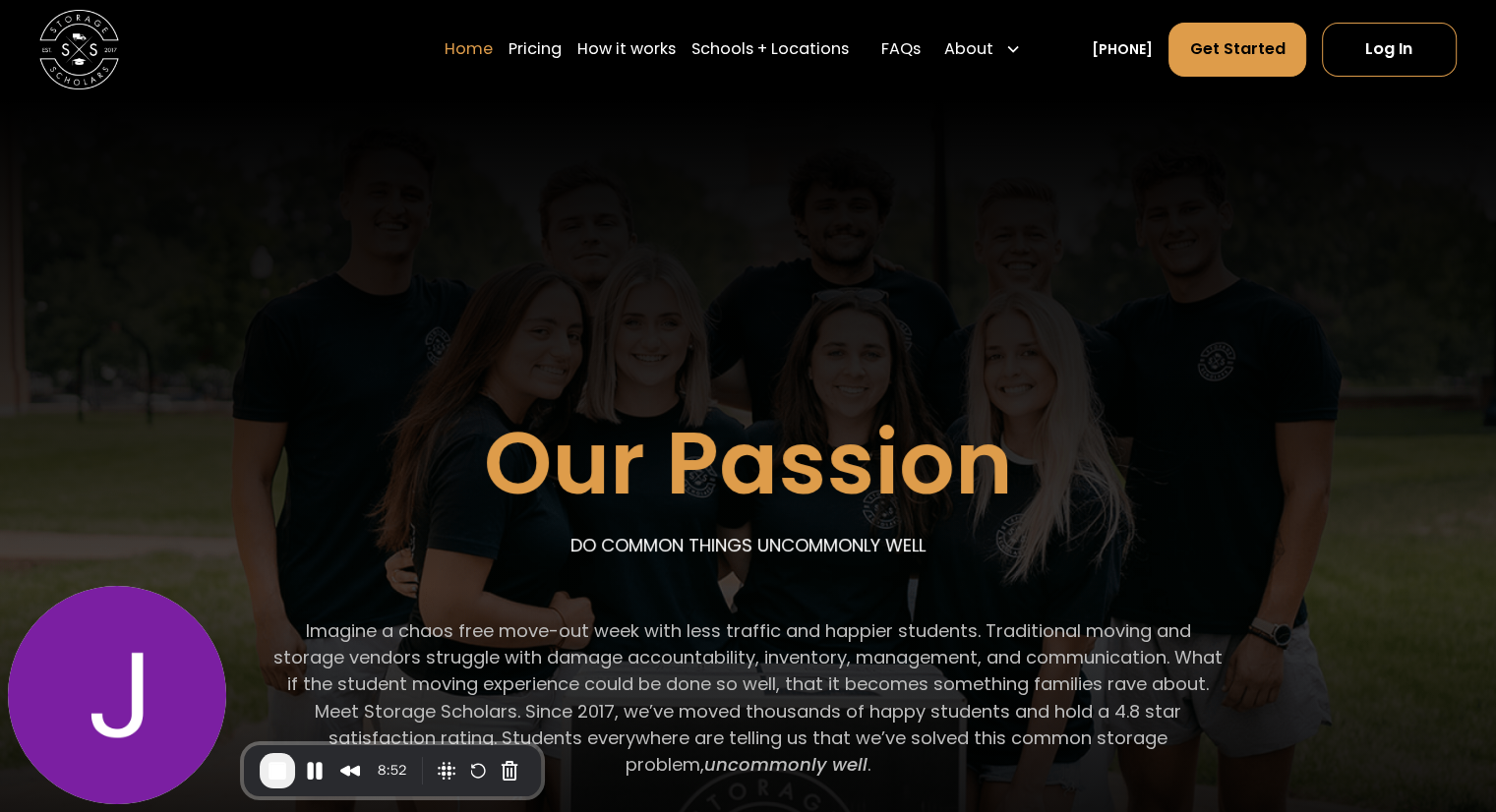click on "Home" at bounding box center [468, 49] 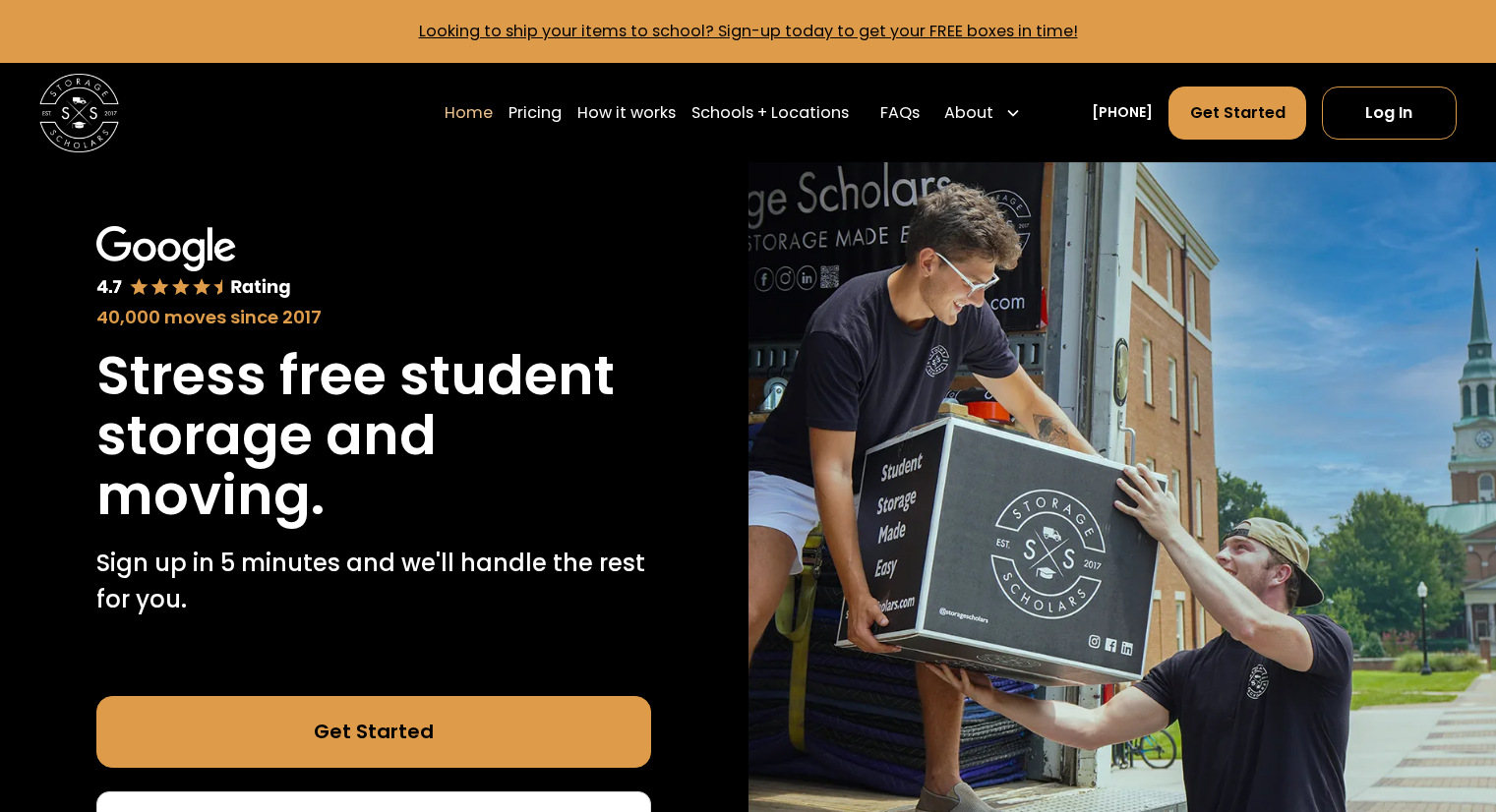 scroll, scrollTop: 0, scrollLeft: 0, axis: both 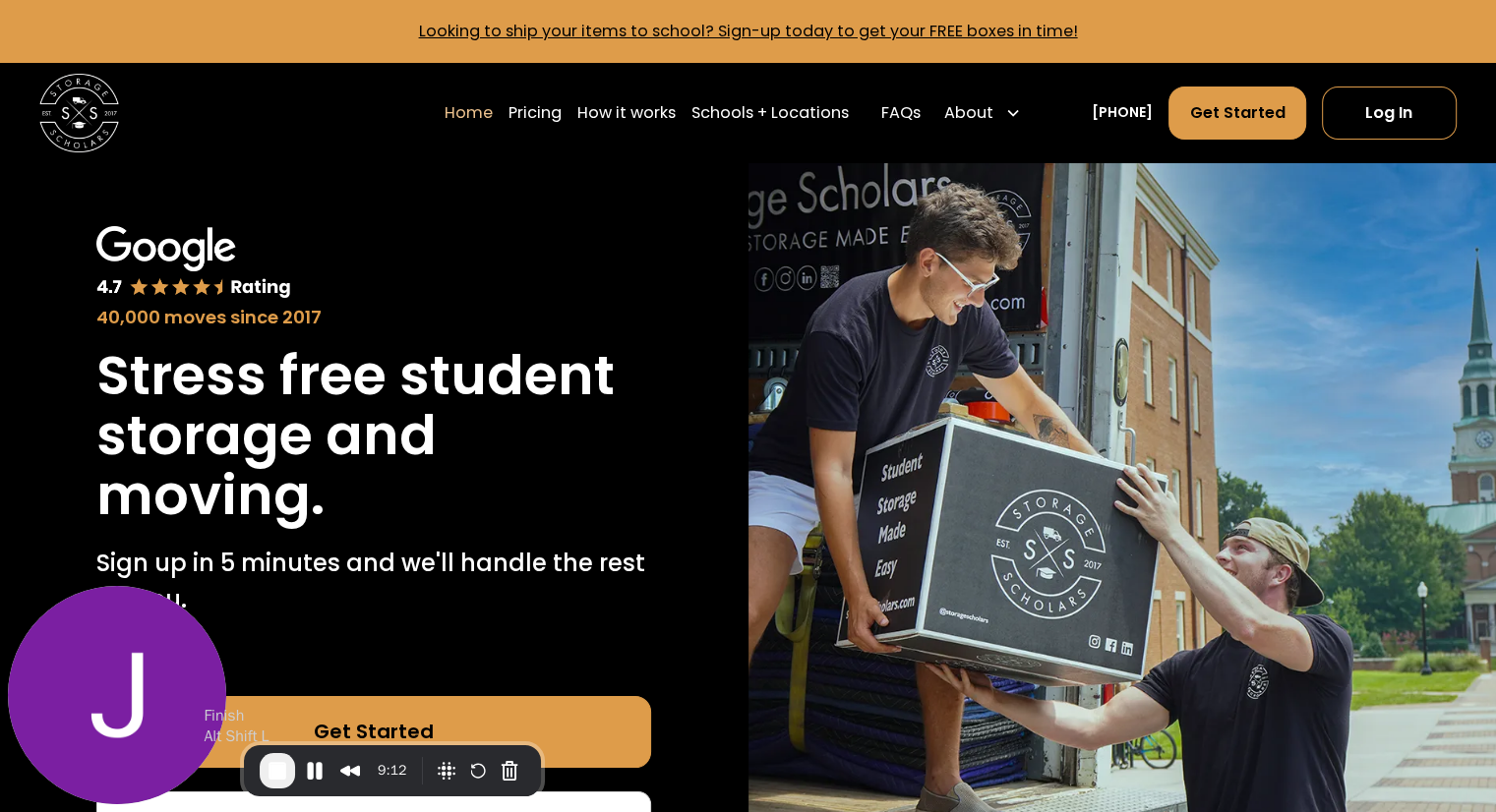 click at bounding box center [277, 771] 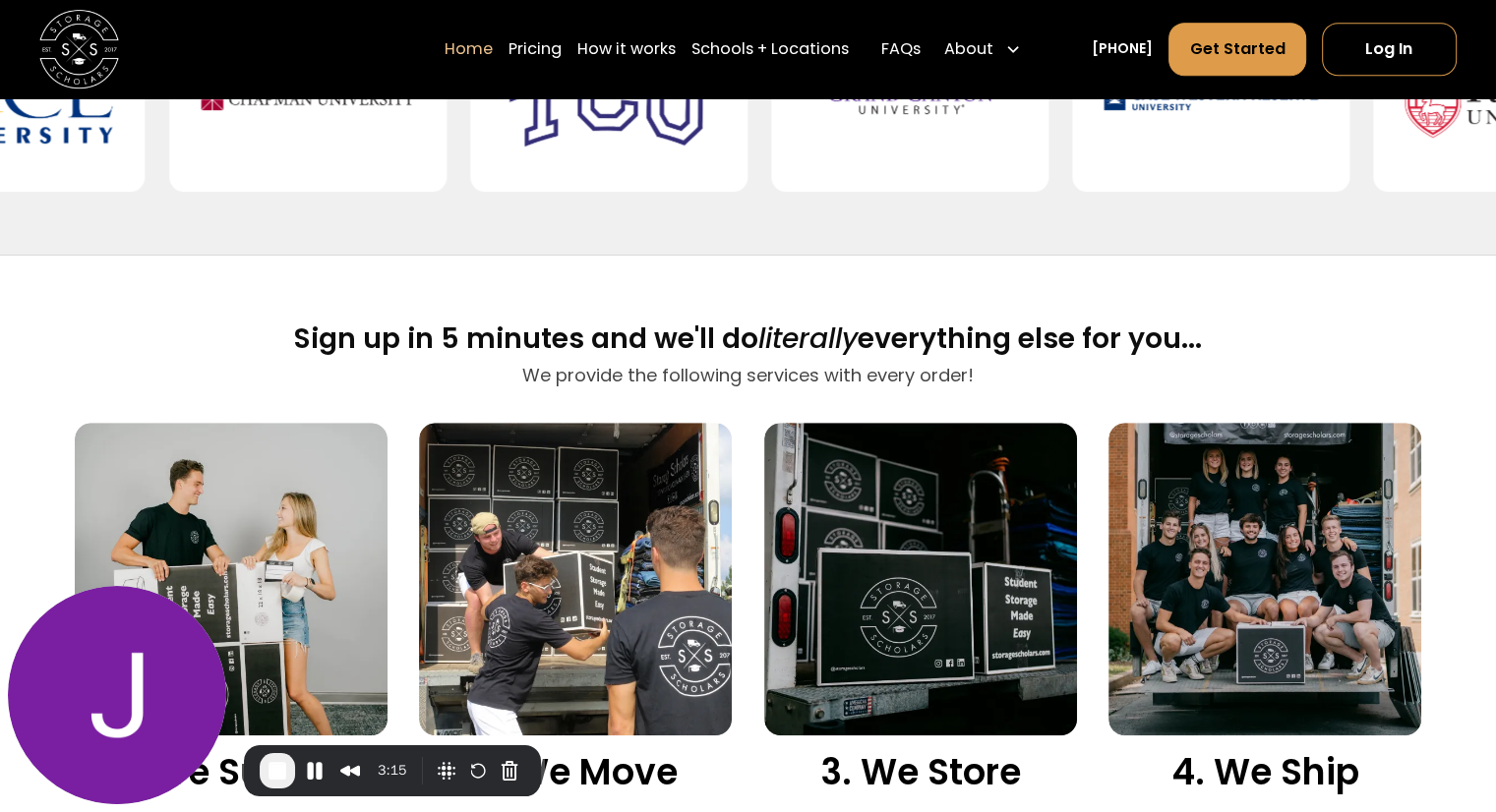 scroll, scrollTop: 1073, scrollLeft: 0, axis: vertical 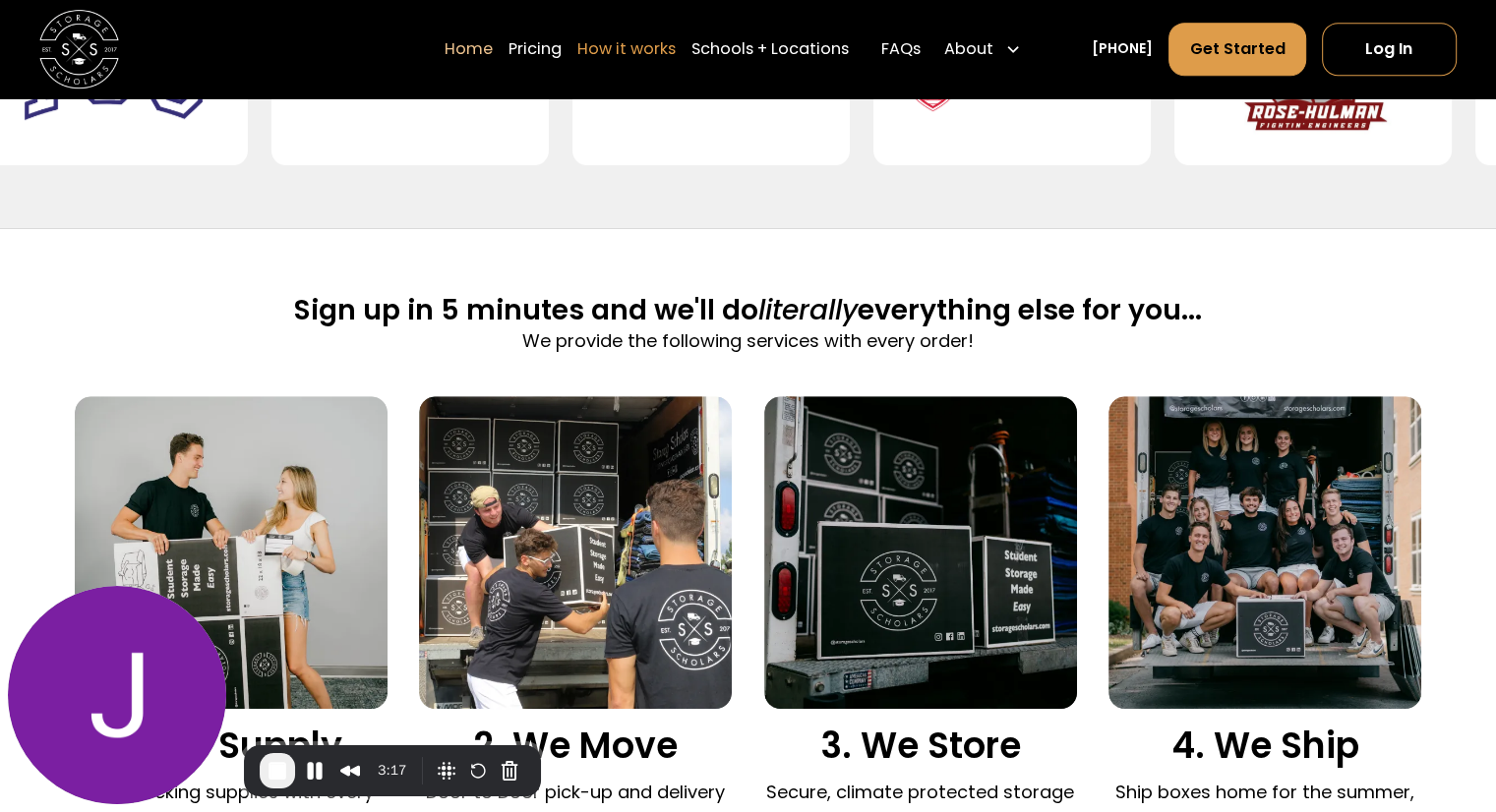 click on "How it works" at bounding box center (627, 49) 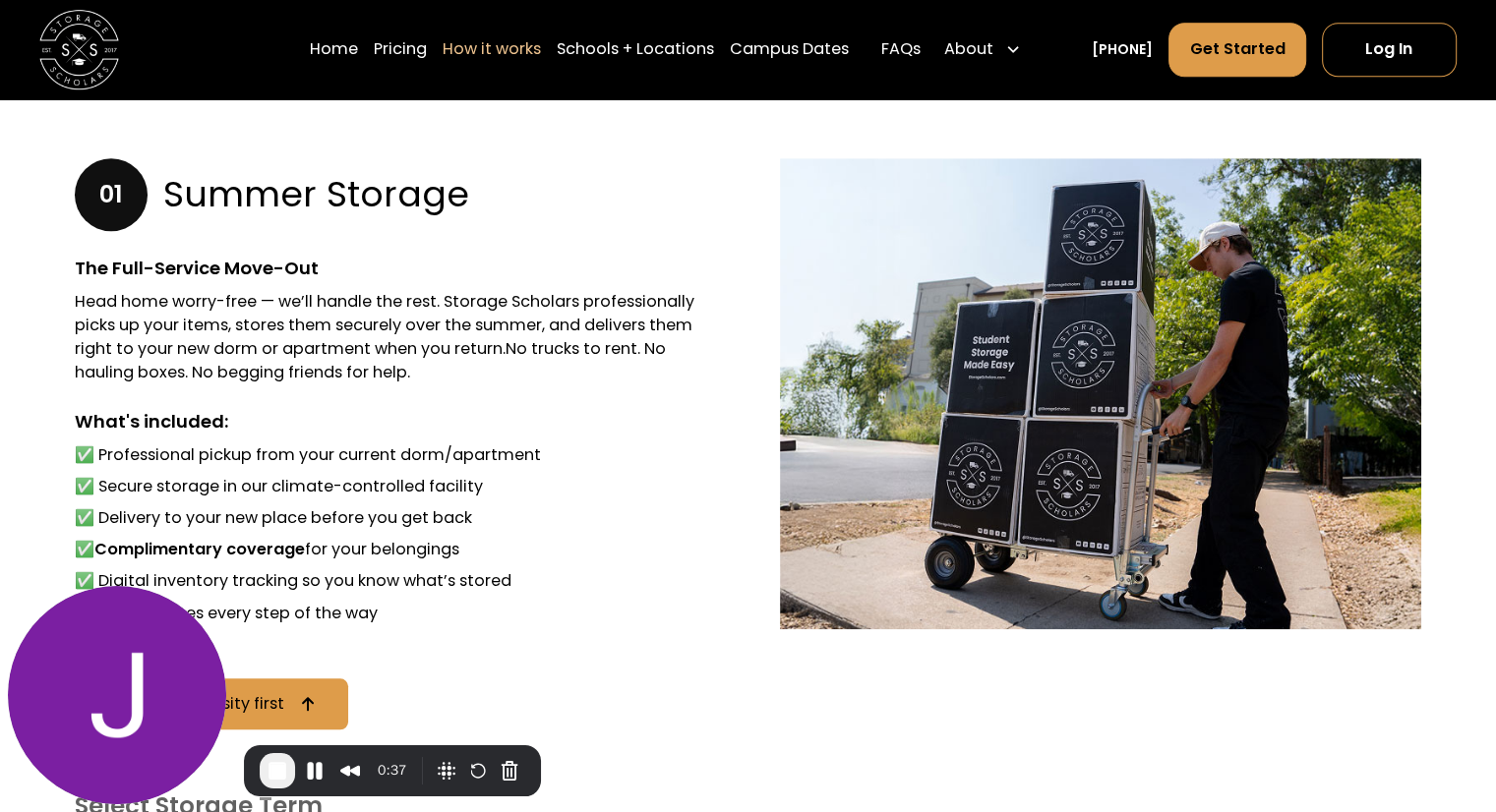scroll, scrollTop: 1357, scrollLeft: 0, axis: vertical 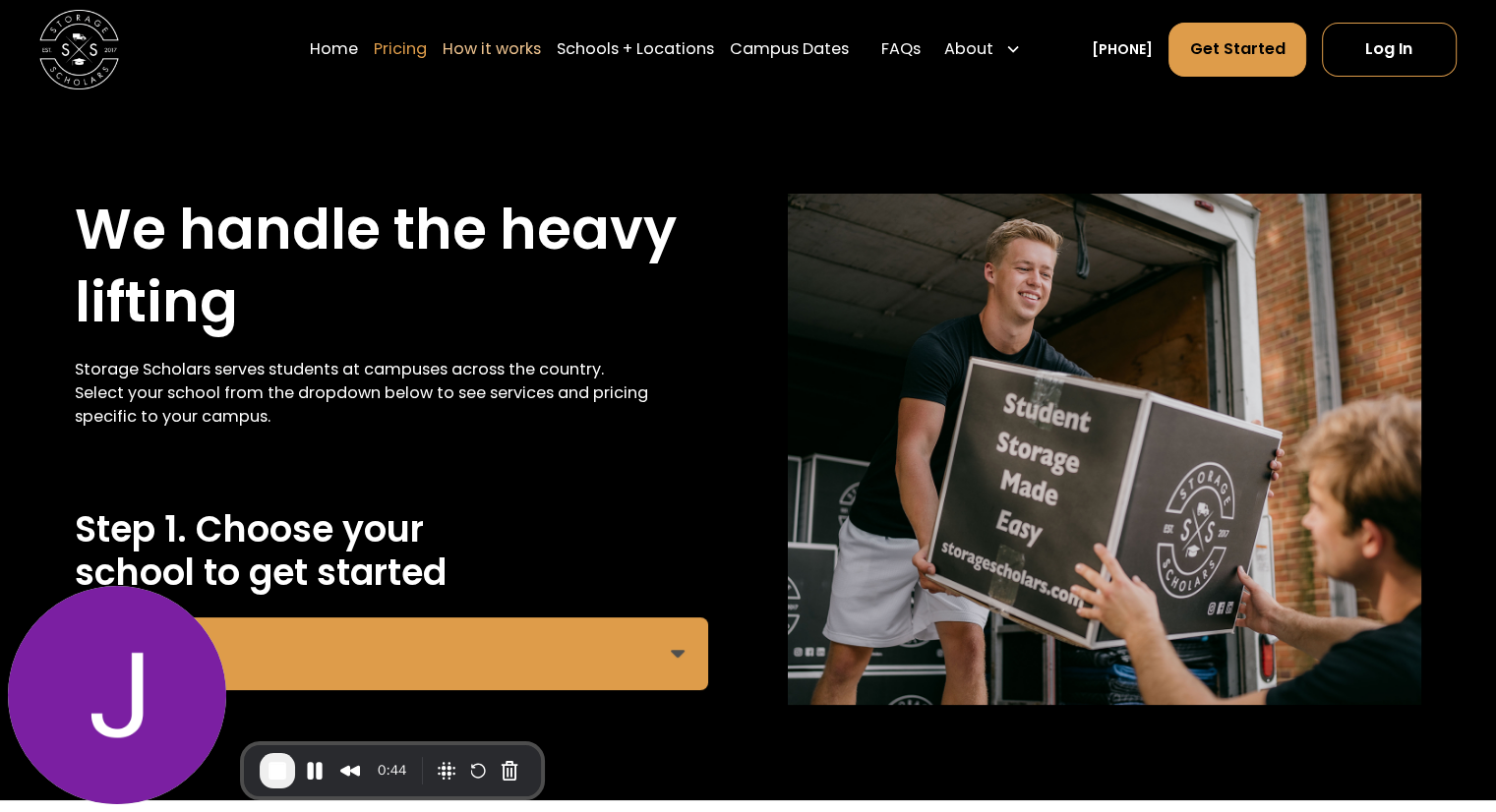click on "Pricing" at bounding box center [400, 49] 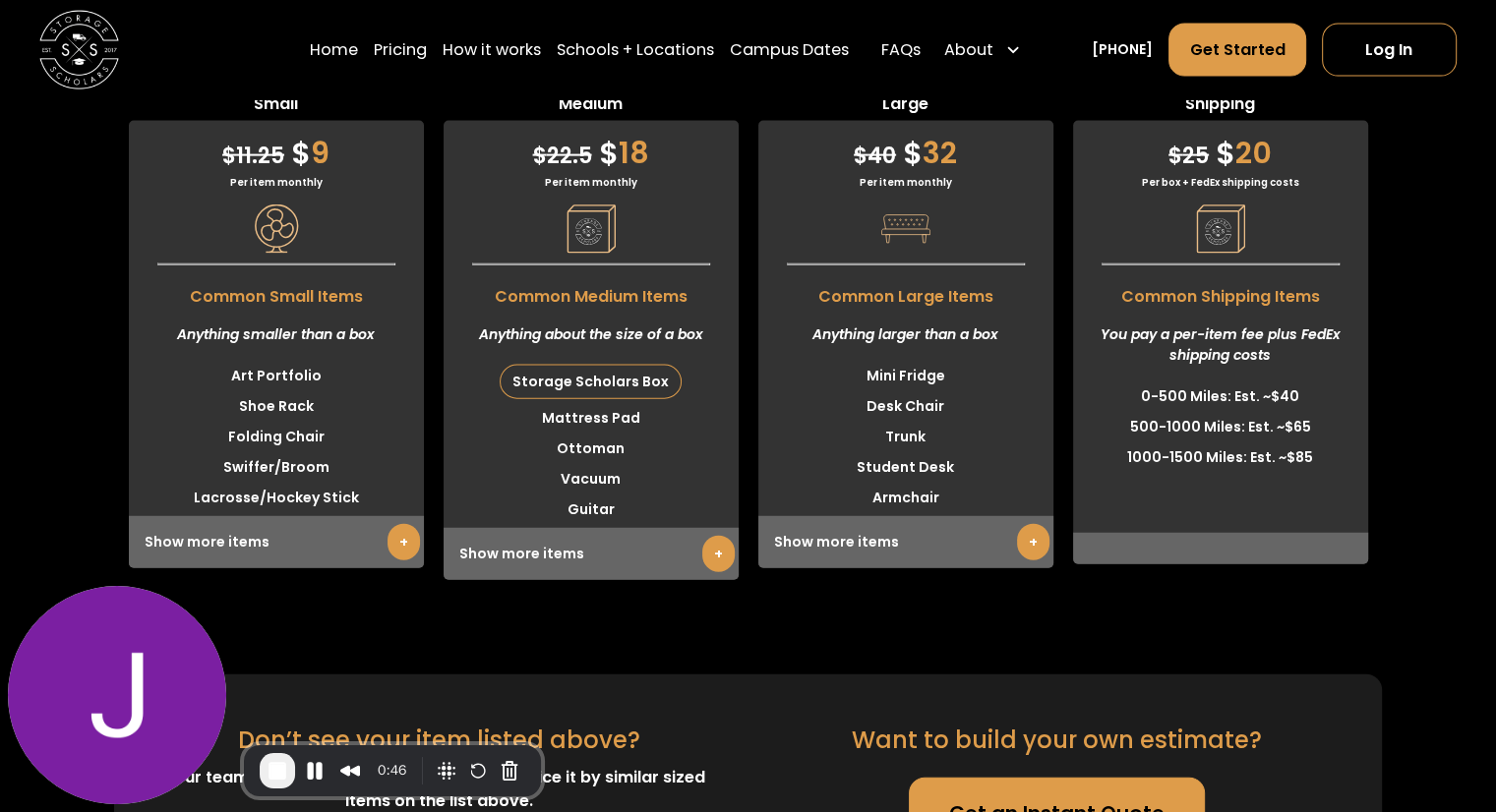 scroll, scrollTop: 4266, scrollLeft: 0, axis: vertical 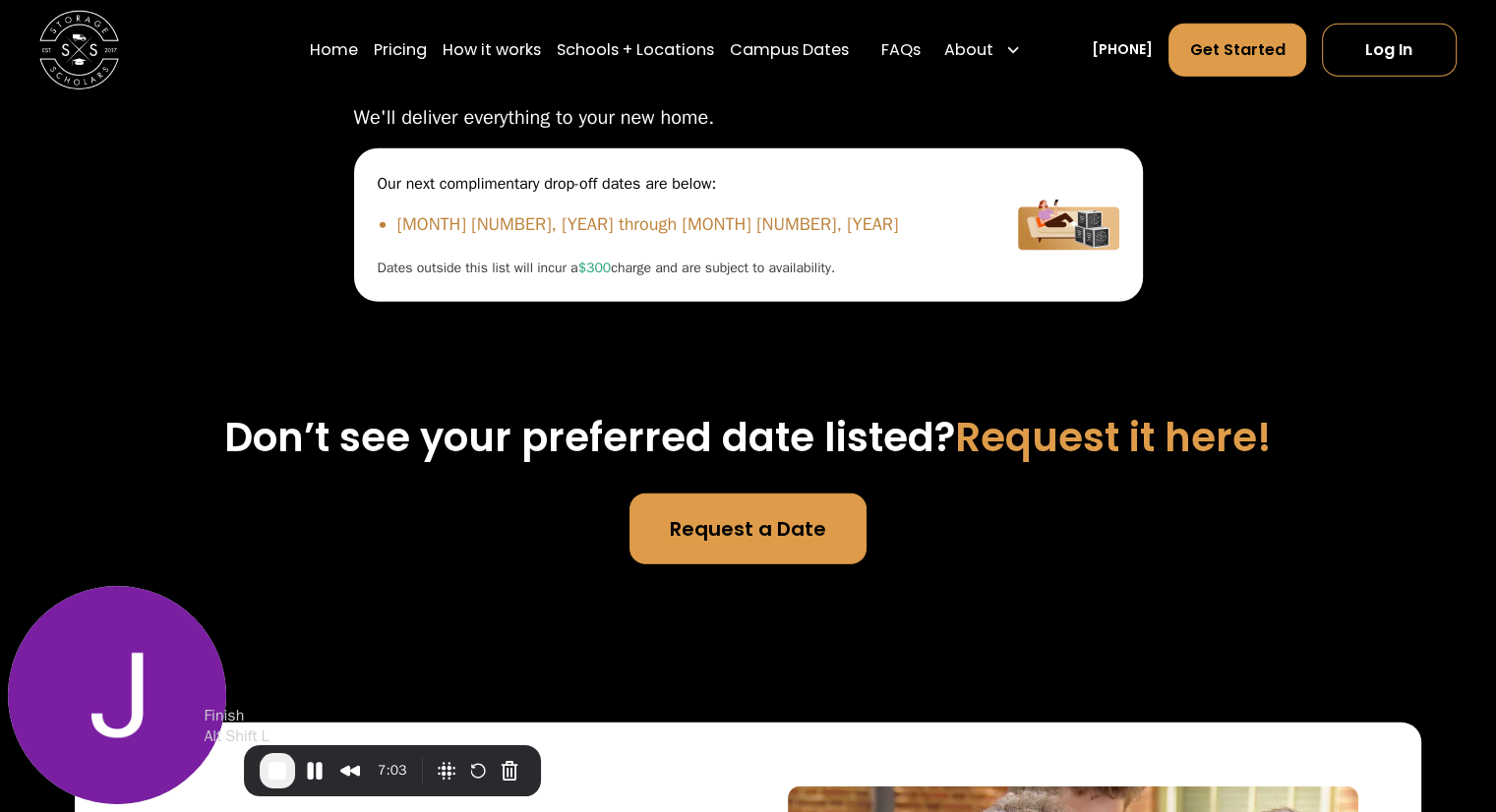click at bounding box center (277, 771) 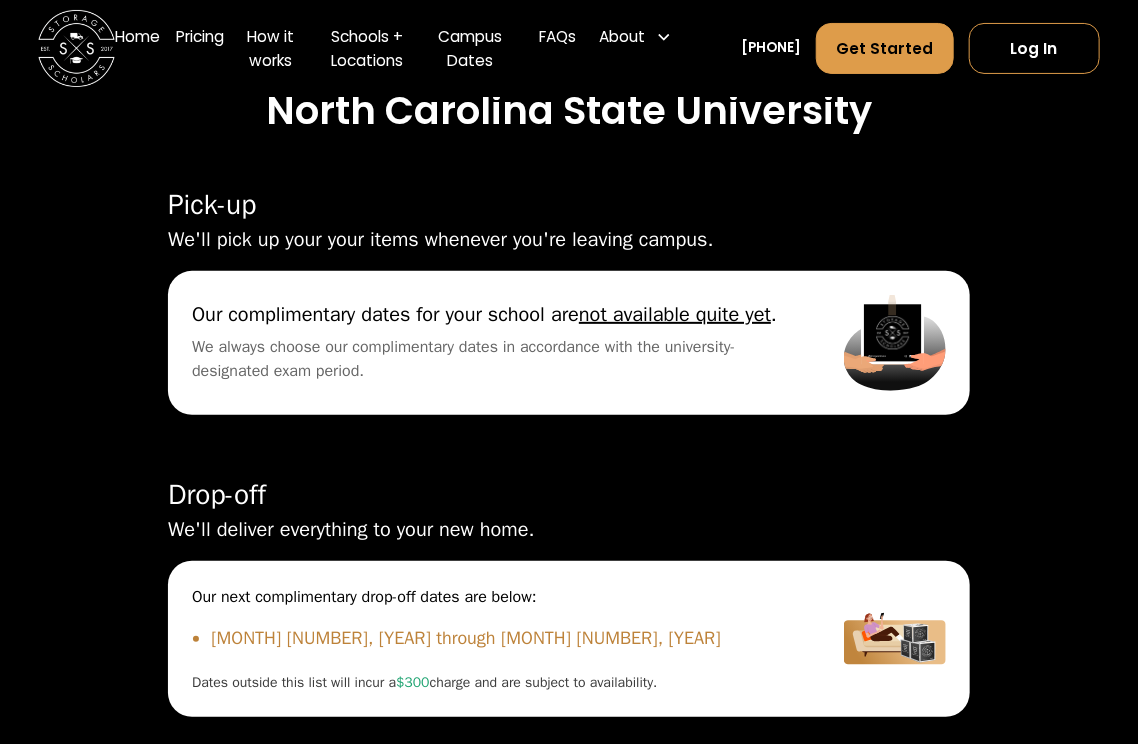 click on "Home Pricing How it works Schools + Locations Campus Dates Local Moving Apartment Moving Get a Quote FAQs About
About Us How To Pack Testimonials Careers Blog ([PHONE]) Get Started Log In" at bounding box center [568, 48] 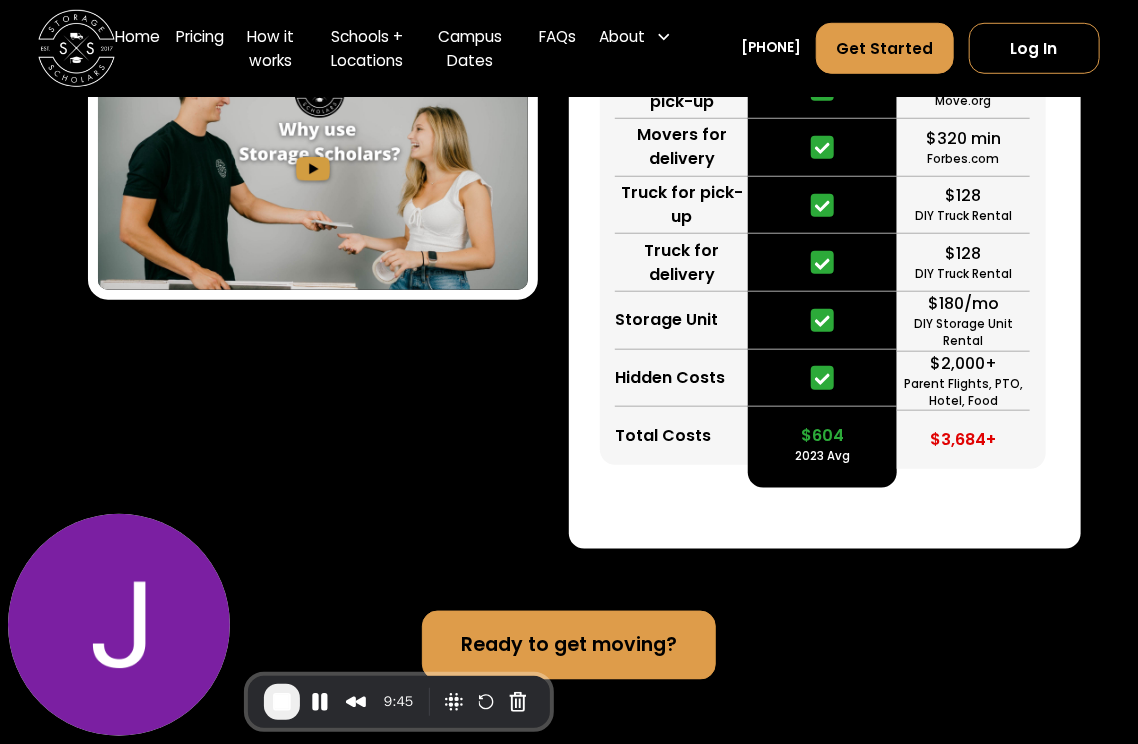 scroll, scrollTop: 3560, scrollLeft: 0, axis: vertical 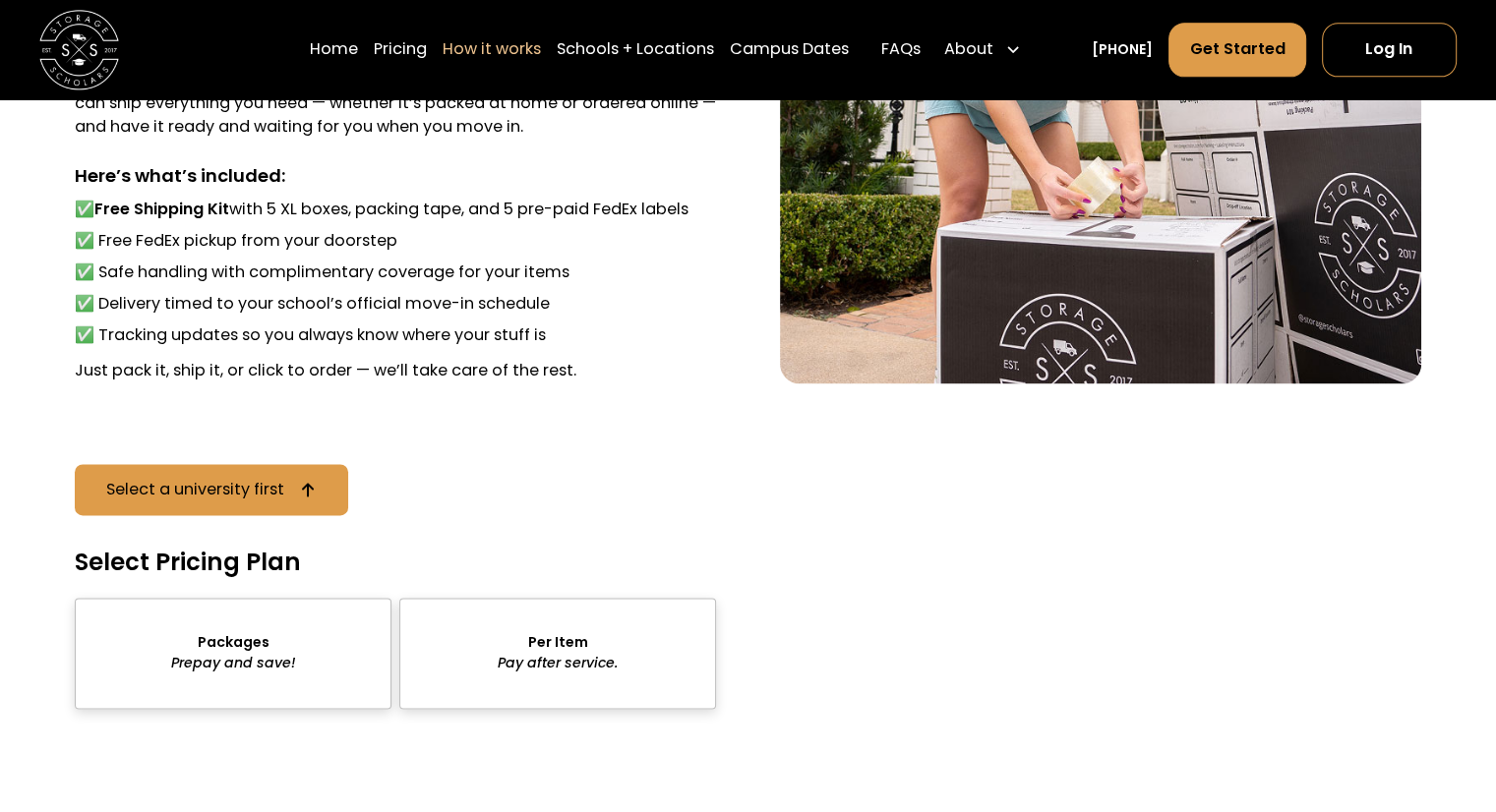 click at bounding box center (233, 653) 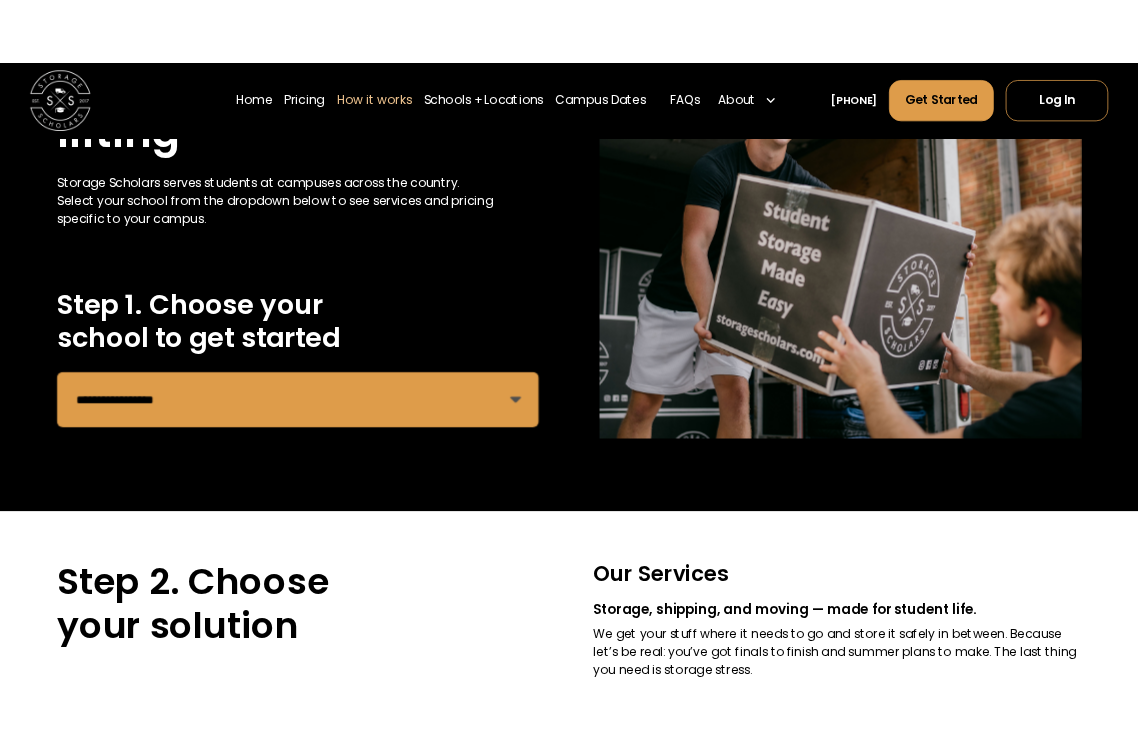 scroll, scrollTop: 0, scrollLeft: 0, axis: both 